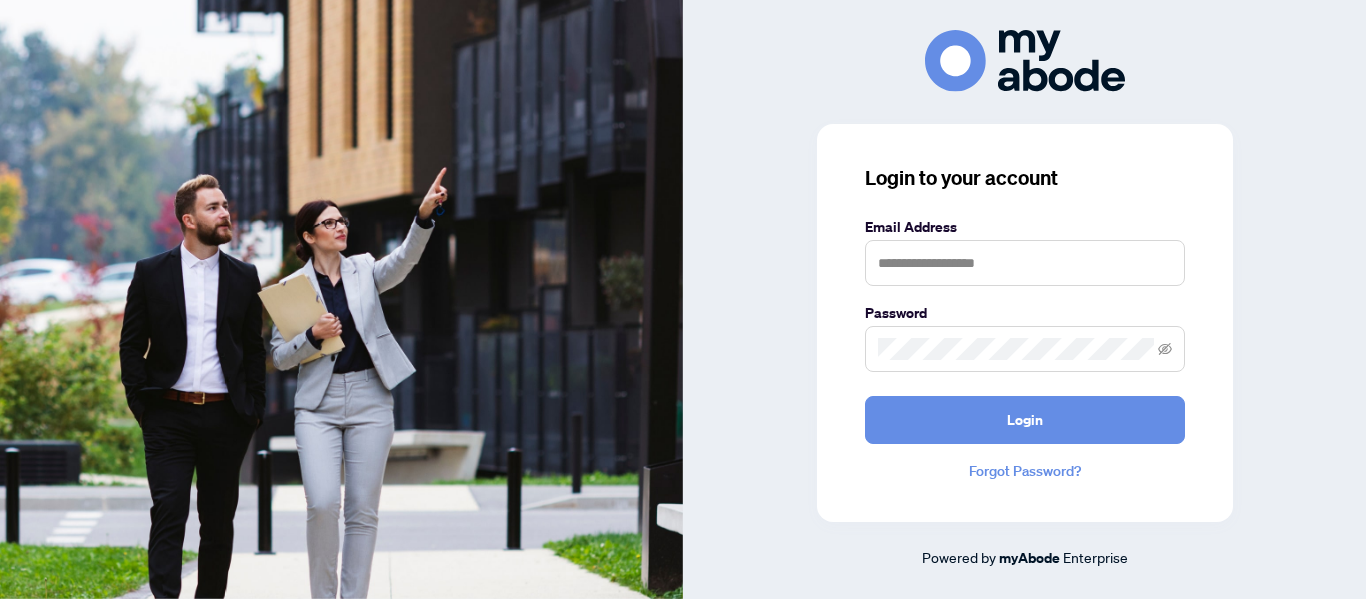 scroll, scrollTop: 0, scrollLeft: 0, axis: both 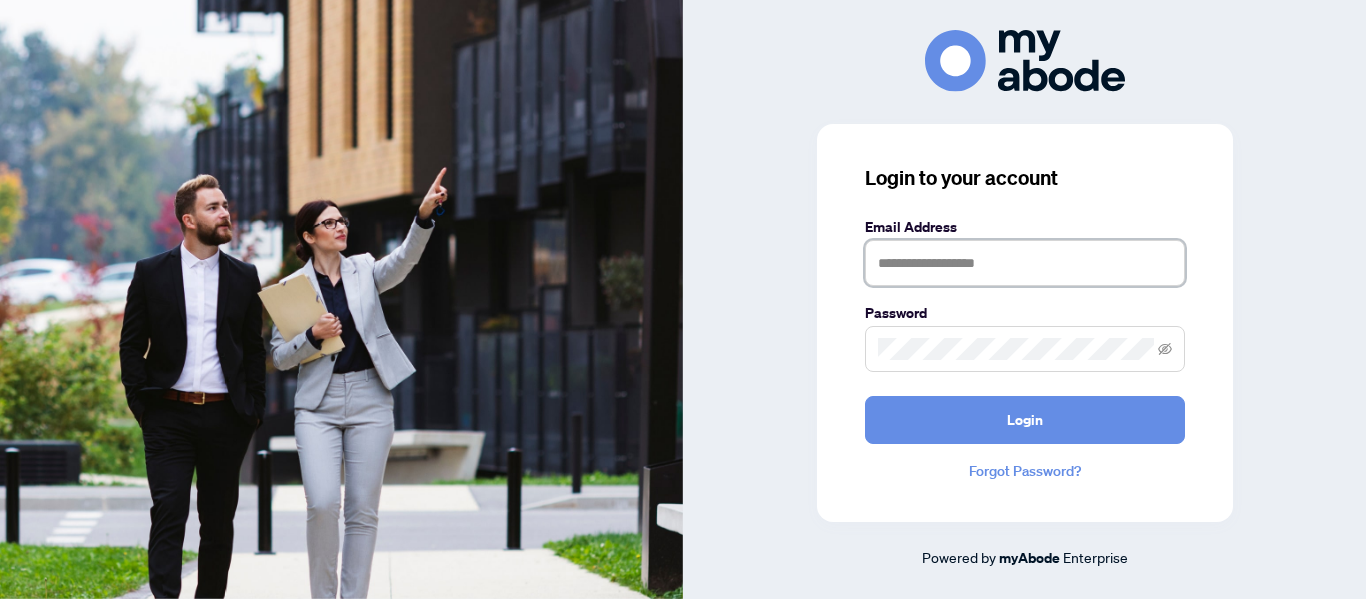 click at bounding box center [1025, 263] 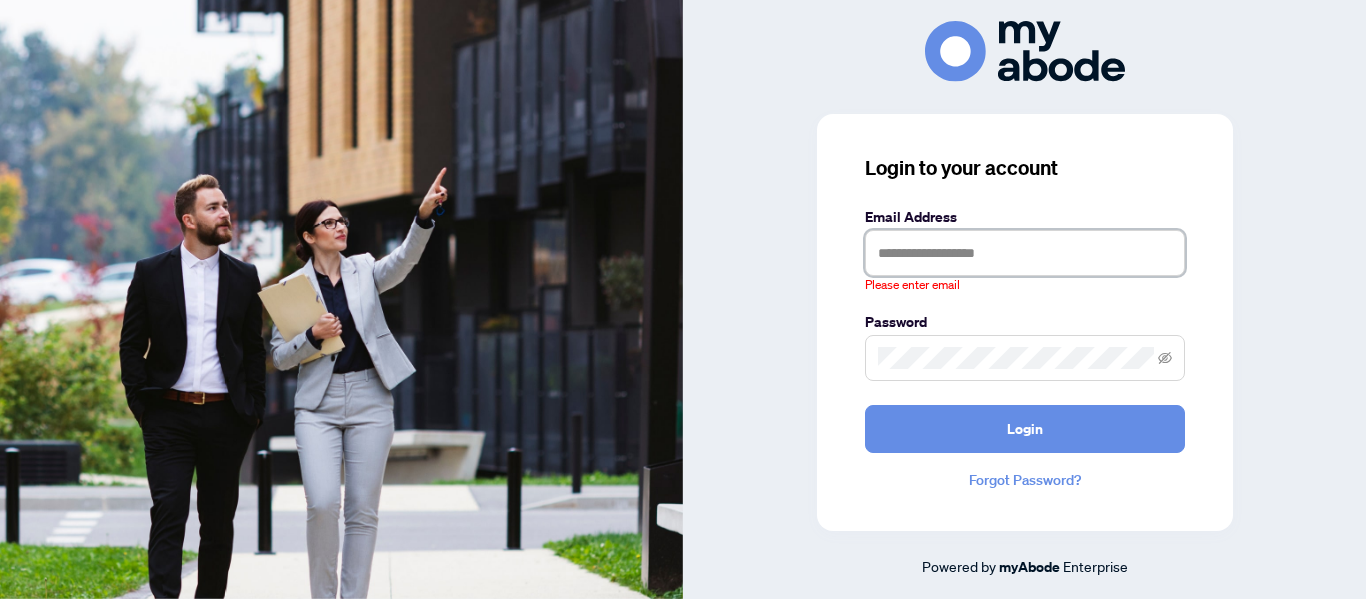 type on "**********" 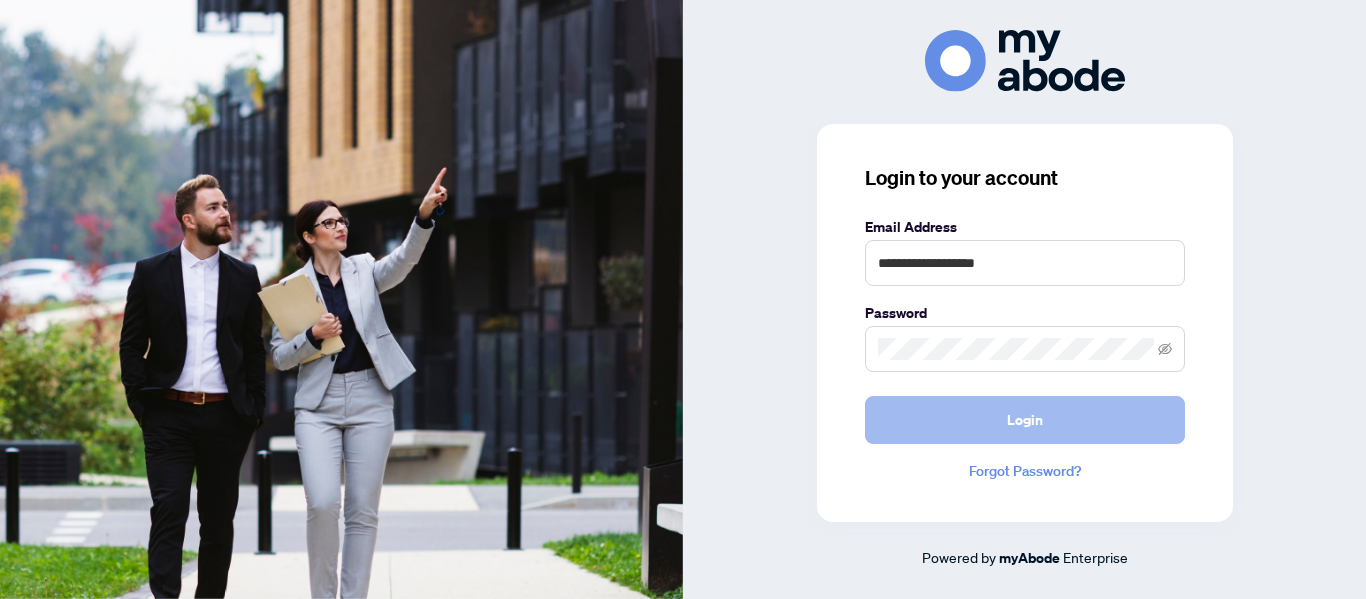 click on "Login" at bounding box center [1025, 420] 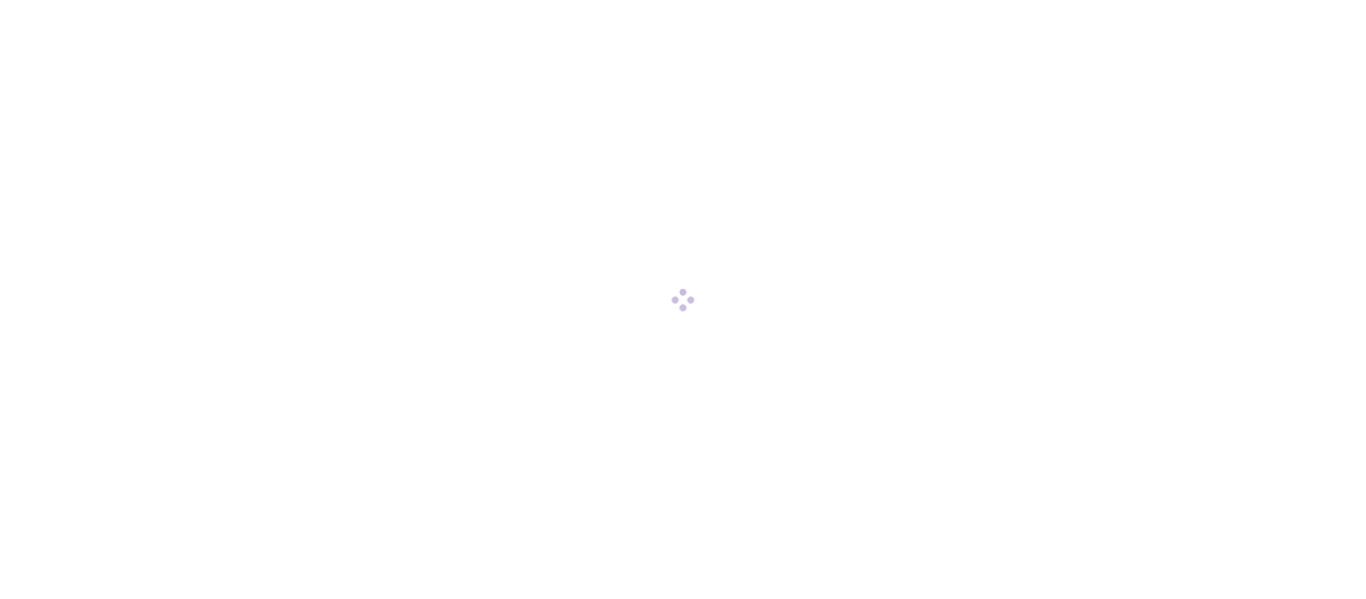 scroll, scrollTop: 0, scrollLeft: 0, axis: both 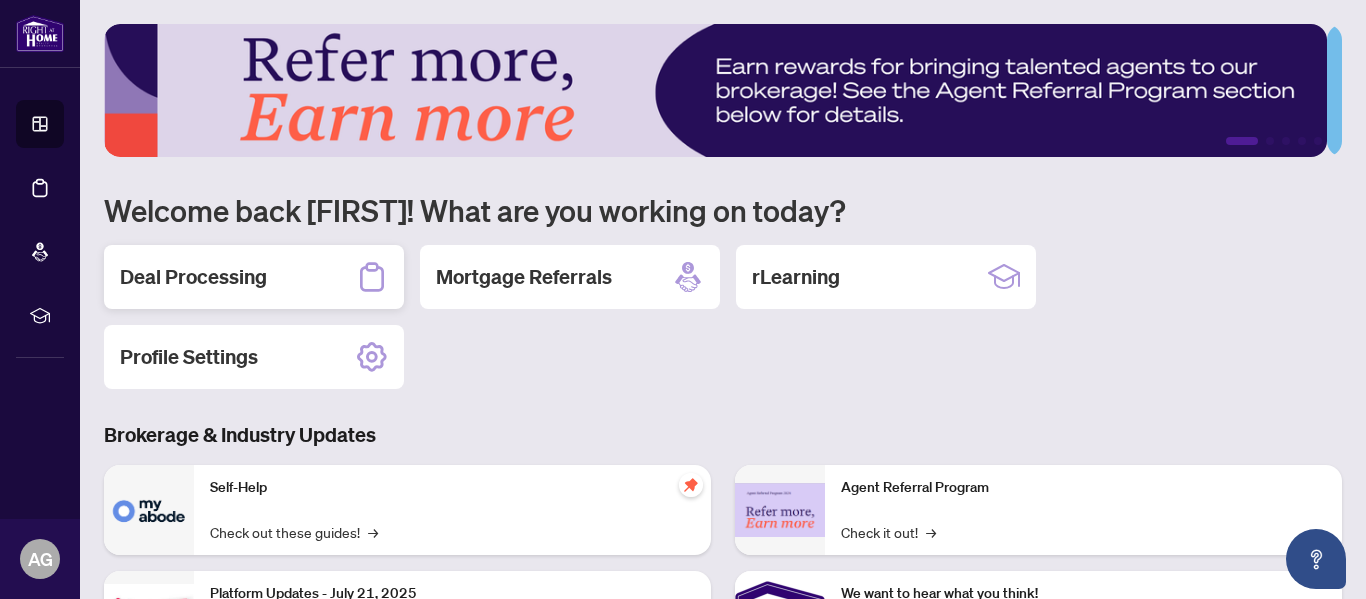 click on "Deal Processing" at bounding box center [193, 277] 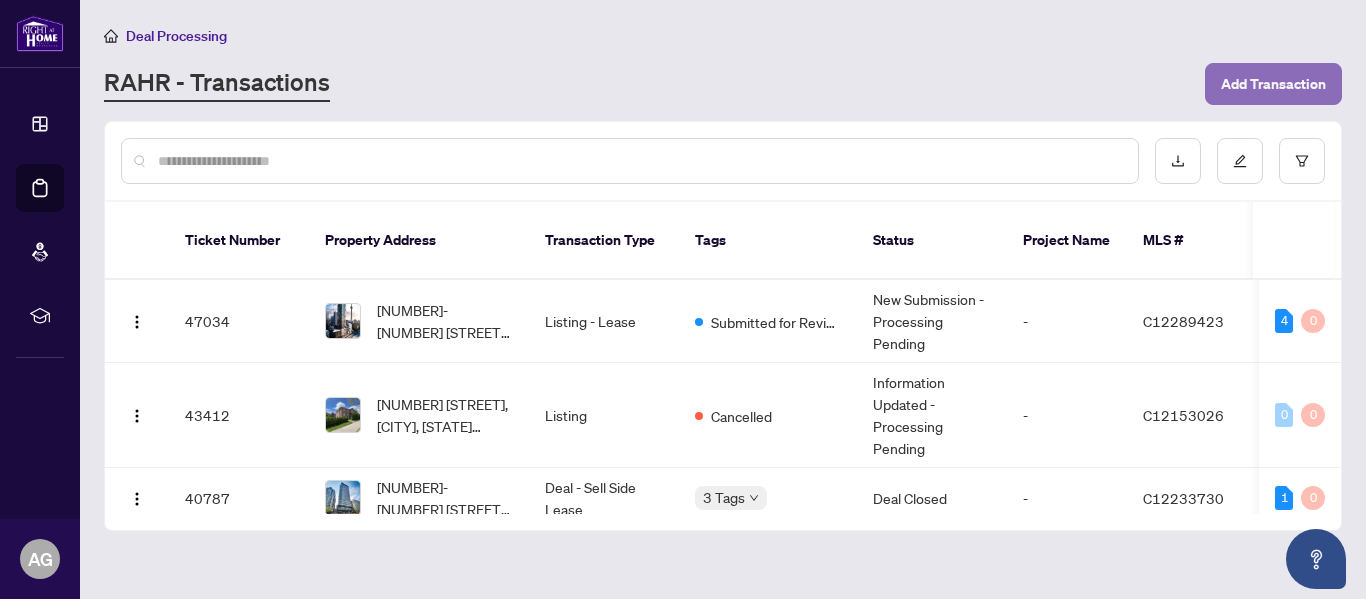 click on "Add Transaction" at bounding box center [1273, 84] 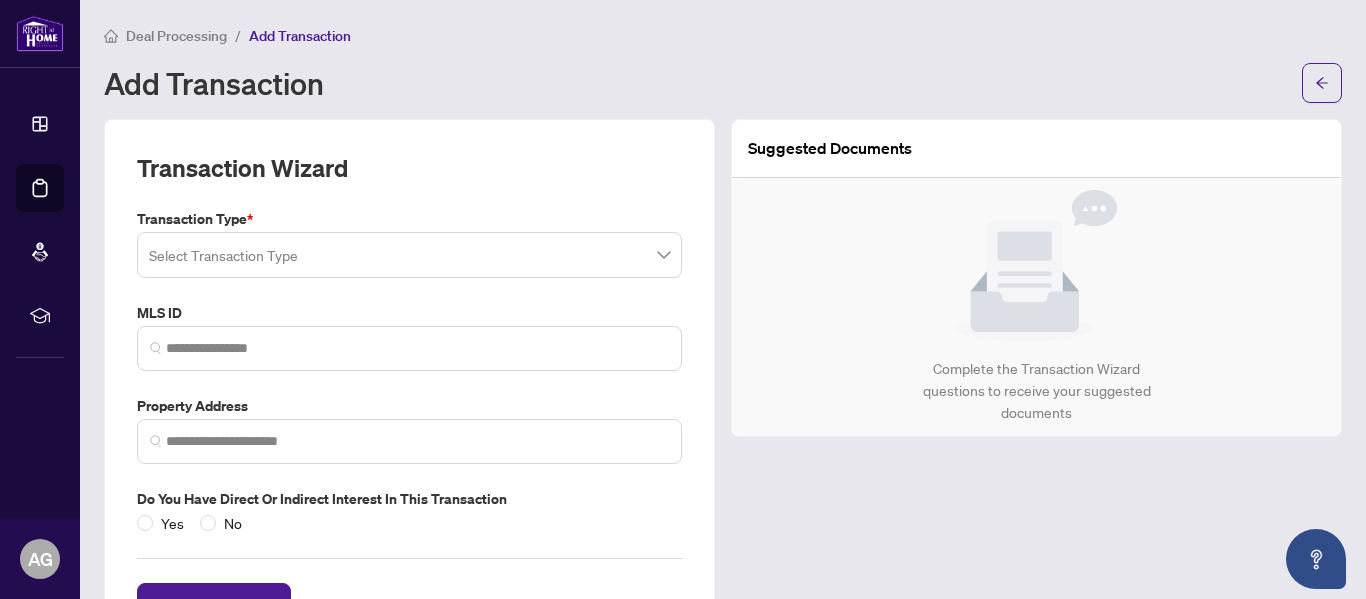 click at bounding box center (409, 255) 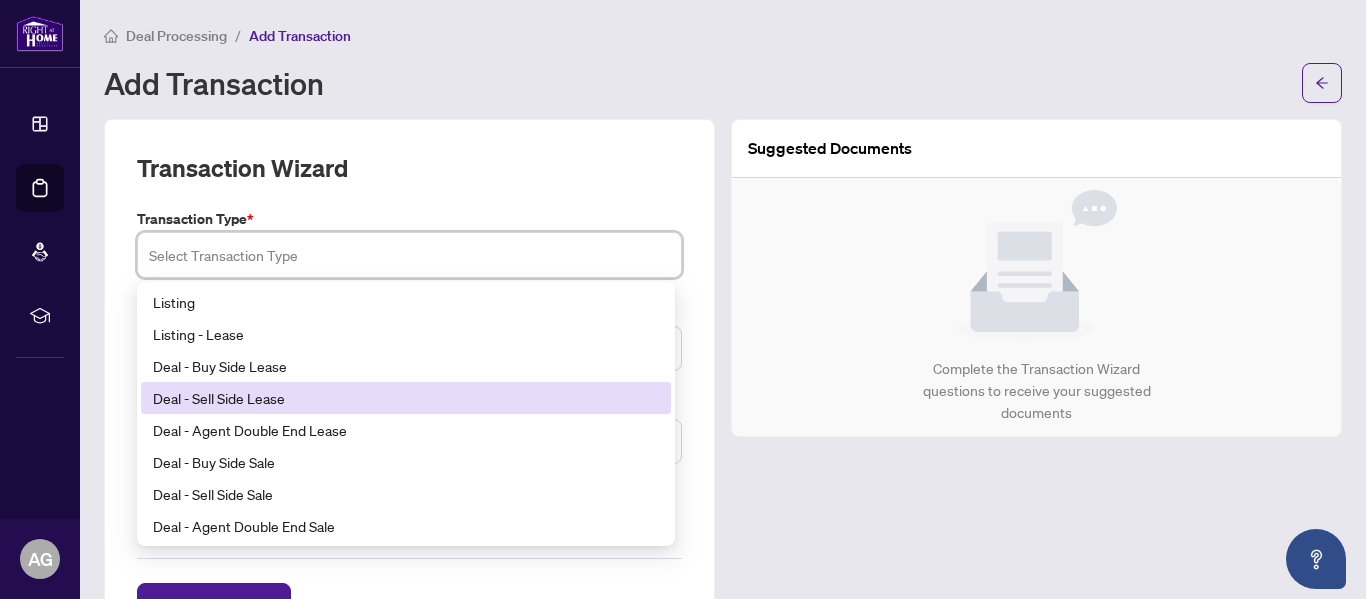 click on "Deal - Sell Side Lease" at bounding box center (406, 398) 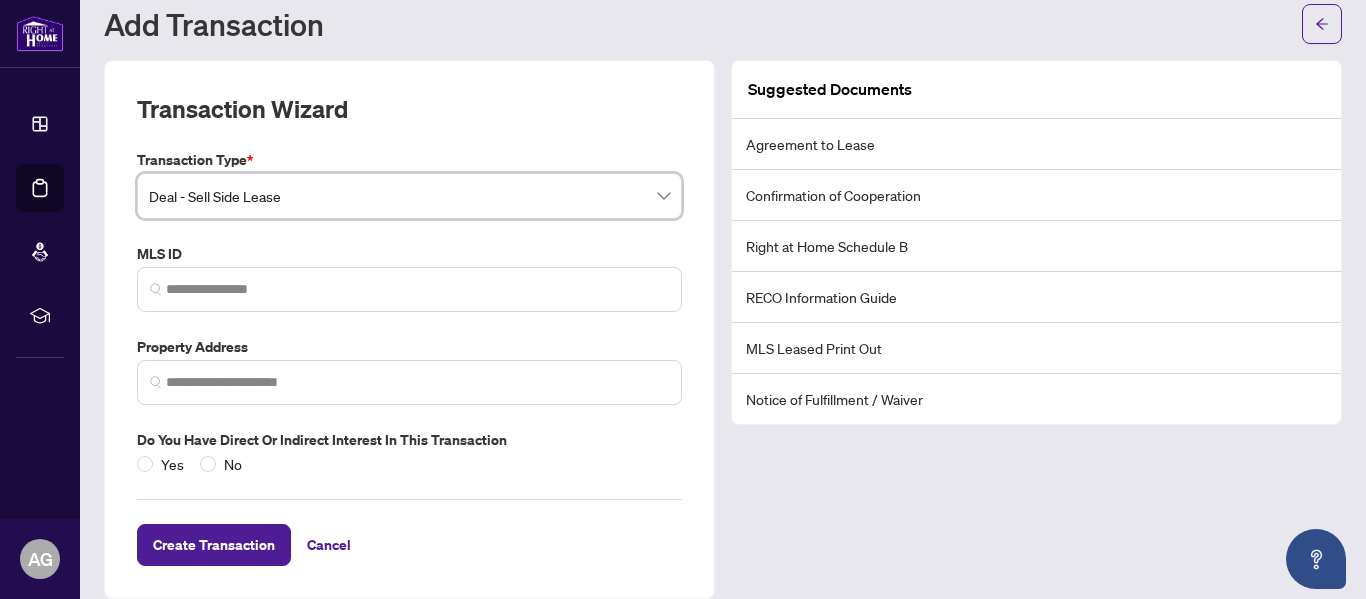 scroll, scrollTop: 82, scrollLeft: 0, axis: vertical 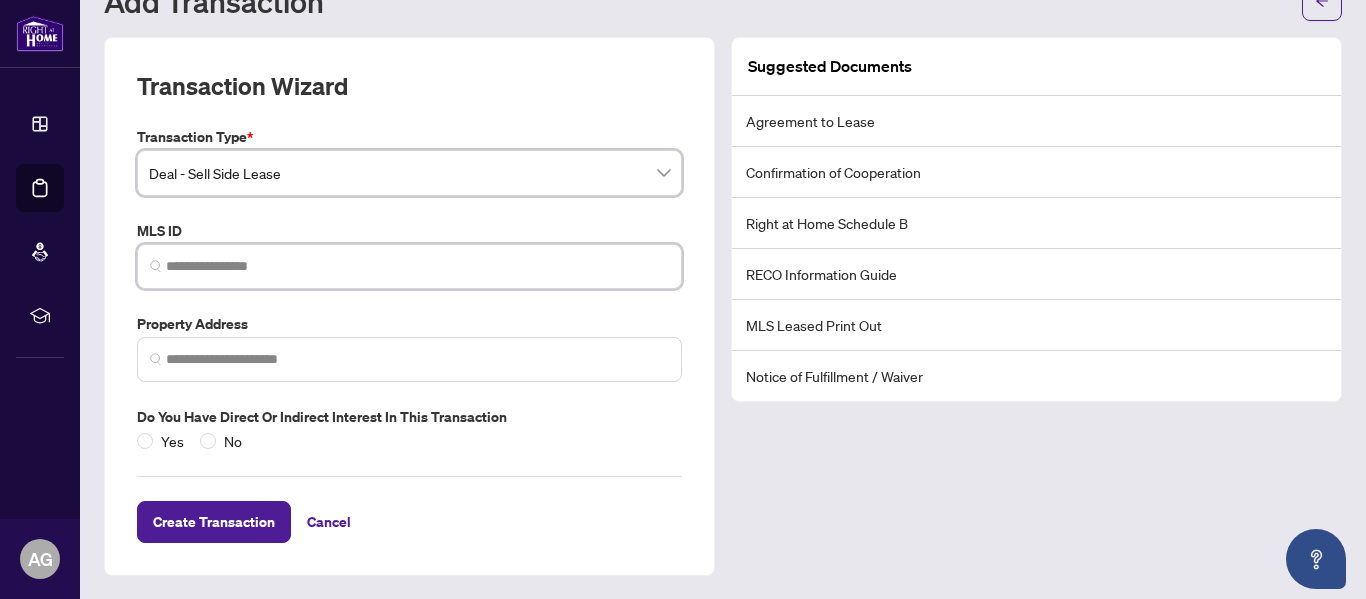click at bounding box center [417, 266] 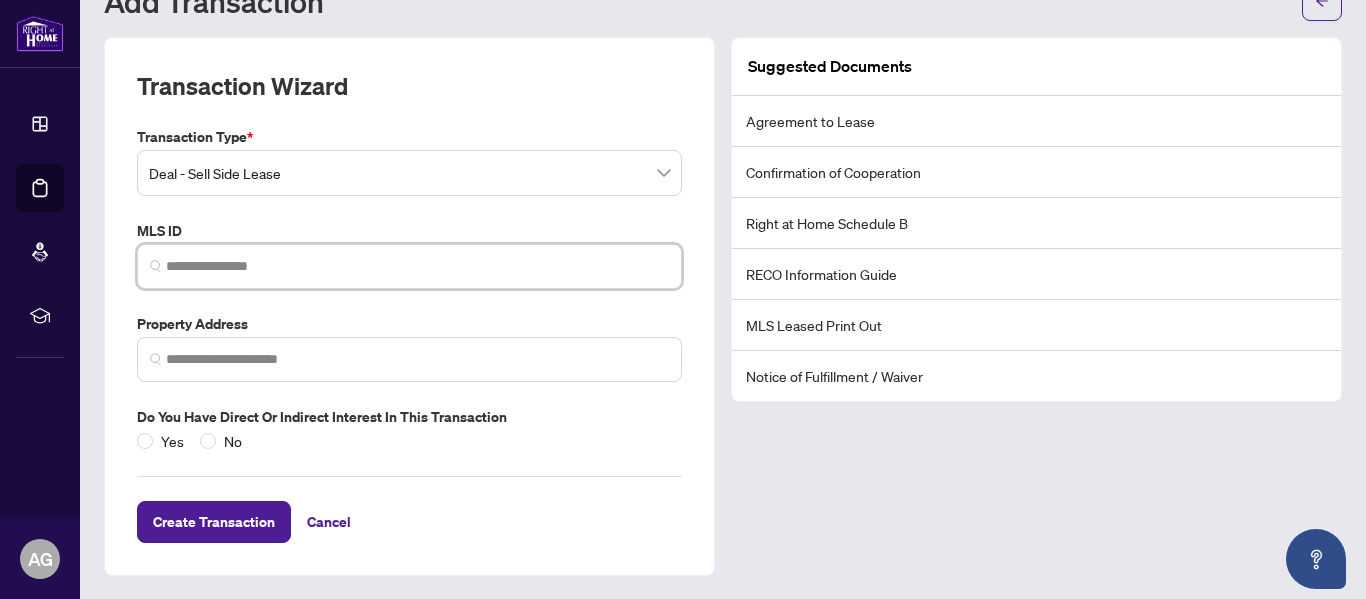 paste on "*********" 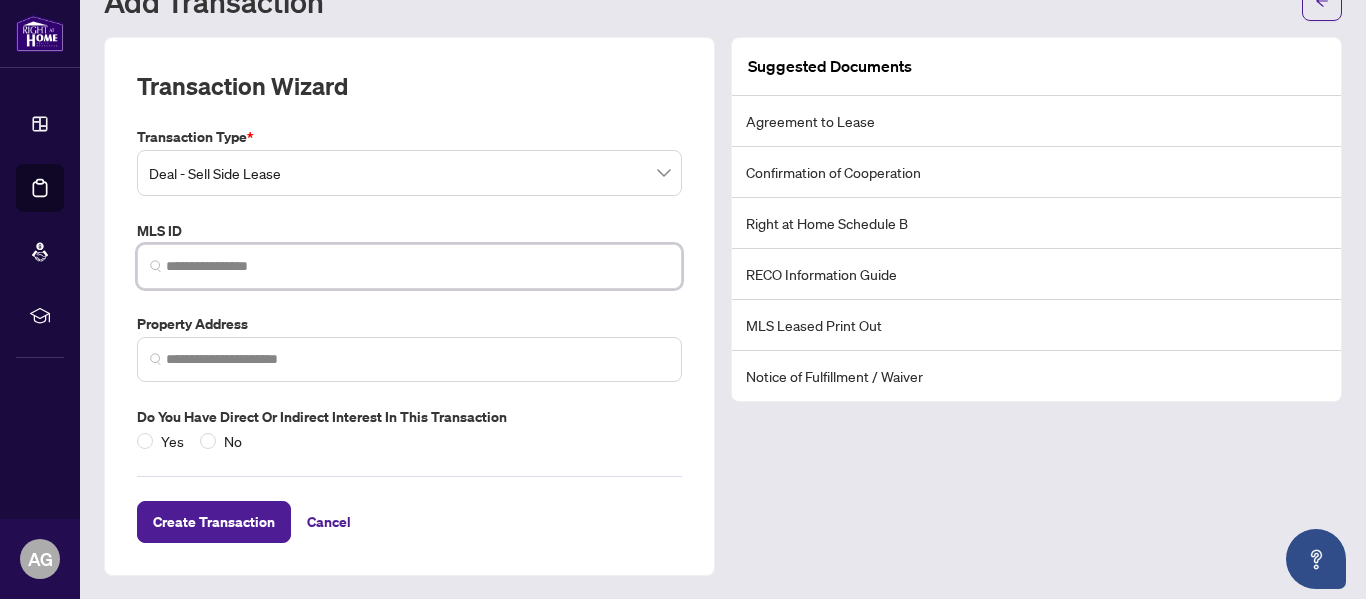 type on "*********" 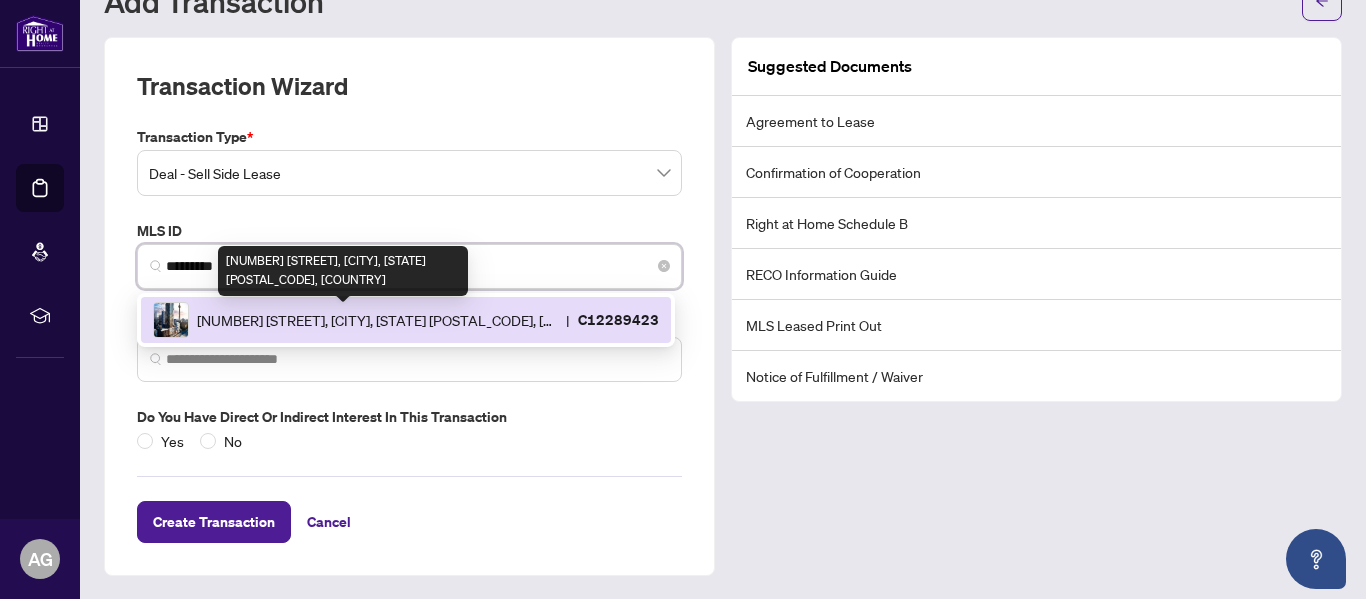 click on "[NUMBER] [STREET], [CITY], [STATE] [POSTAL_CODE], [COUNTRY]" at bounding box center [377, 320] 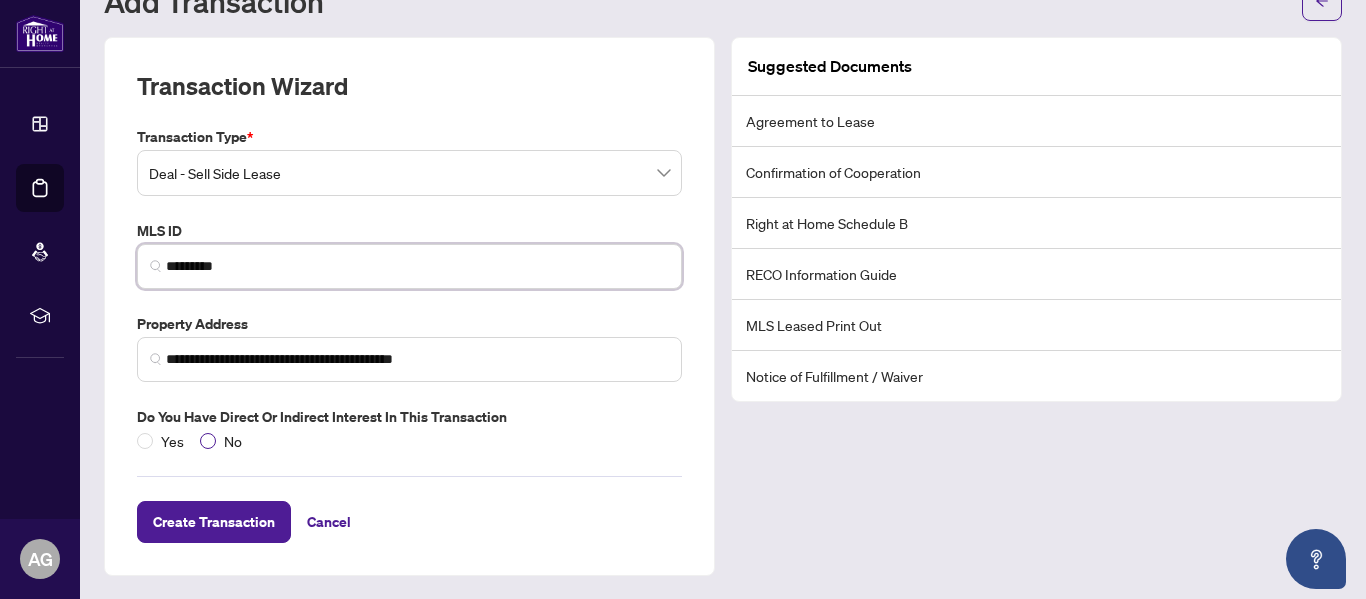type on "*********" 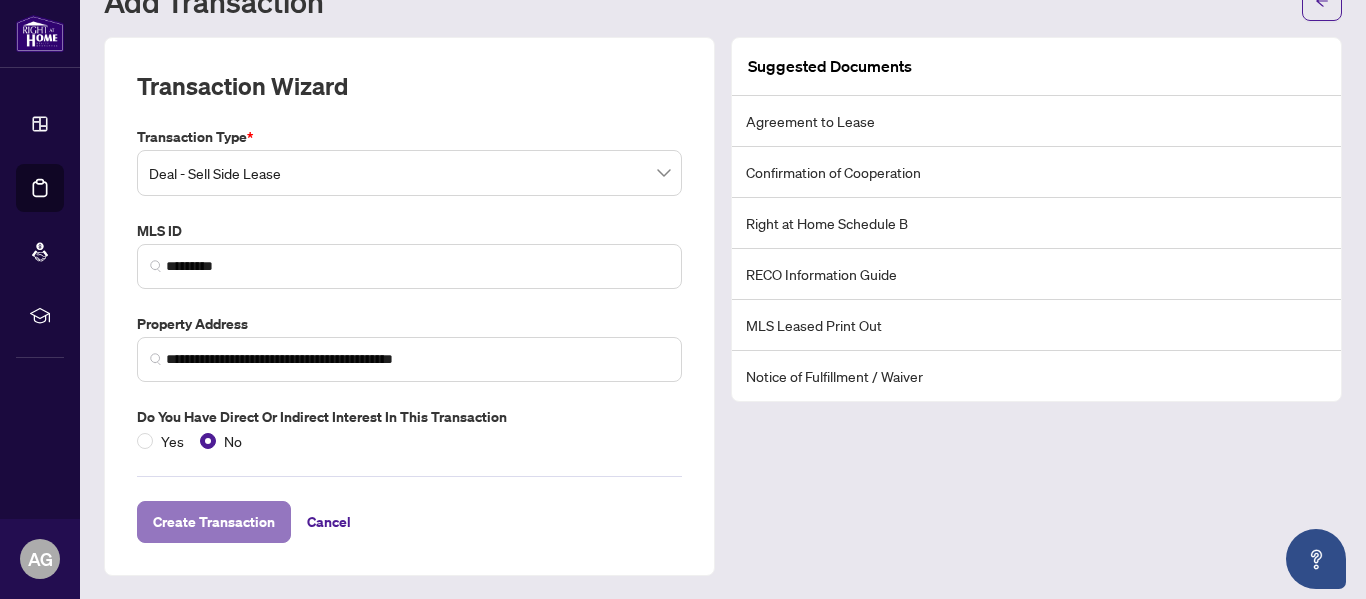 click on "Create Transaction" at bounding box center [214, 522] 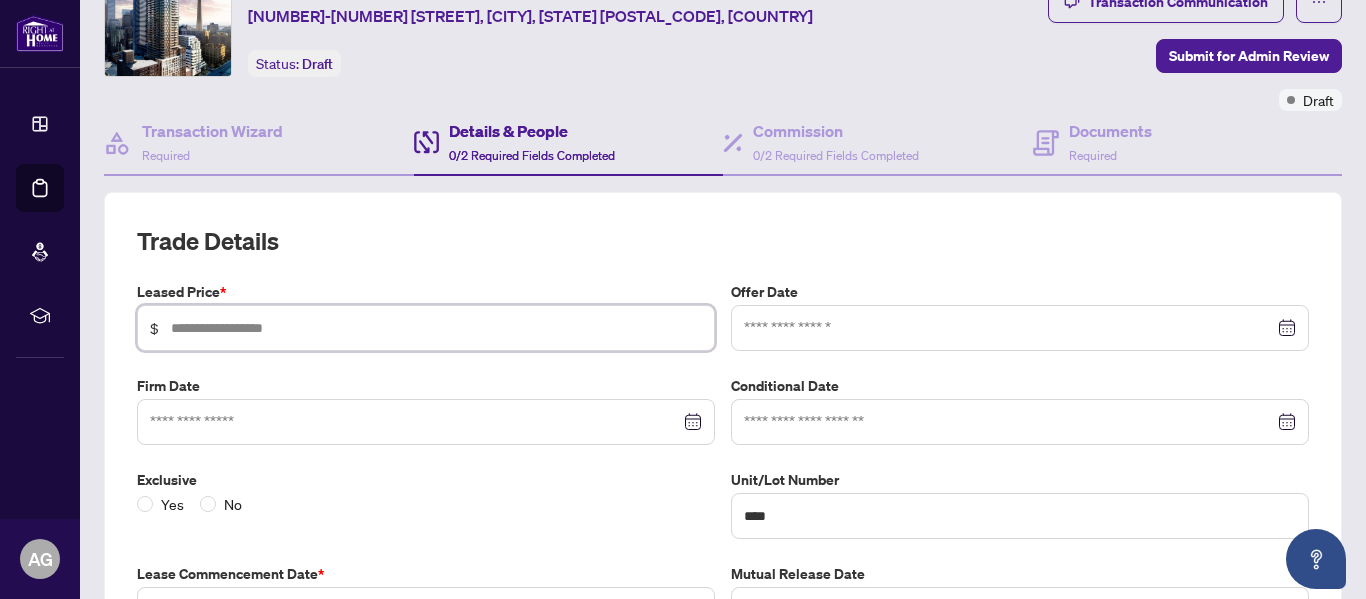 click at bounding box center (436, 328) 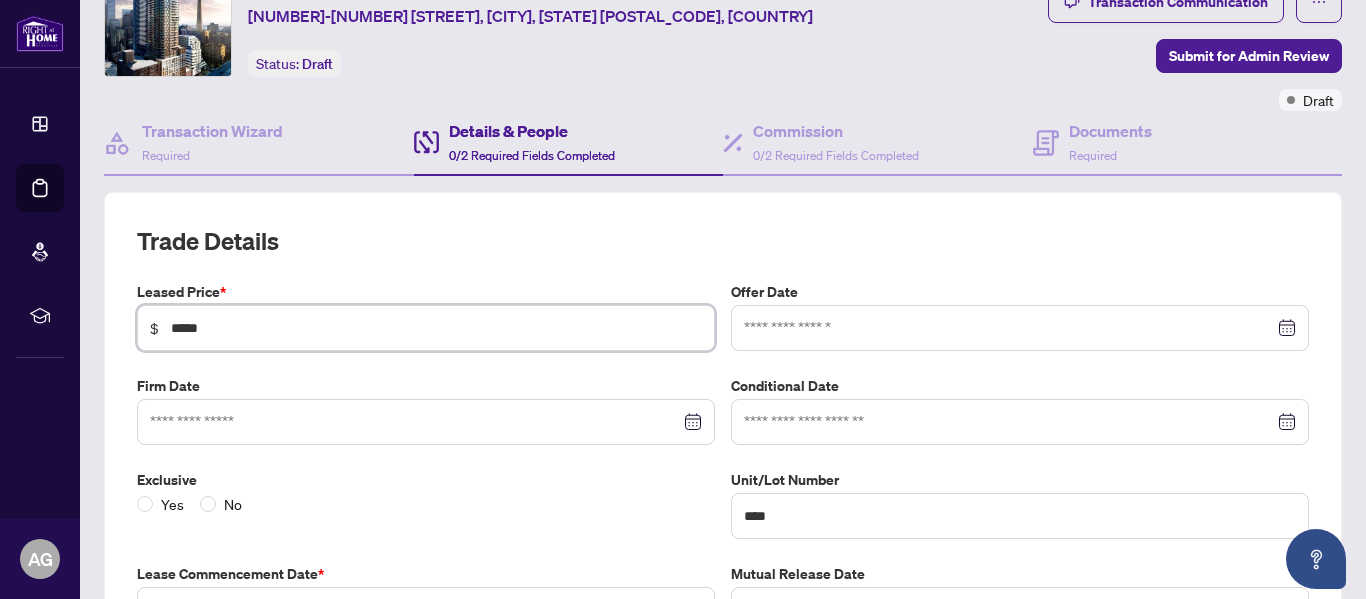type on "*****" 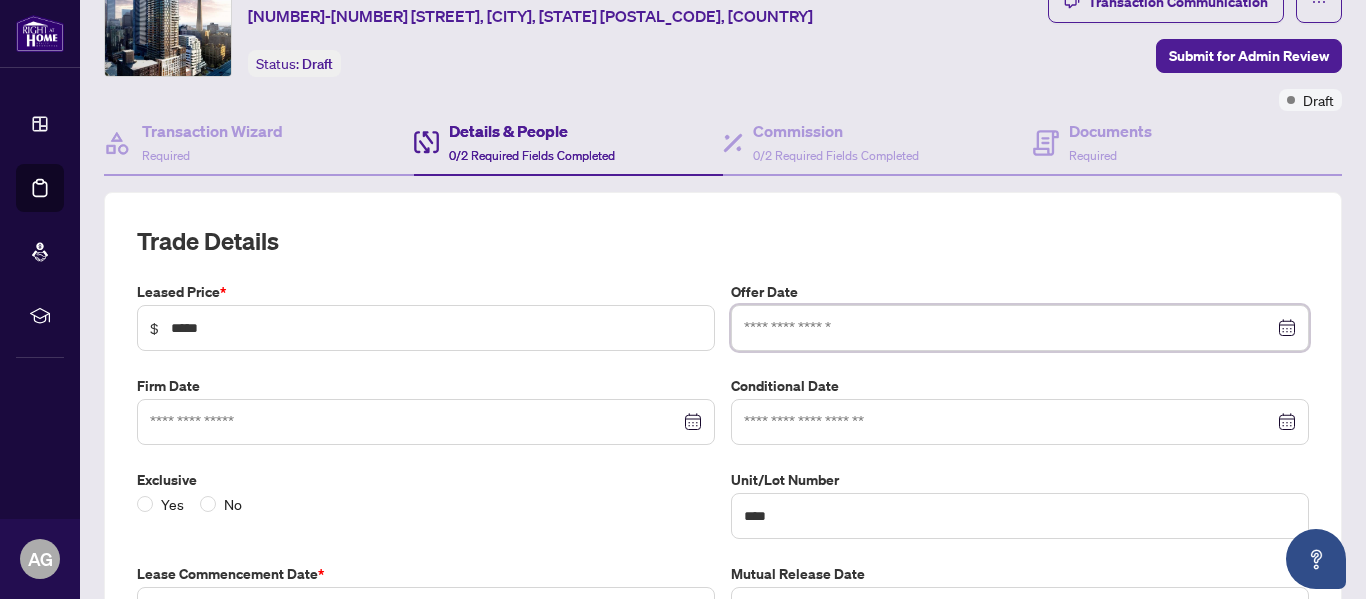 click at bounding box center [1009, 328] 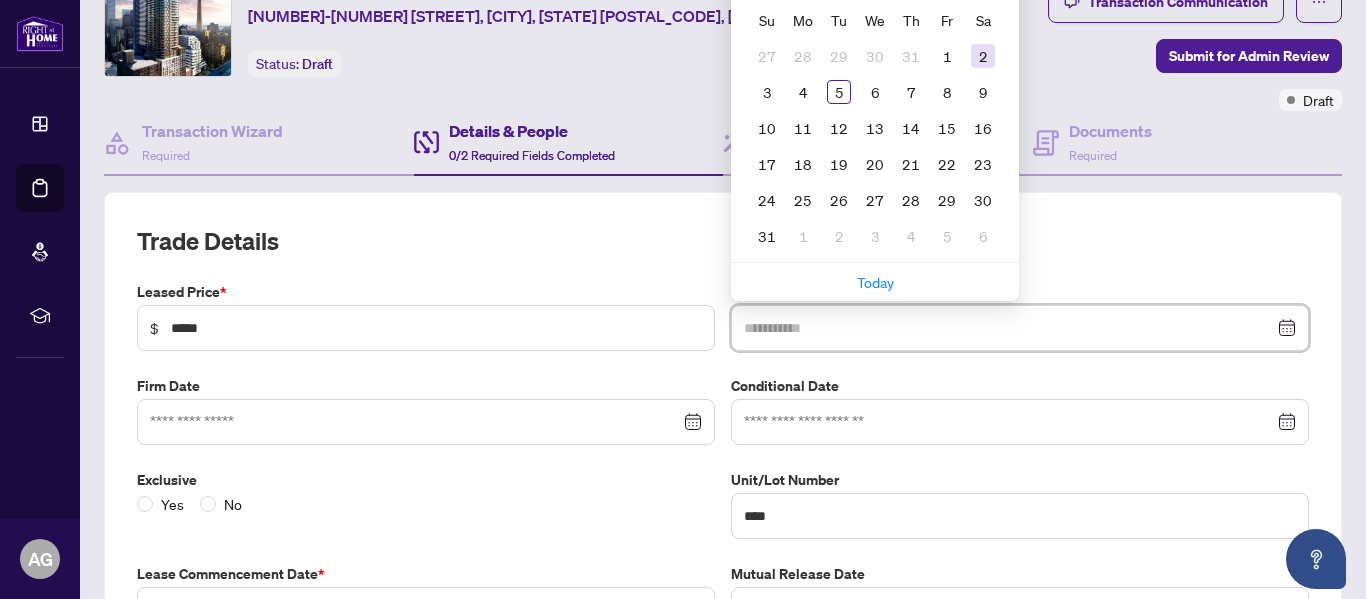 type on "**********" 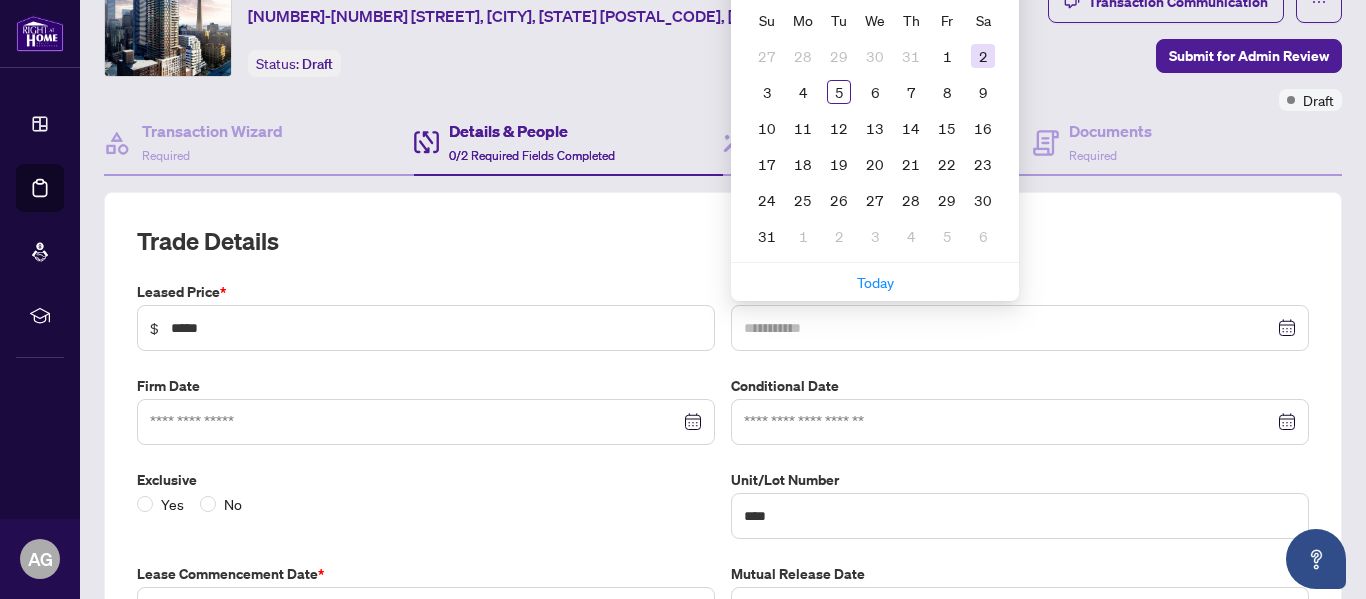 click on "2" at bounding box center [983, 56] 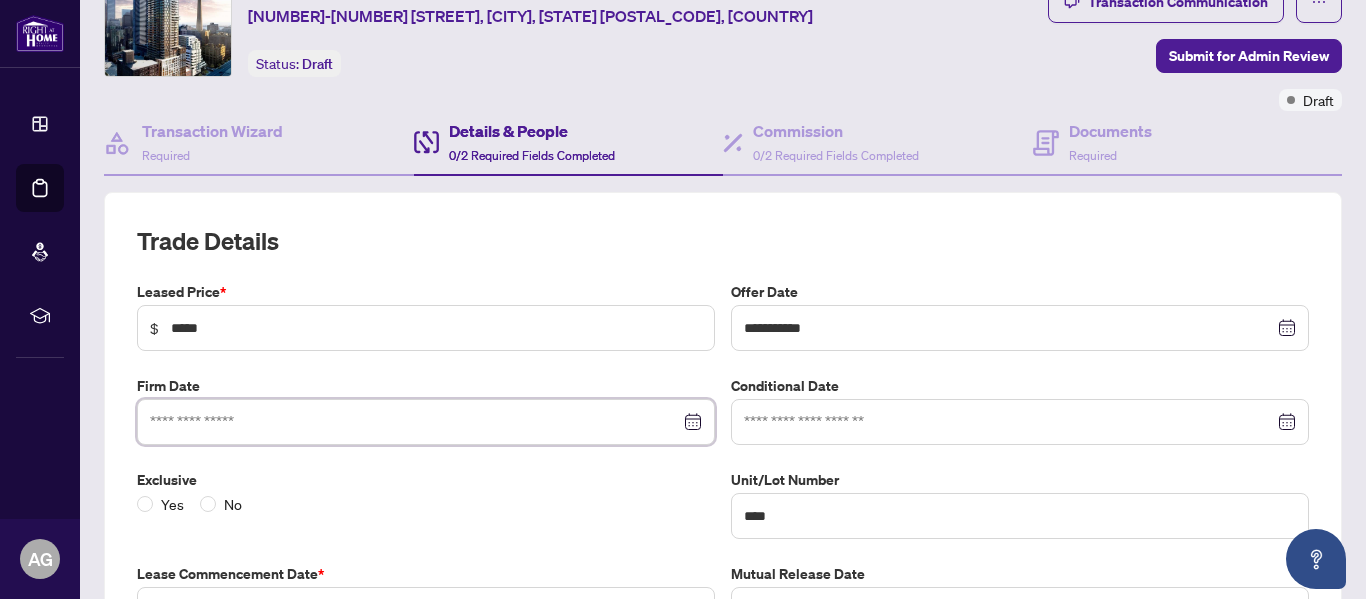 click at bounding box center [415, 422] 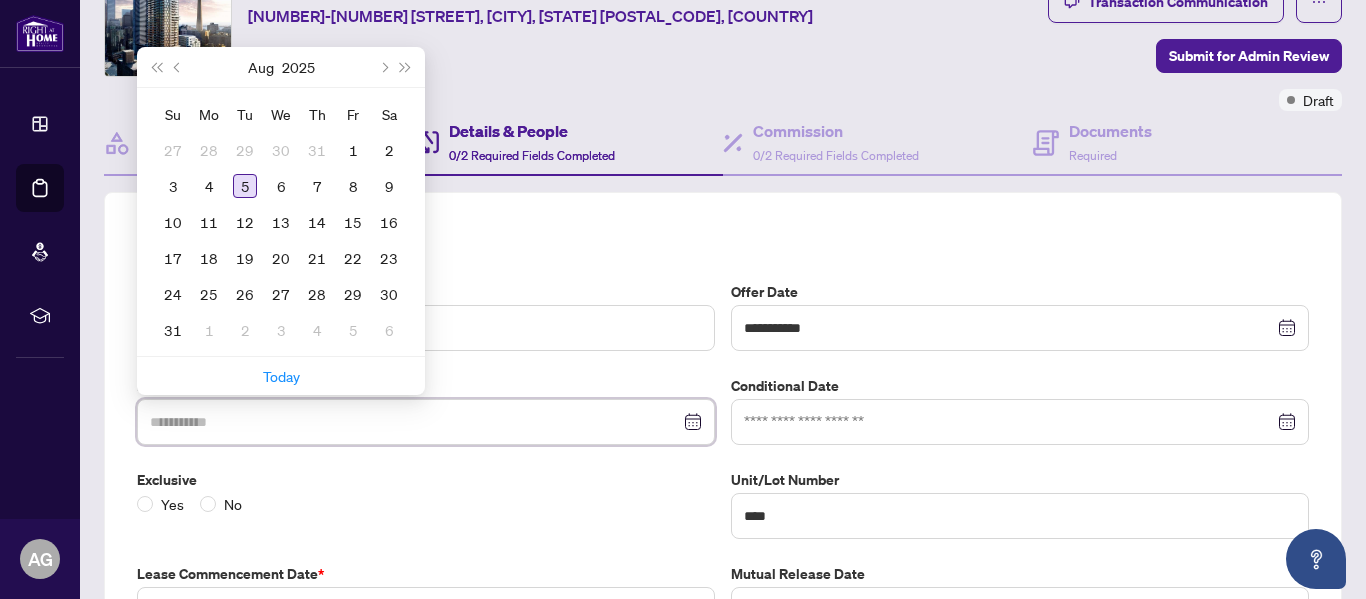type on "**********" 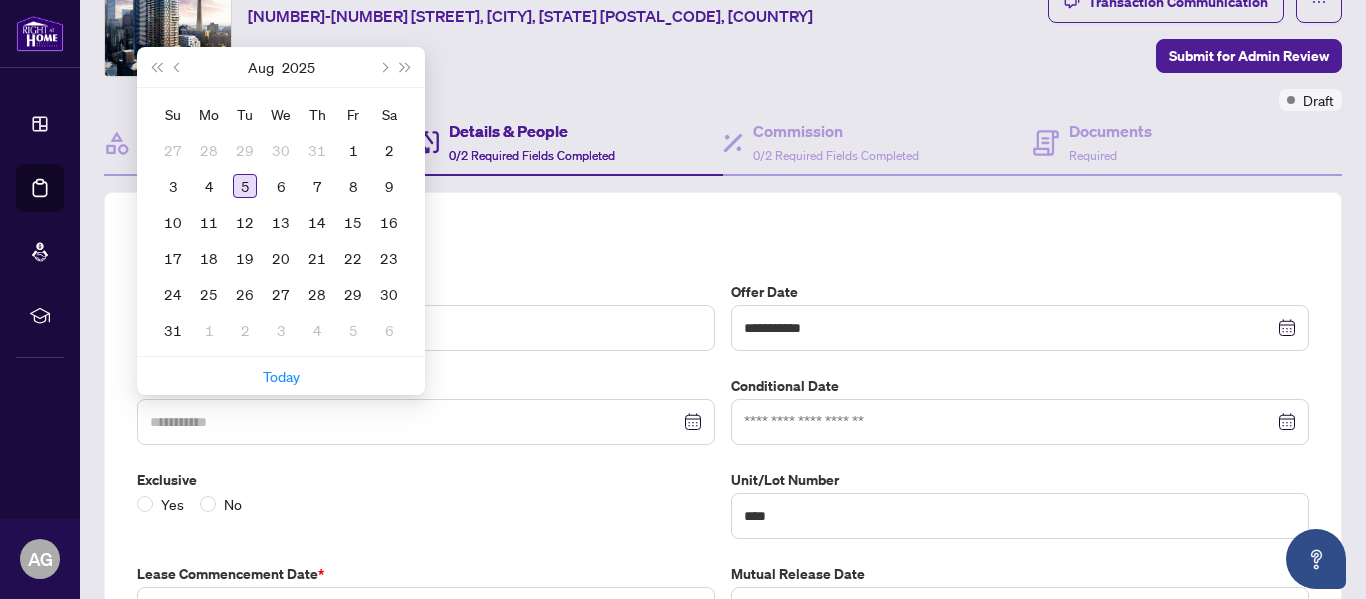 click on "5" at bounding box center [245, 186] 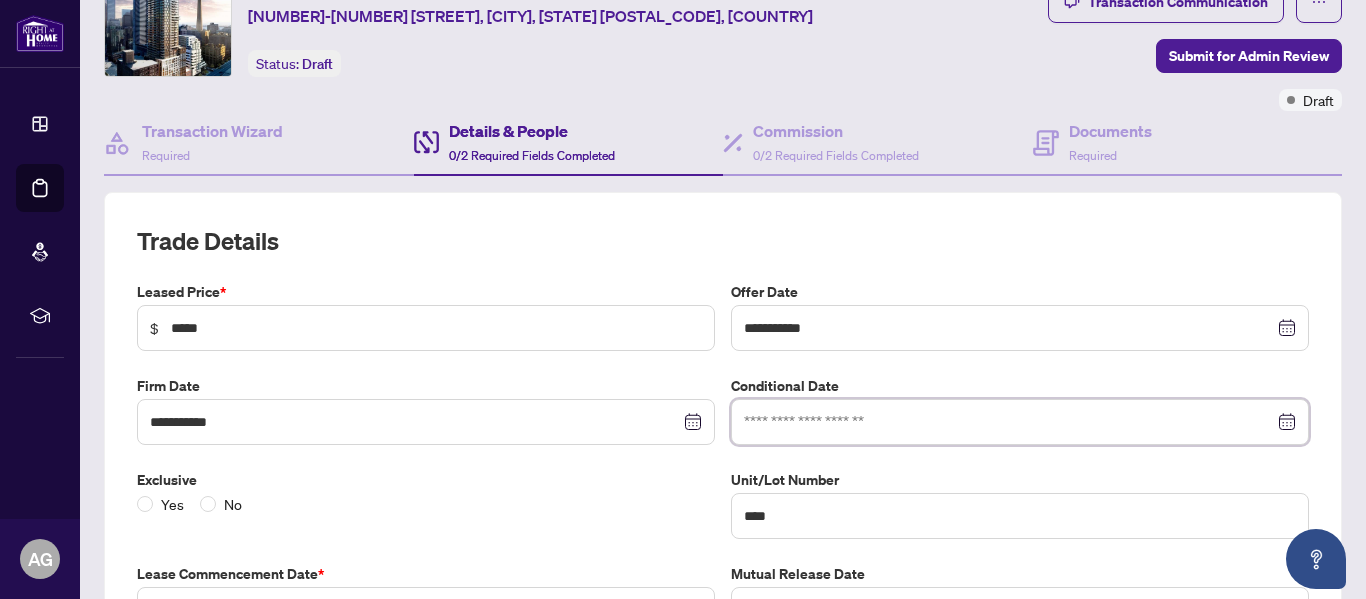 click at bounding box center (1009, 422) 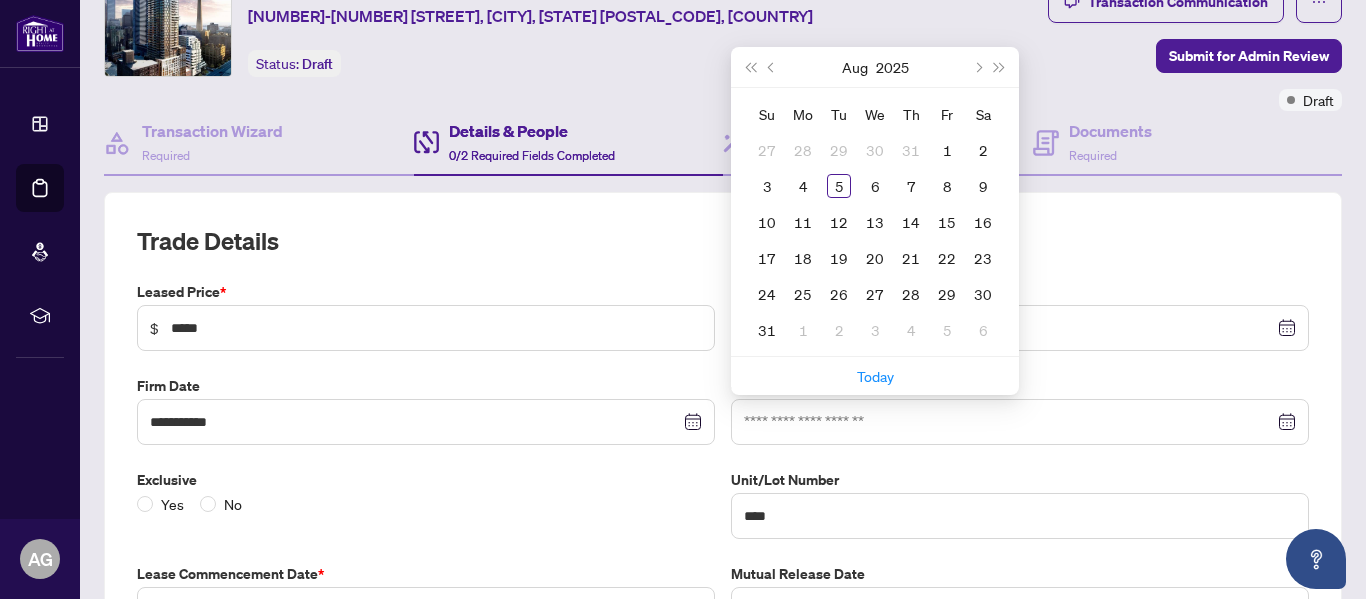 click on "Exclusive" at bounding box center [426, 480] 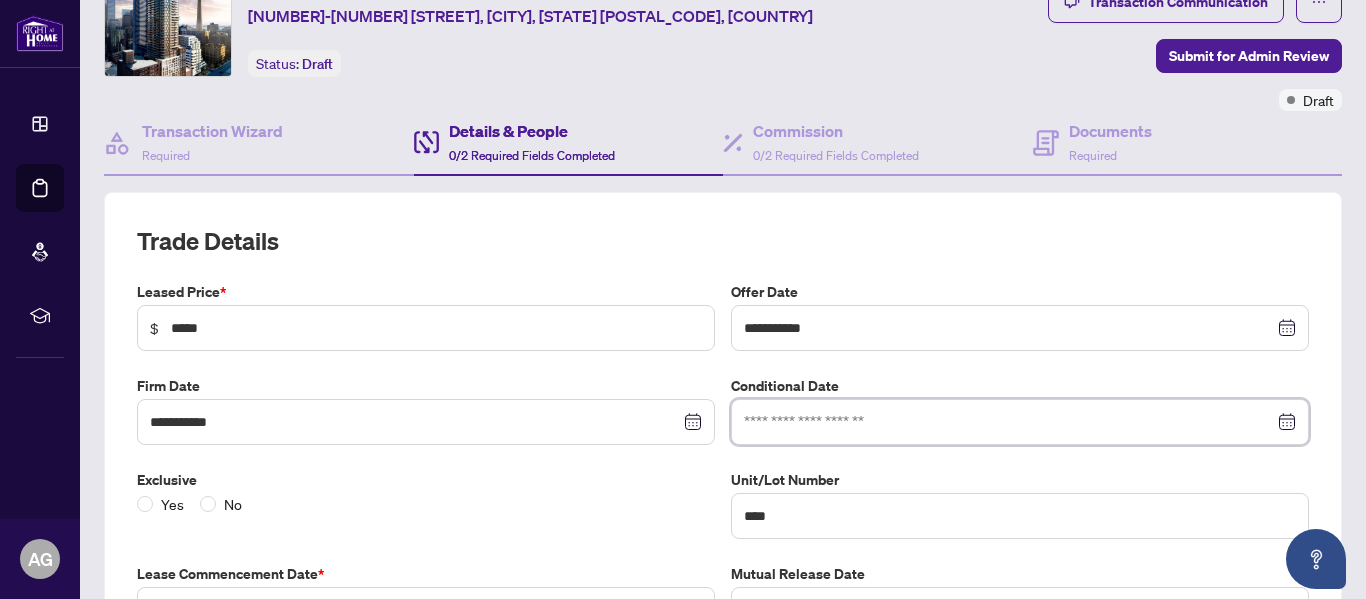 click at bounding box center [1009, 422] 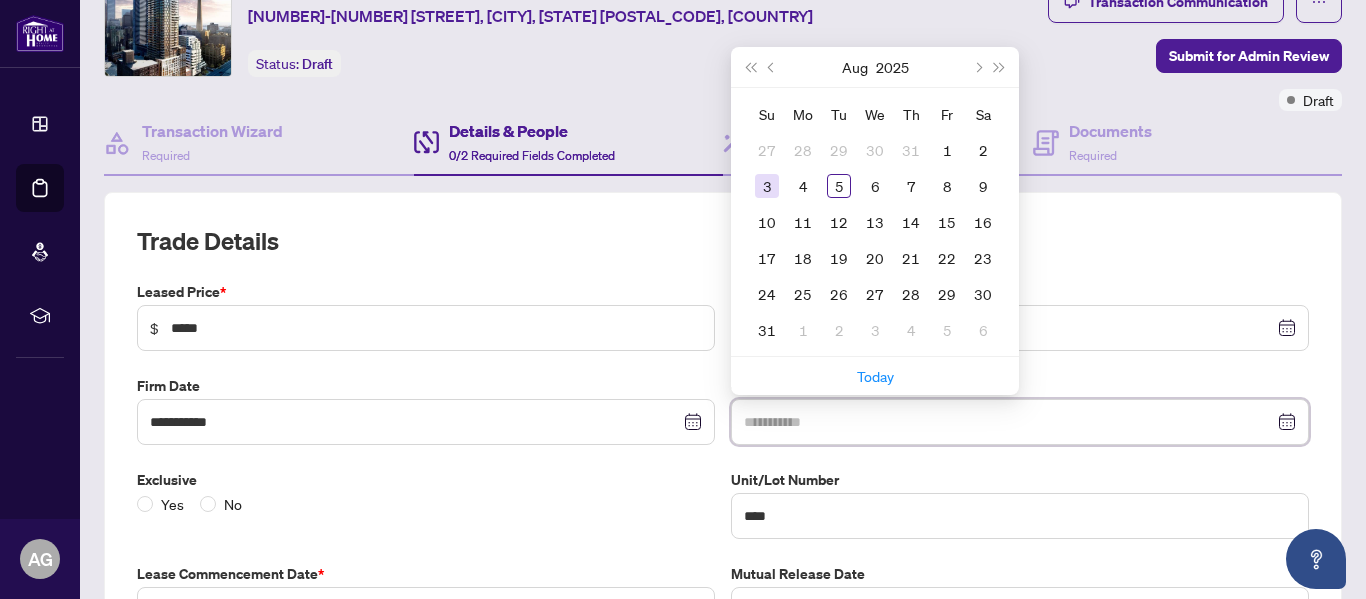 type on "**********" 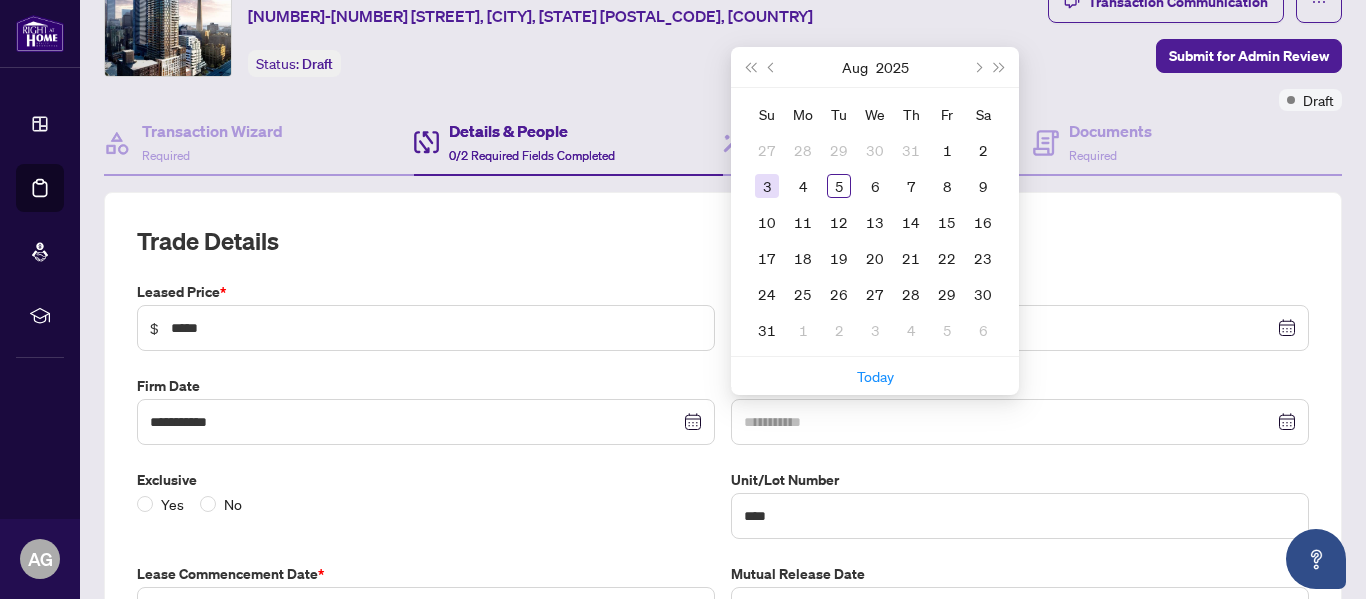 click on "3" at bounding box center [767, 186] 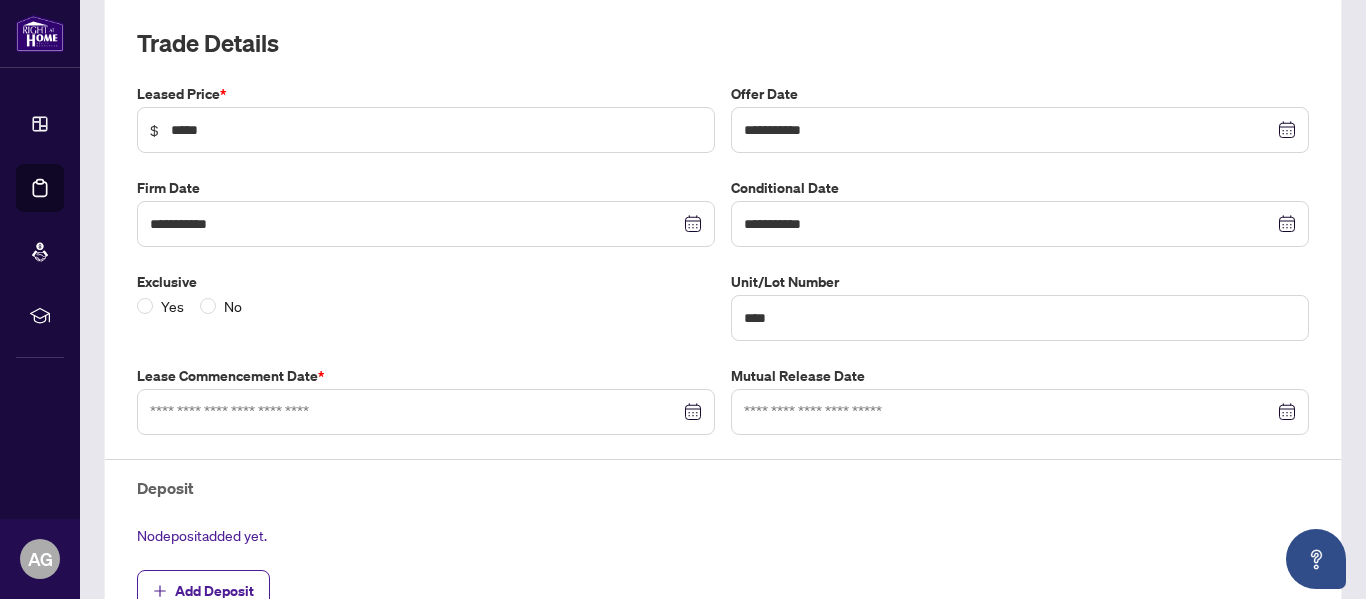 scroll, scrollTop: 282, scrollLeft: 0, axis: vertical 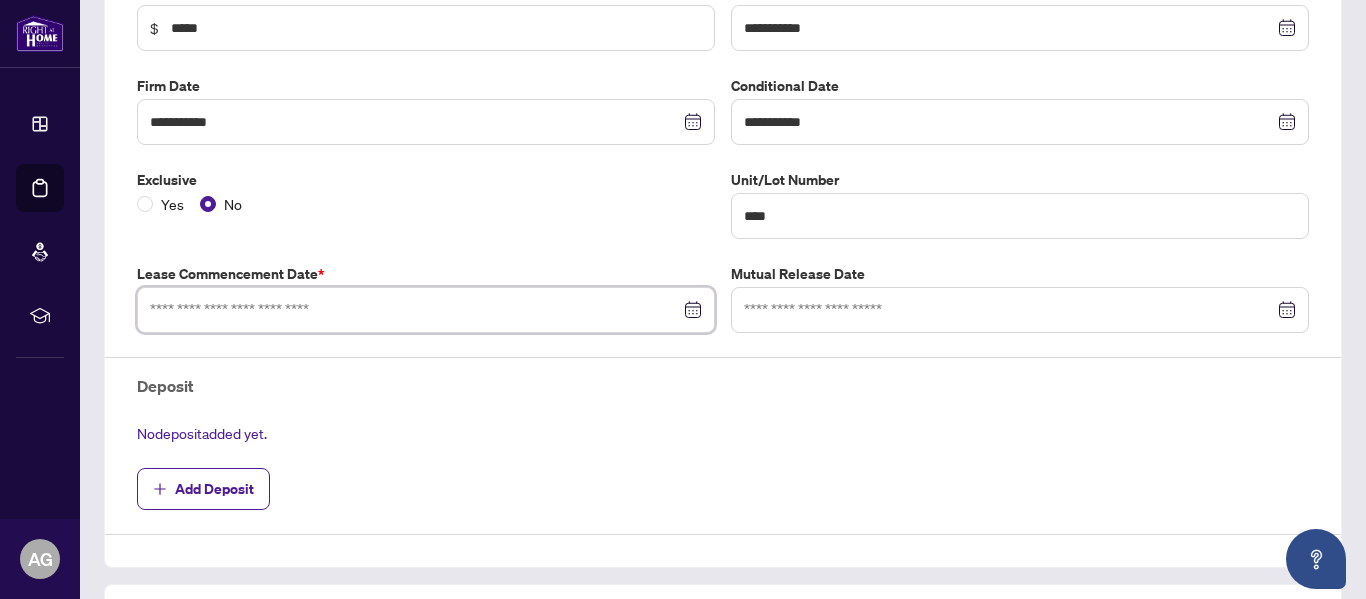 click at bounding box center [415, 310] 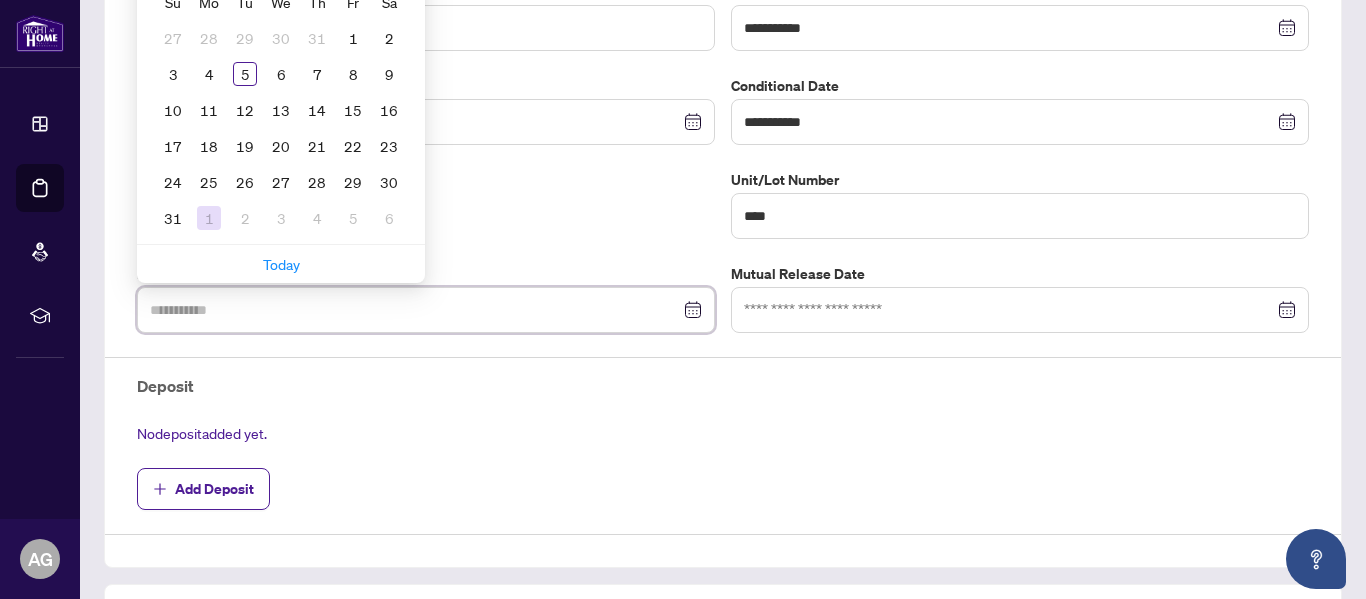 type on "**********" 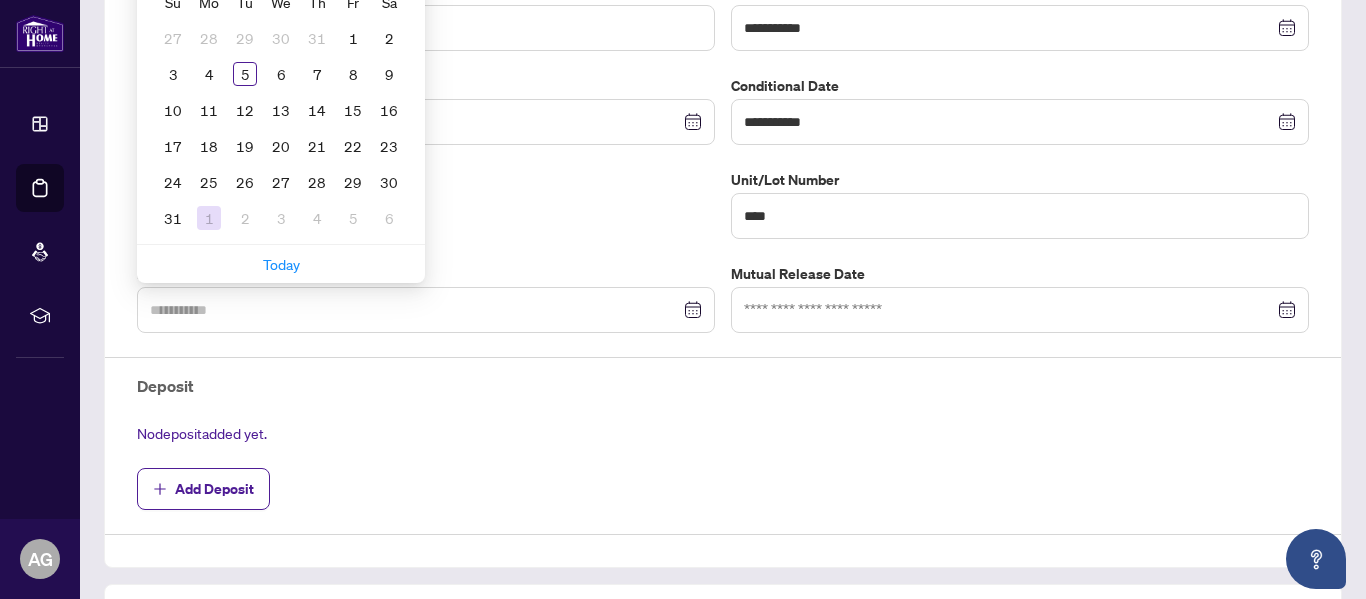 click on "1" at bounding box center (209, 218) 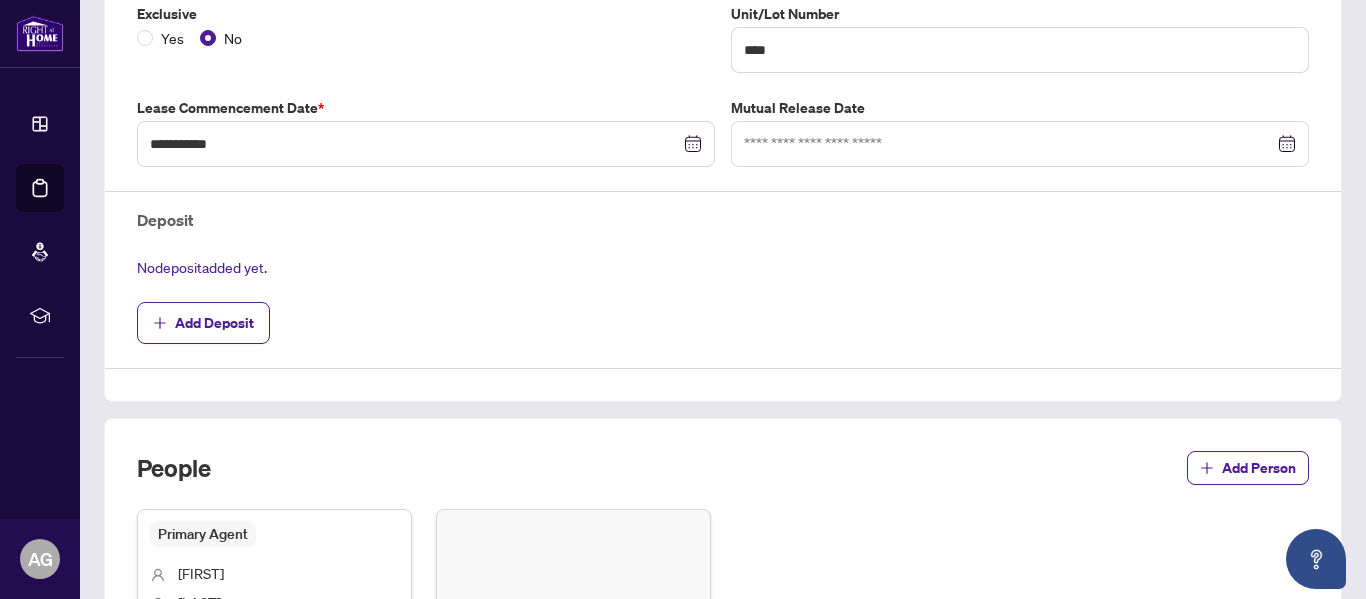 scroll, scrollTop: 582, scrollLeft: 0, axis: vertical 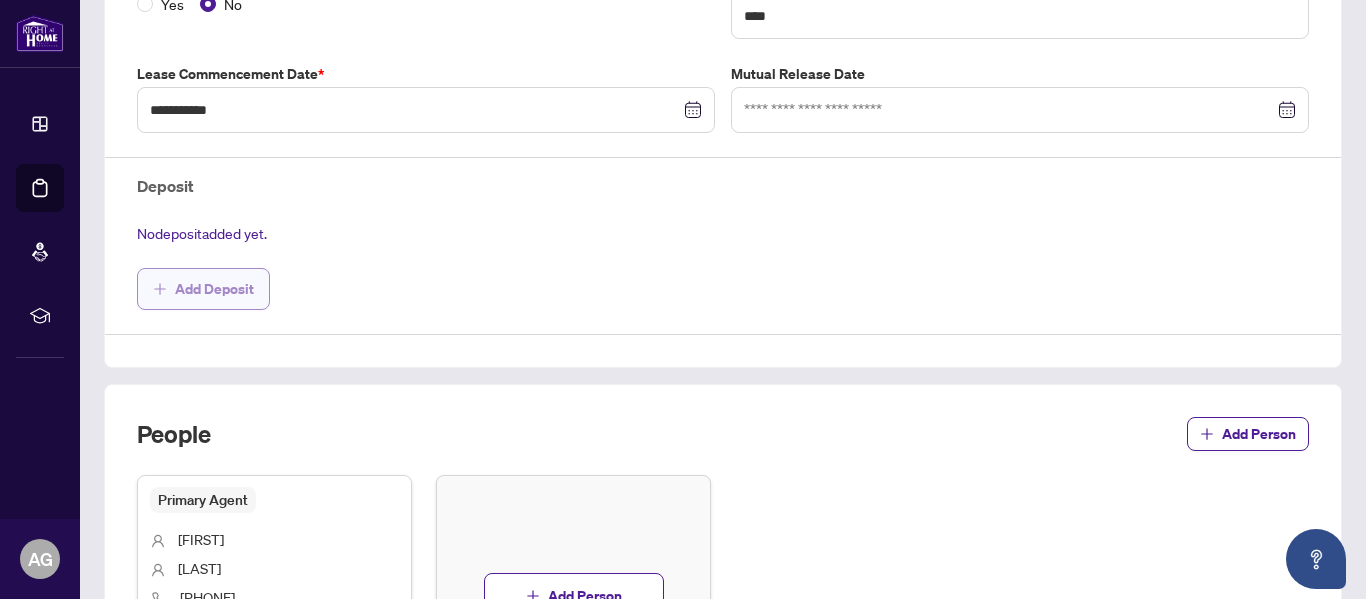 click on "Add Deposit" at bounding box center [214, 289] 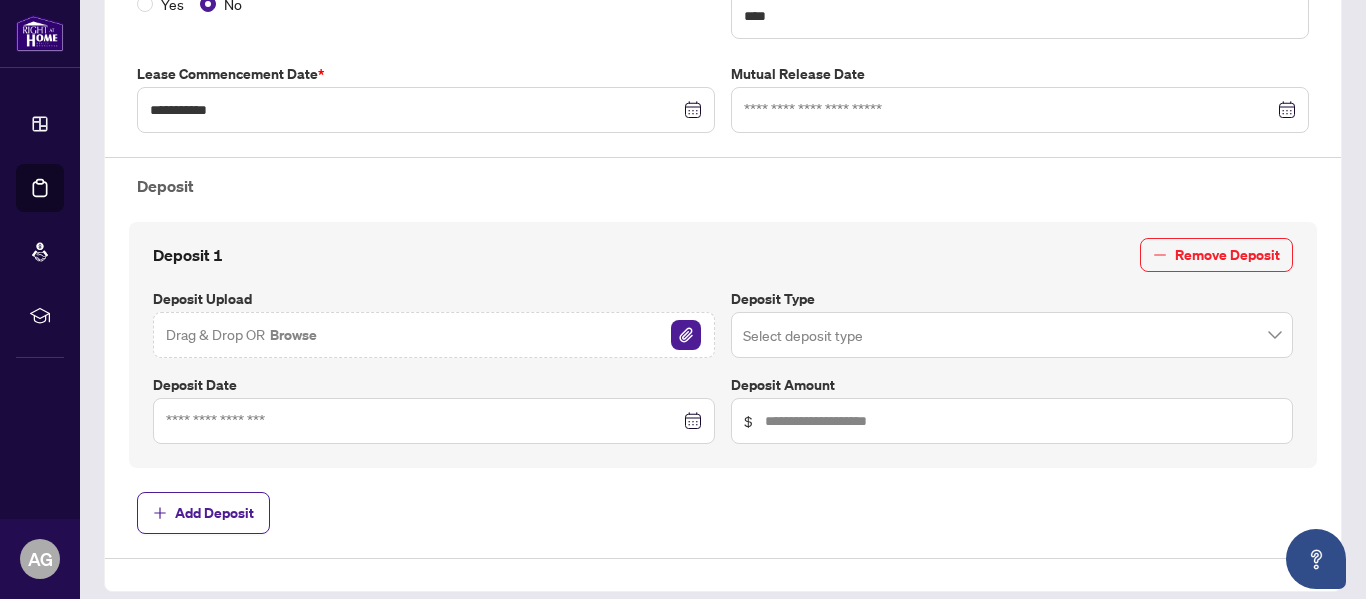 click on "Drag & Drop OR   Browse" at bounding box center [242, 335] 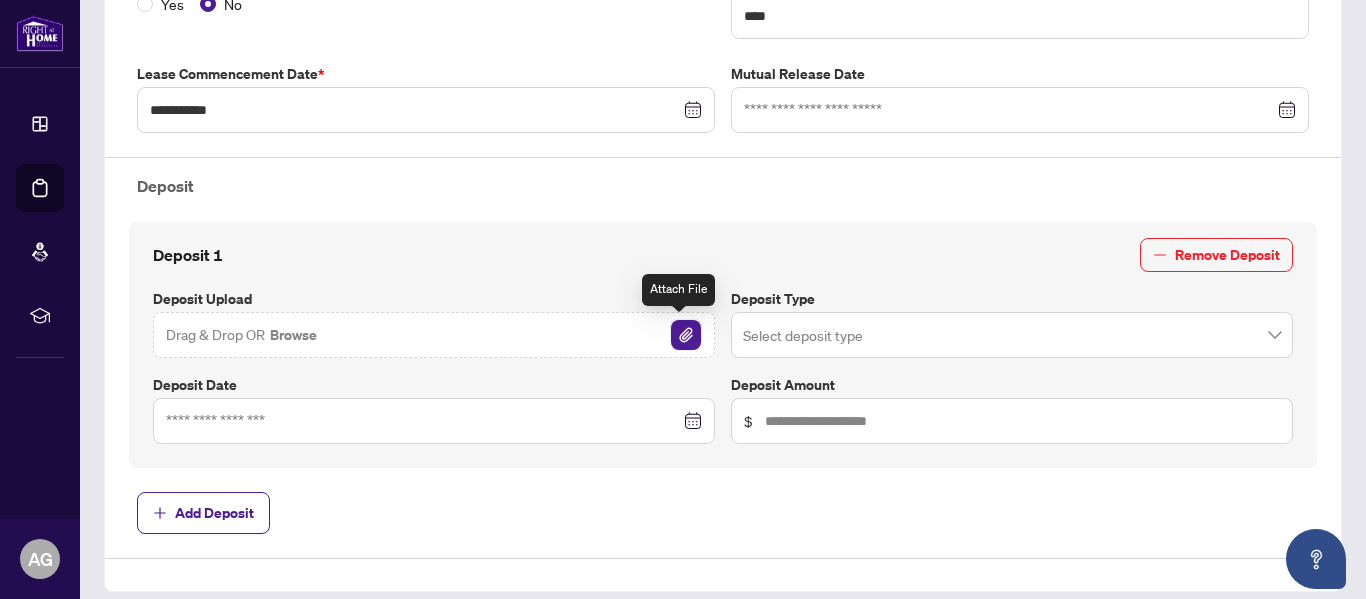 click at bounding box center [686, 335] 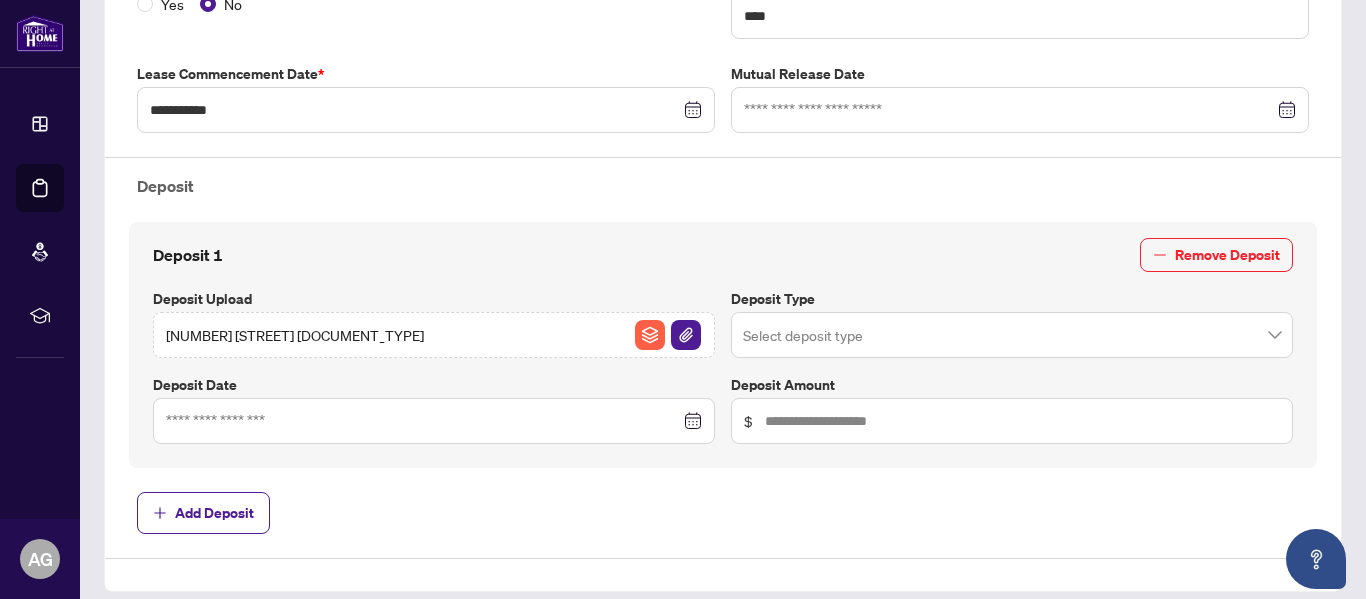 click at bounding box center [1012, 335] 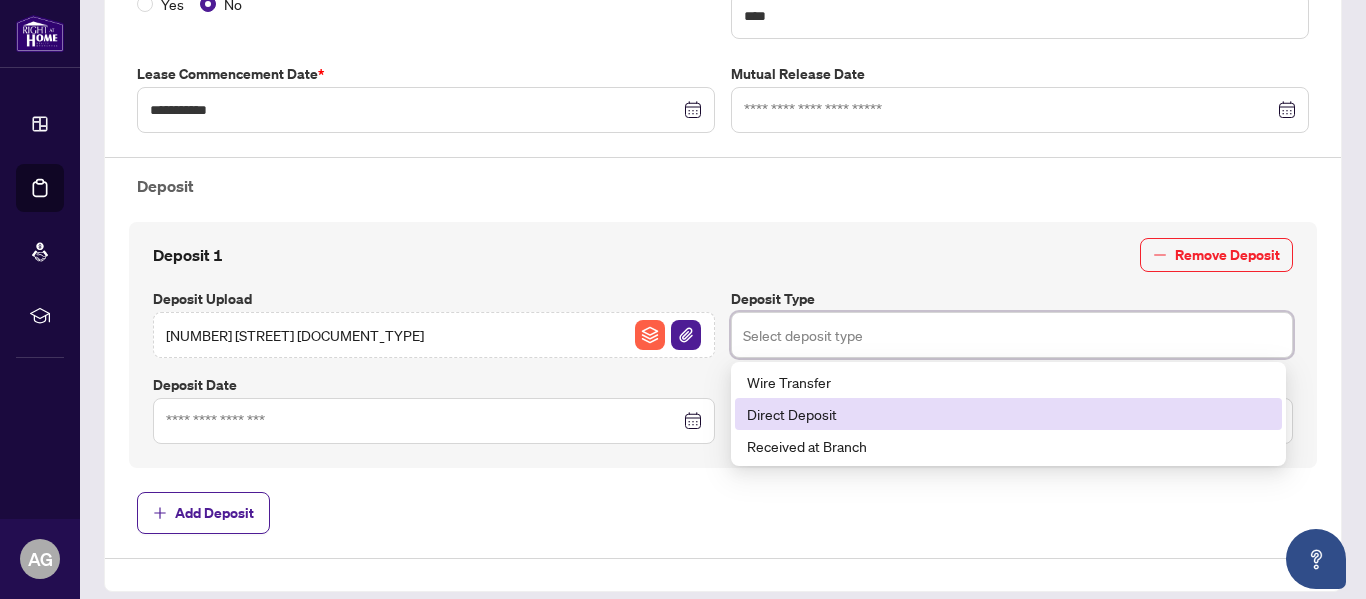 click on "Direct Deposit" at bounding box center (1008, 414) 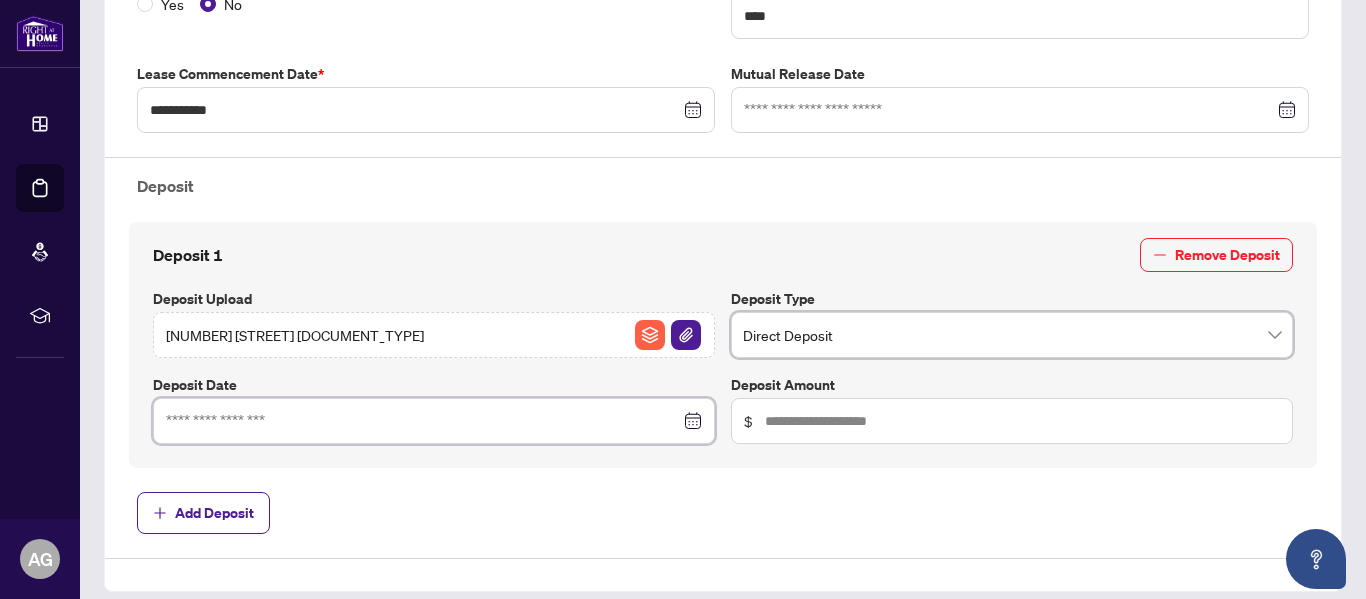 click at bounding box center (423, 421) 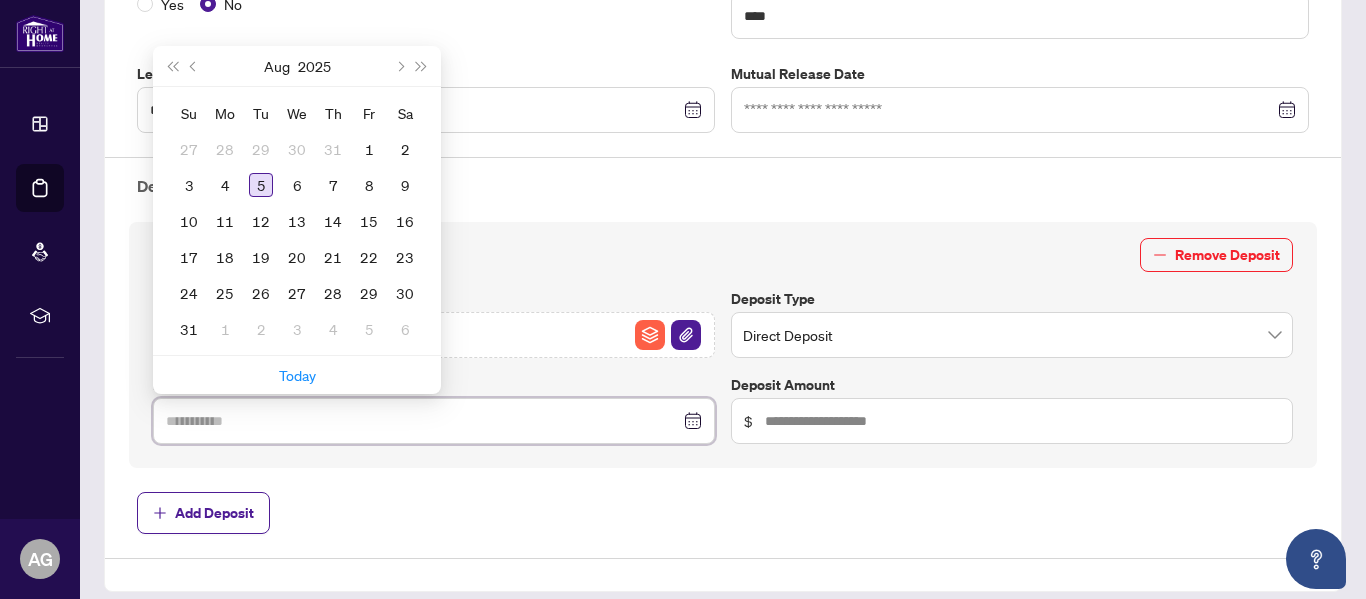 type on "**********" 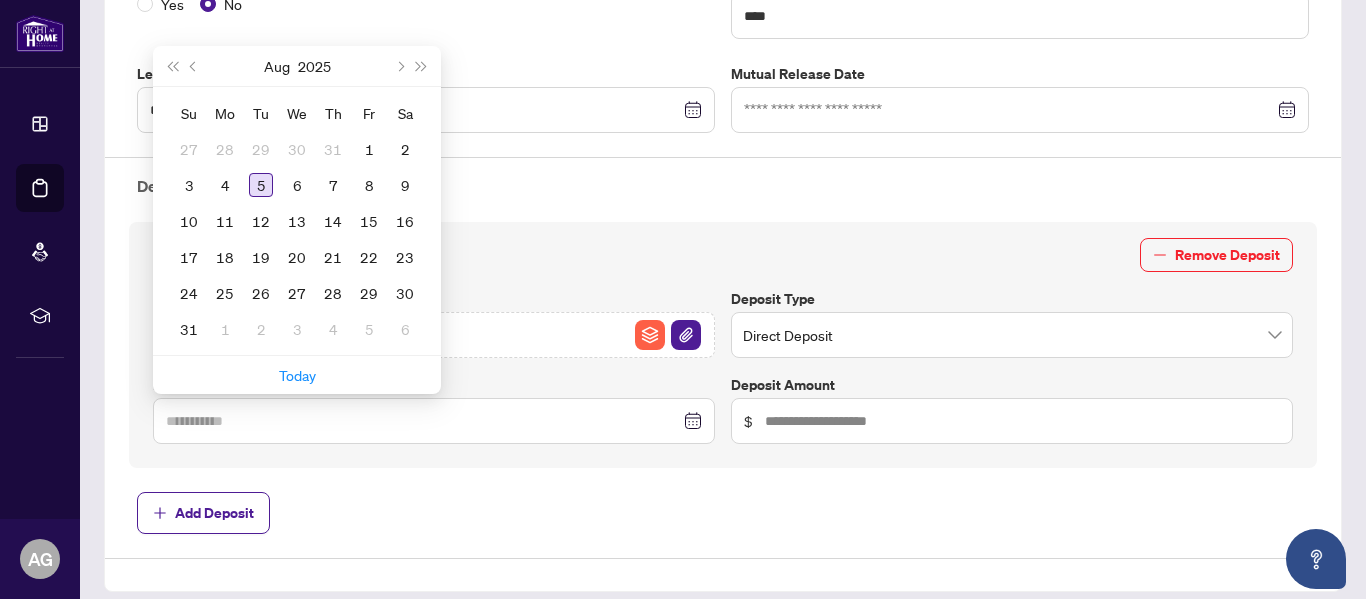 click on "5" at bounding box center [261, 185] 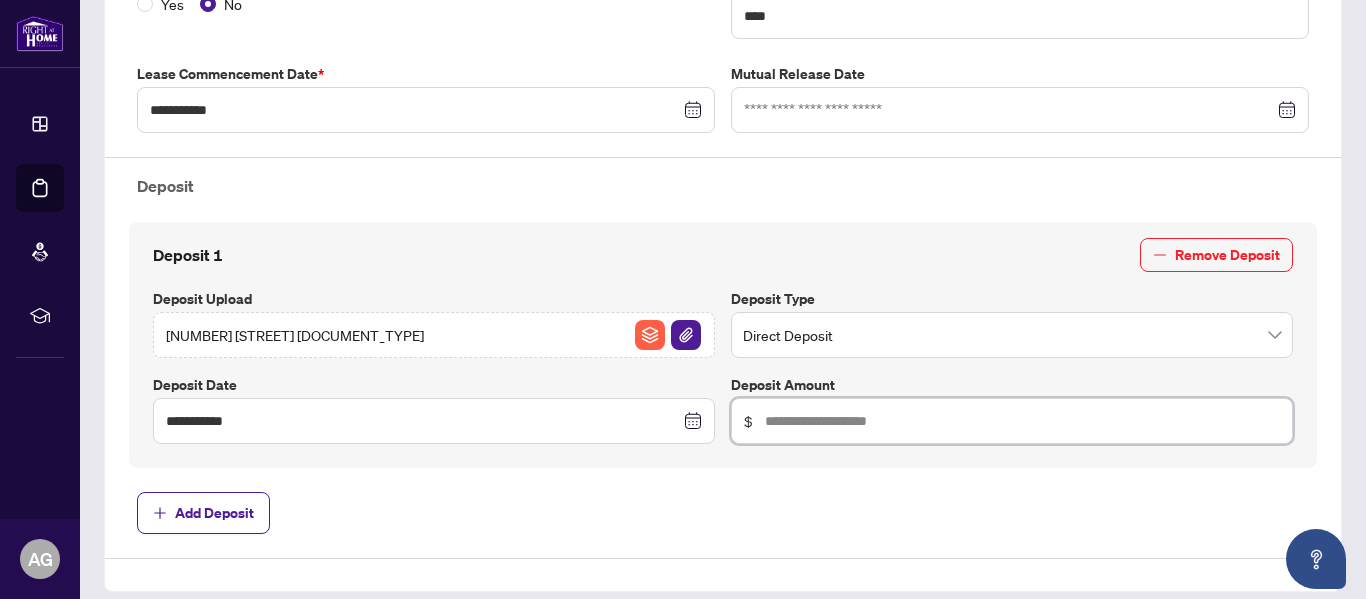 click at bounding box center (1022, 421) 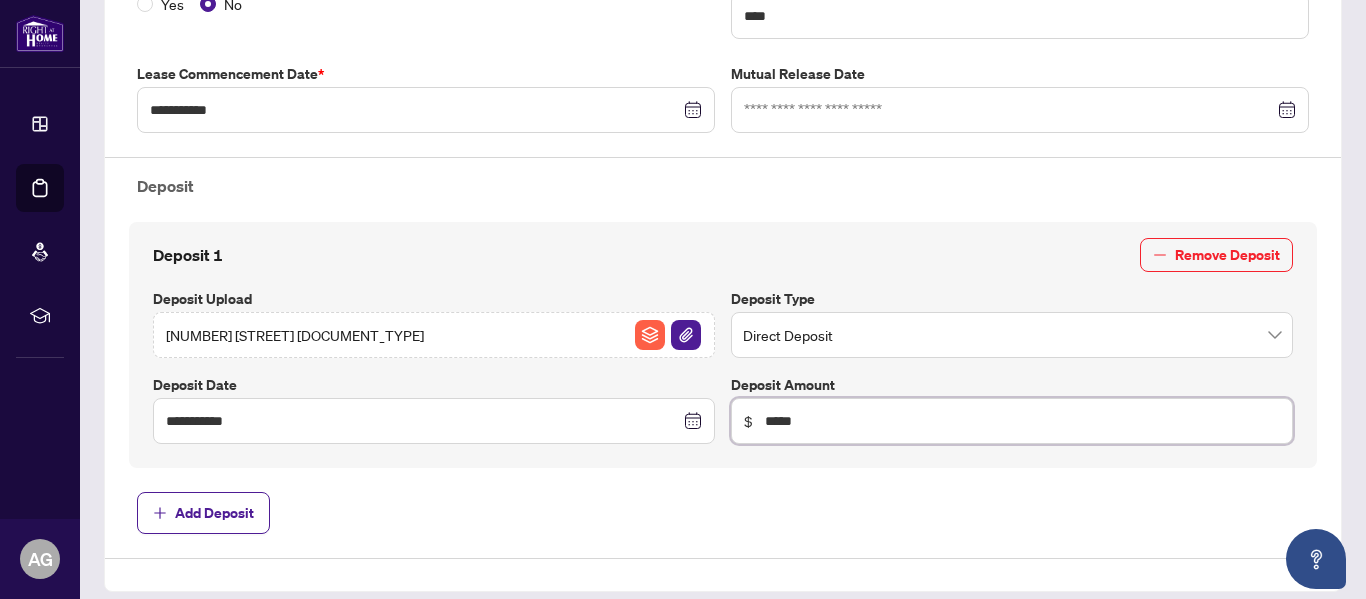 type on "*****" 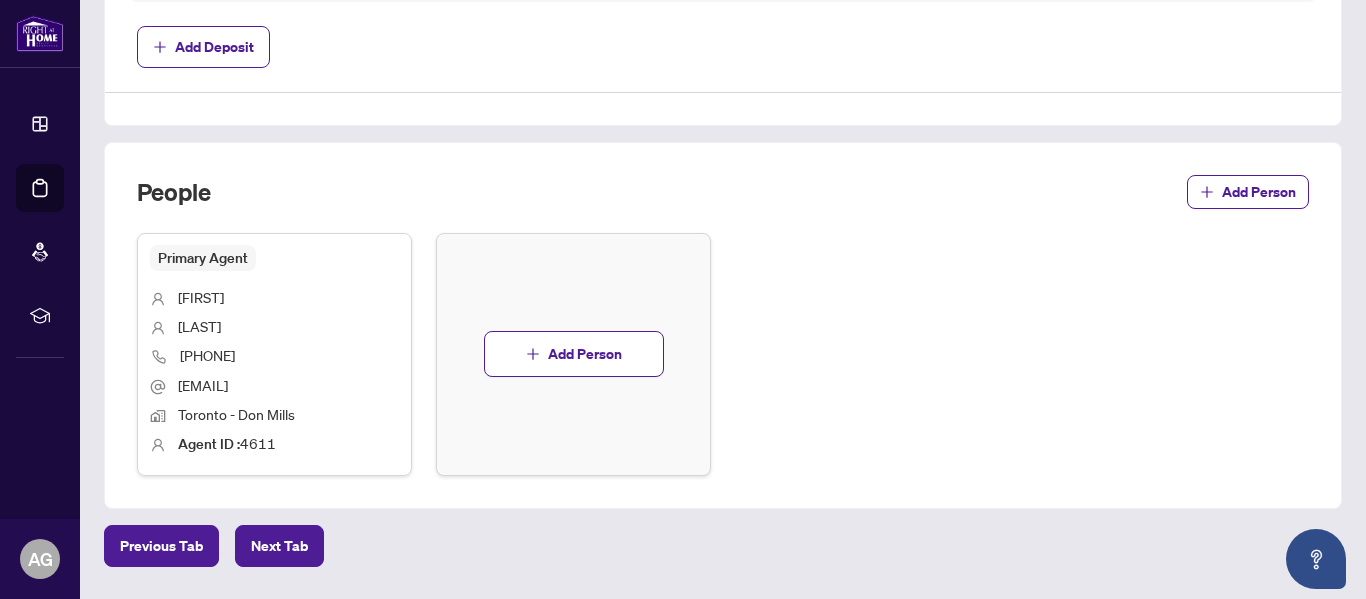 scroll, scrollTop: 1082, scrollLeft: 0, axis: vertical 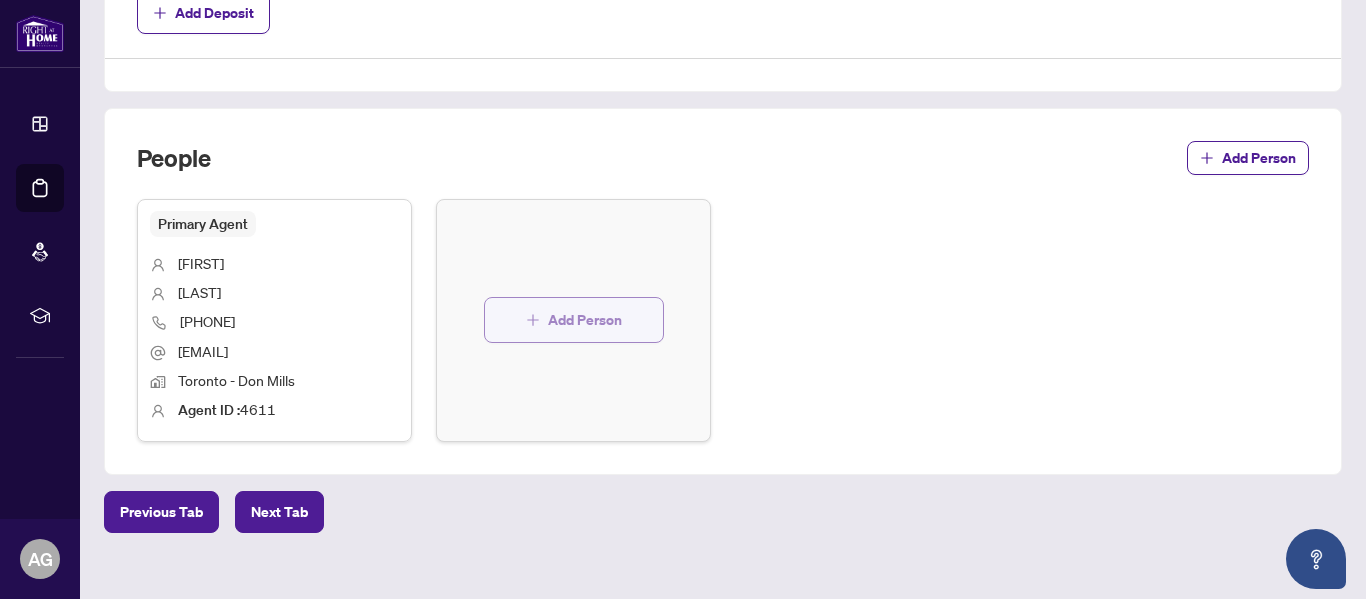 click on "Add Person" at bounding box center (585, 320) 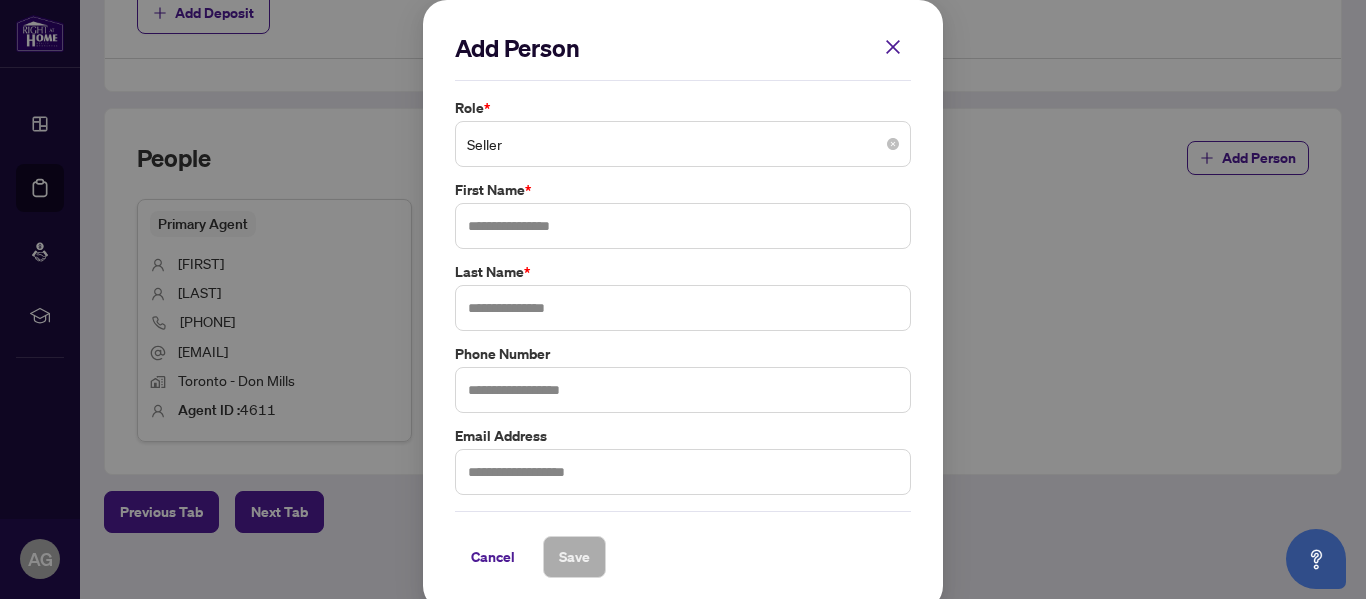 click on "Seller" at bounding box center [683, 144] 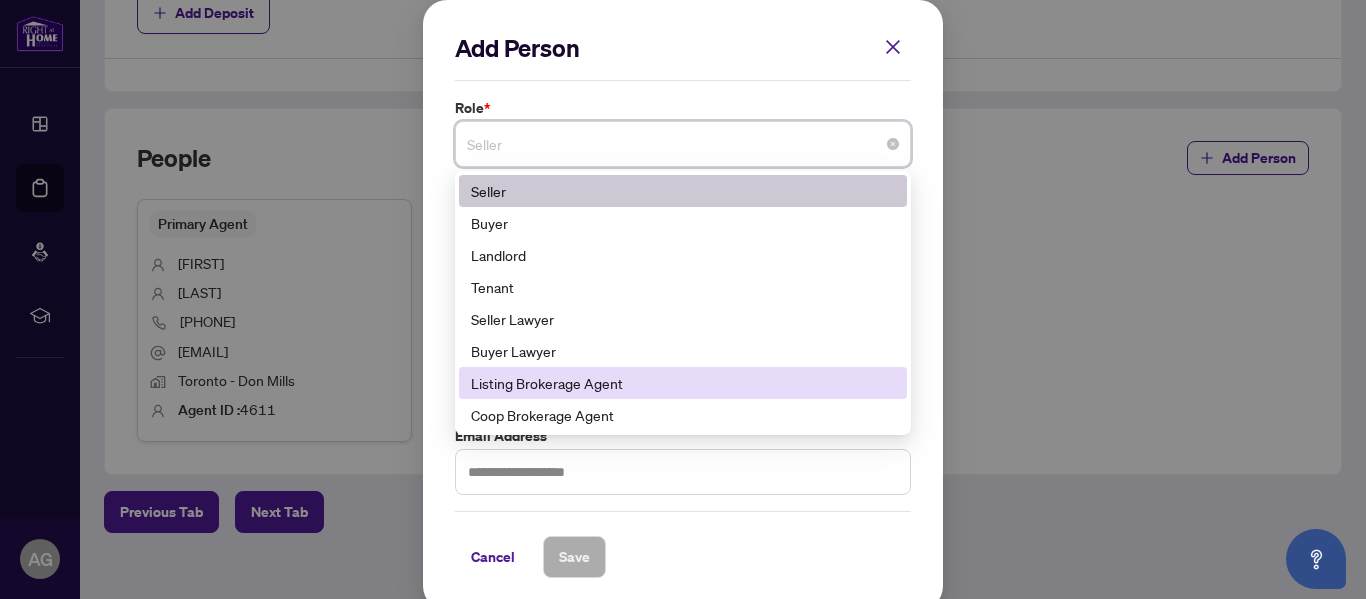 scroll, scrollTop: 100, scrollLeft: 0, axis: vertical 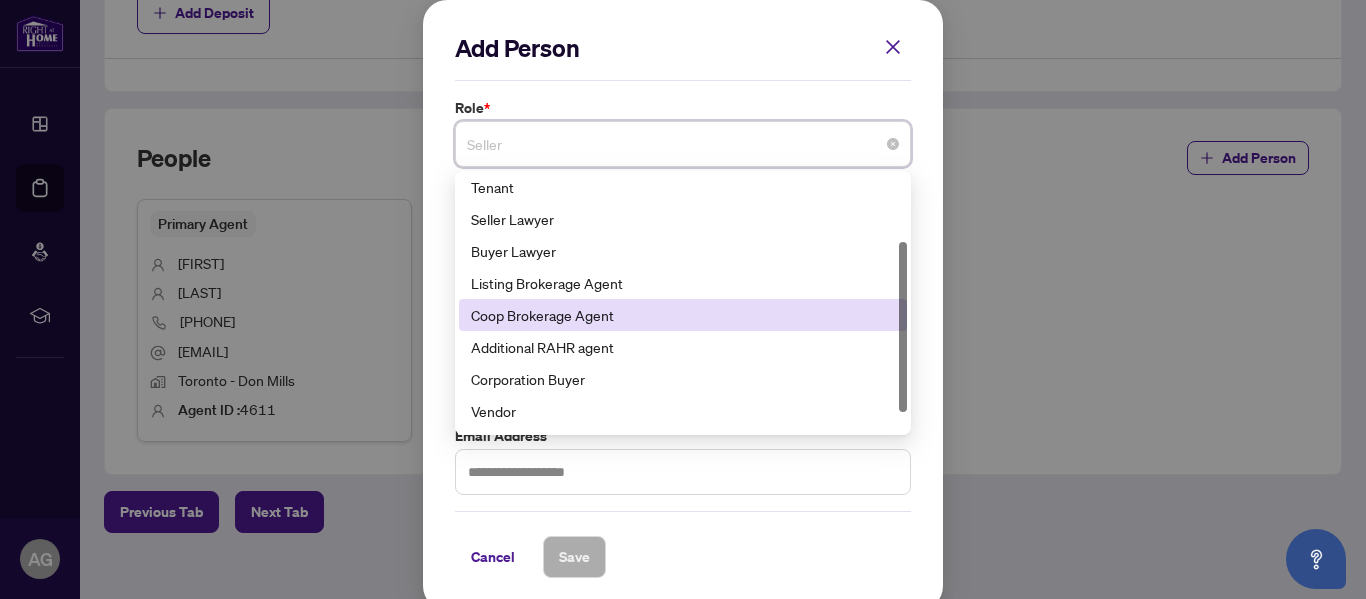 click on "Coop Brokerage Agent" at bounding box center (683, 315) 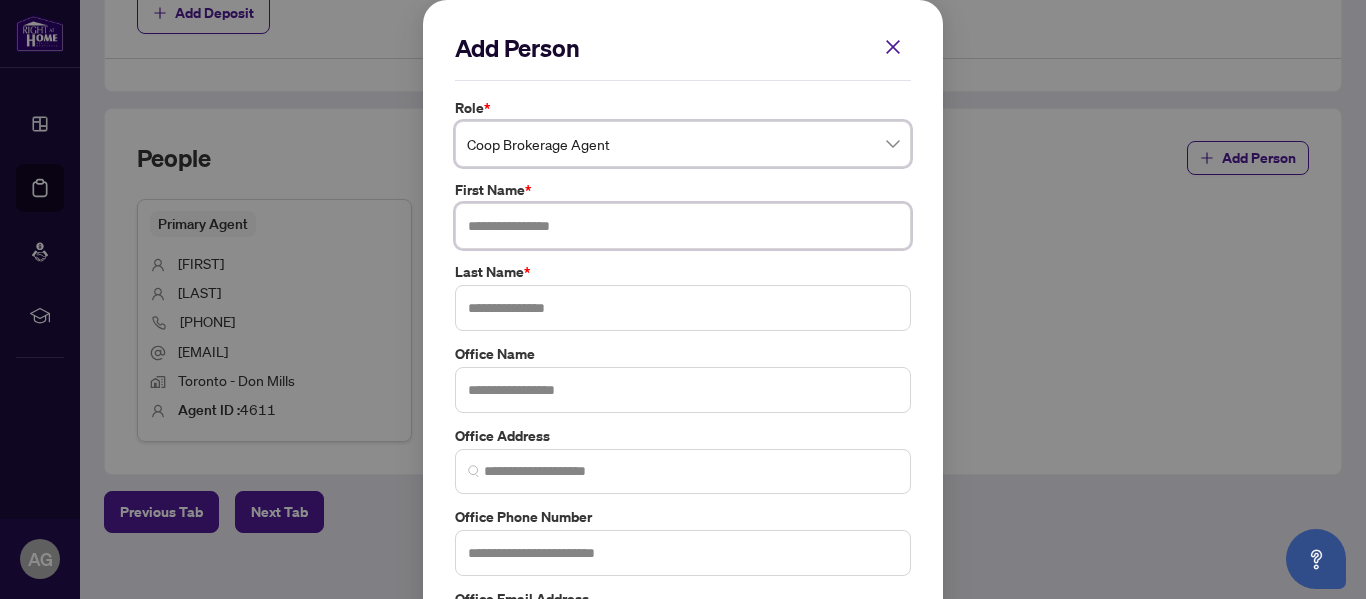 click at bounding box center (683, 226) 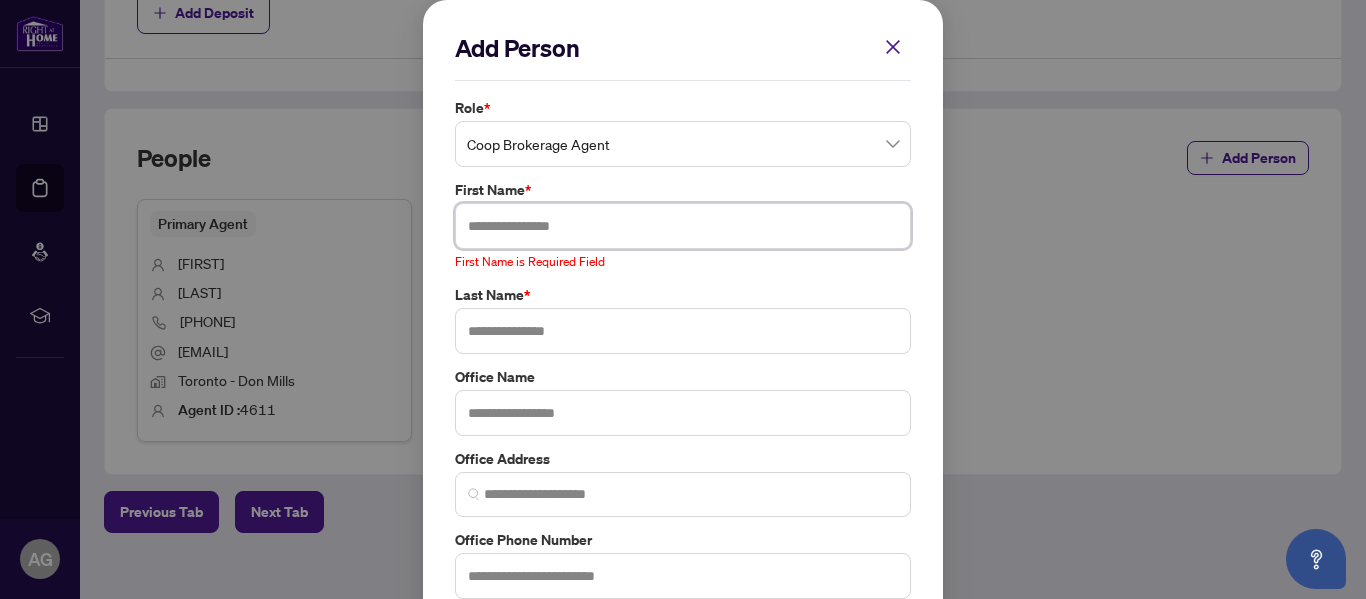 paste on "*******" 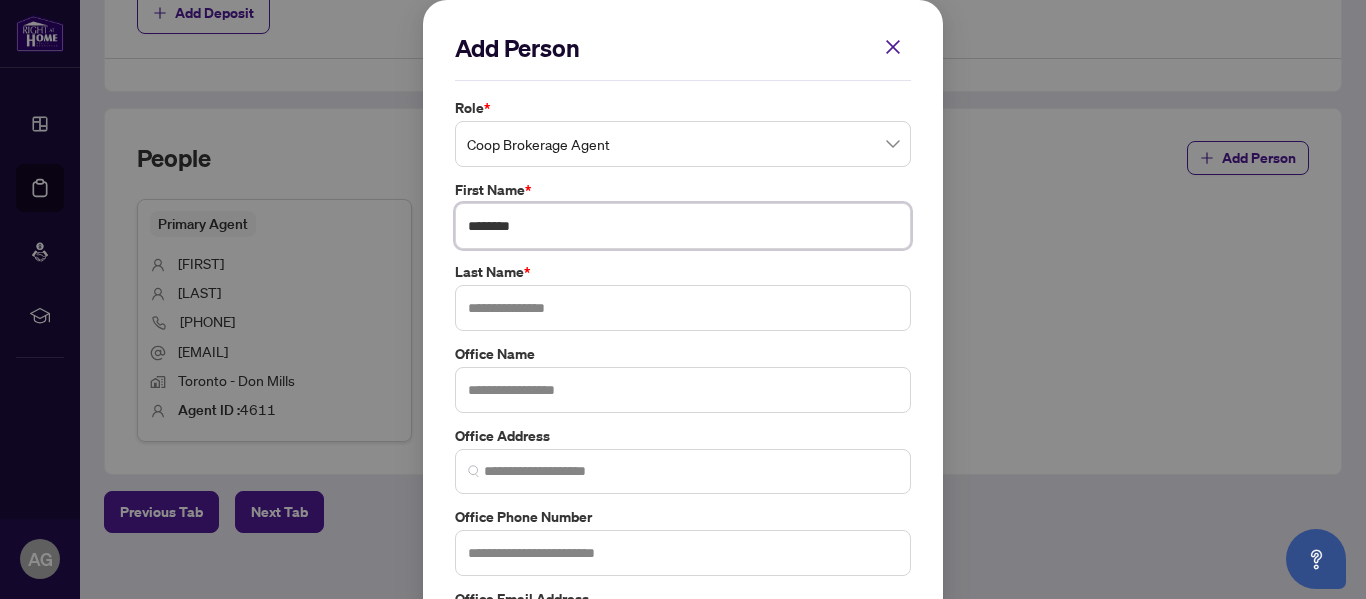 type on "*******" 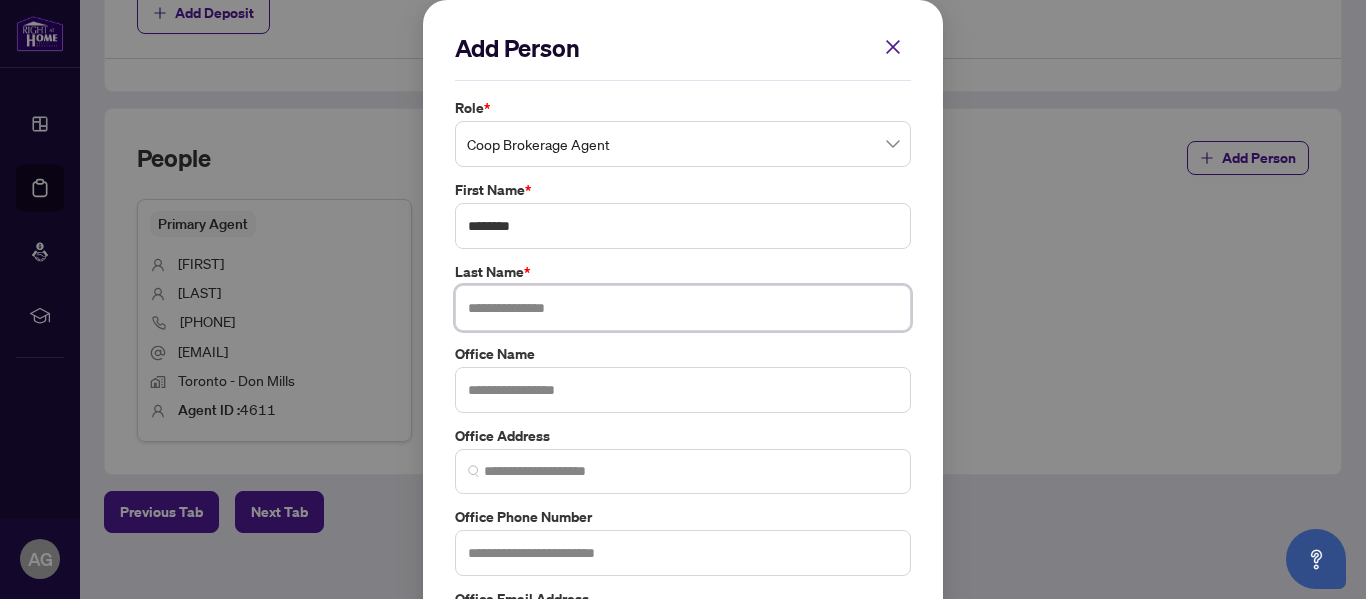 click at bounding box center (683, 308) 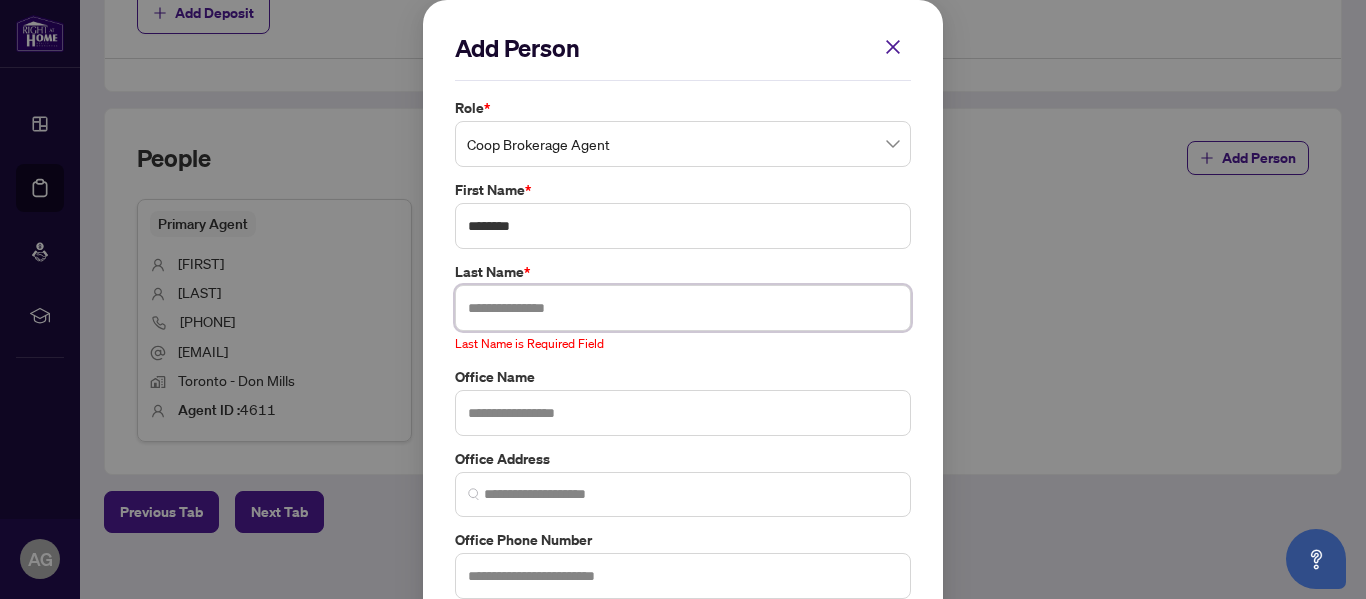 paste on "******" 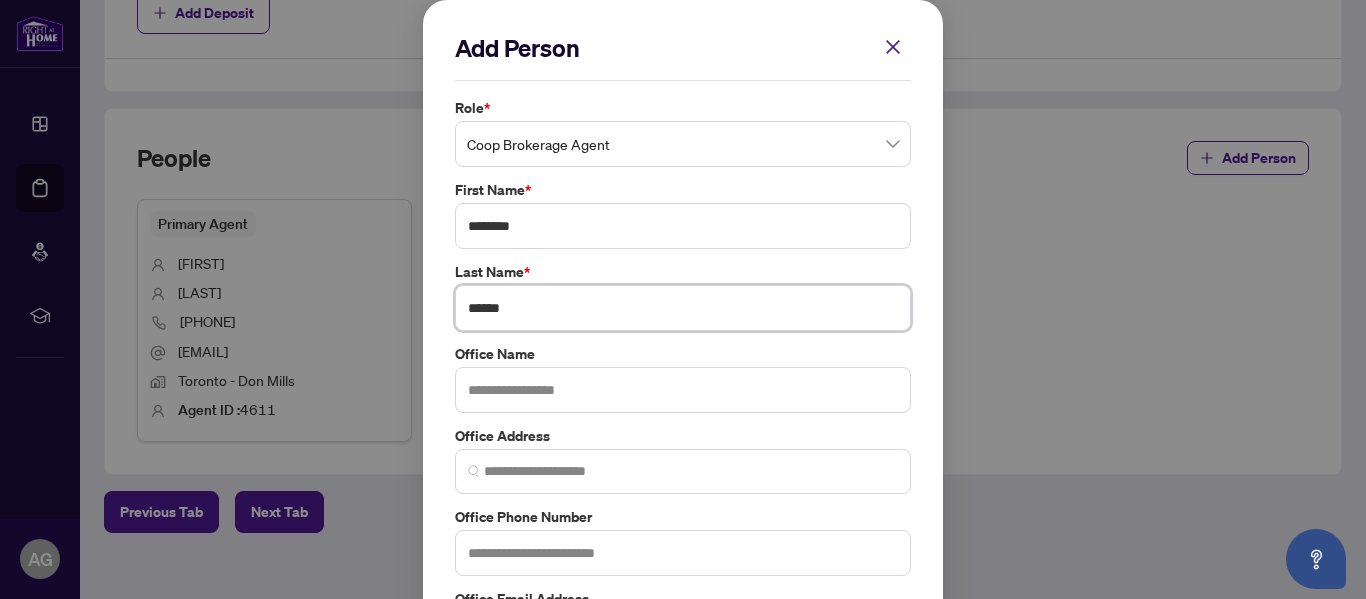 type on "******" 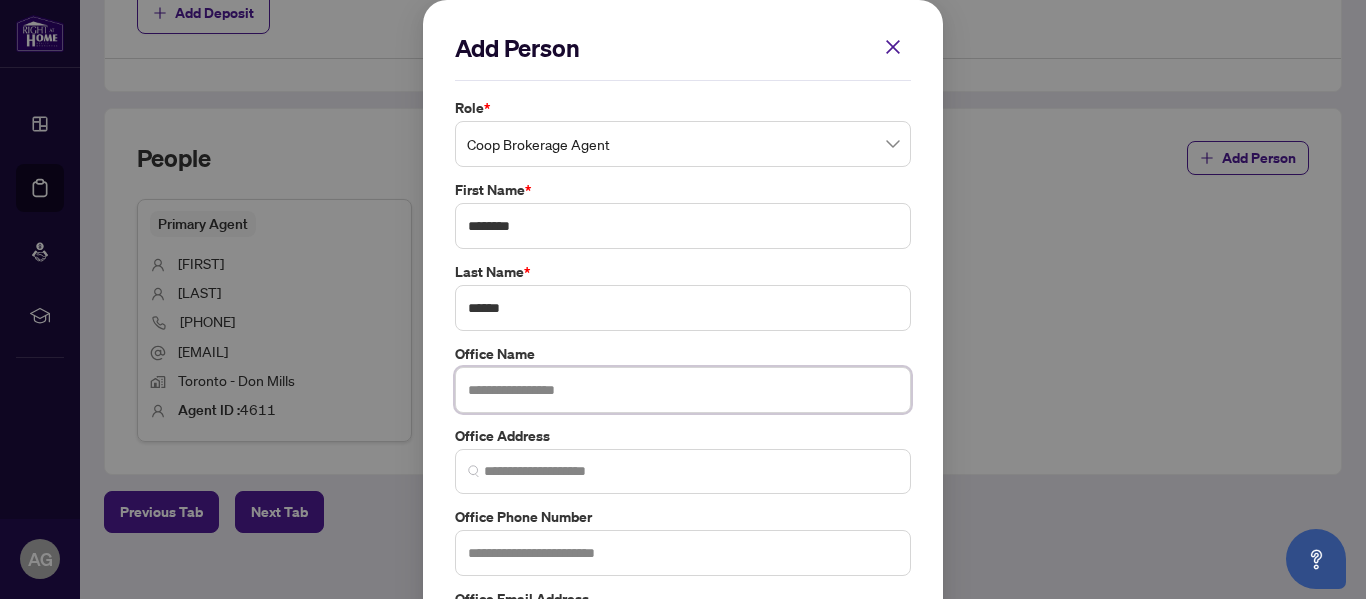 click at bounding box center (683, 390) 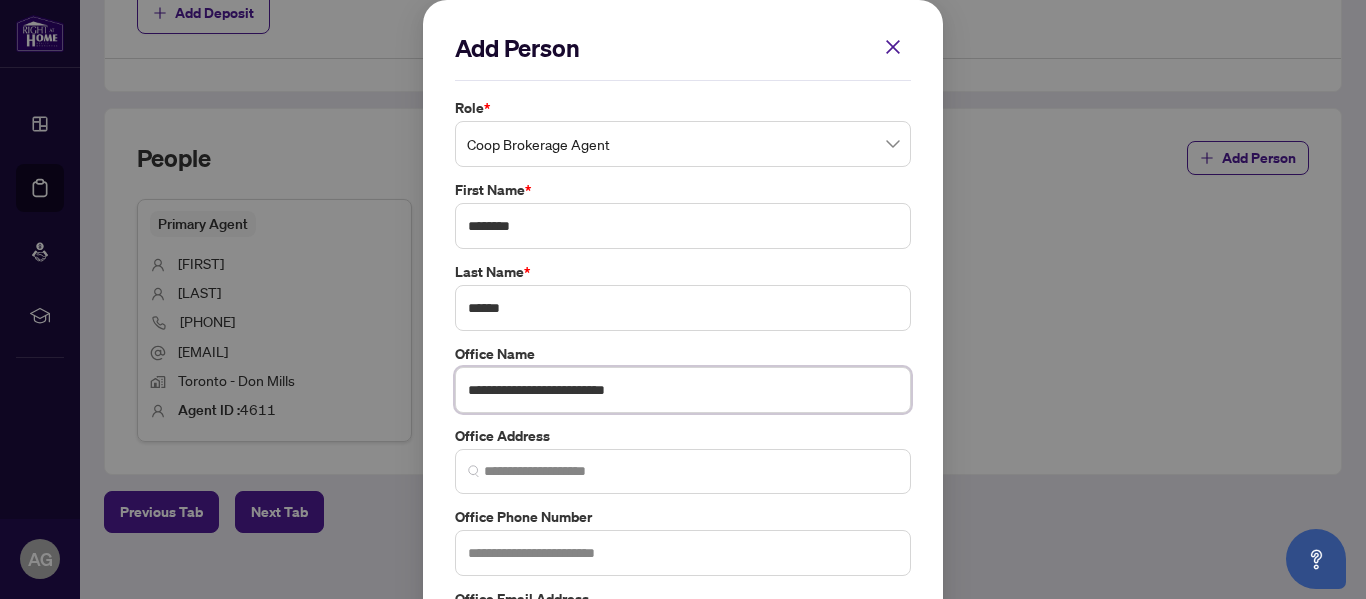 type on "**********" 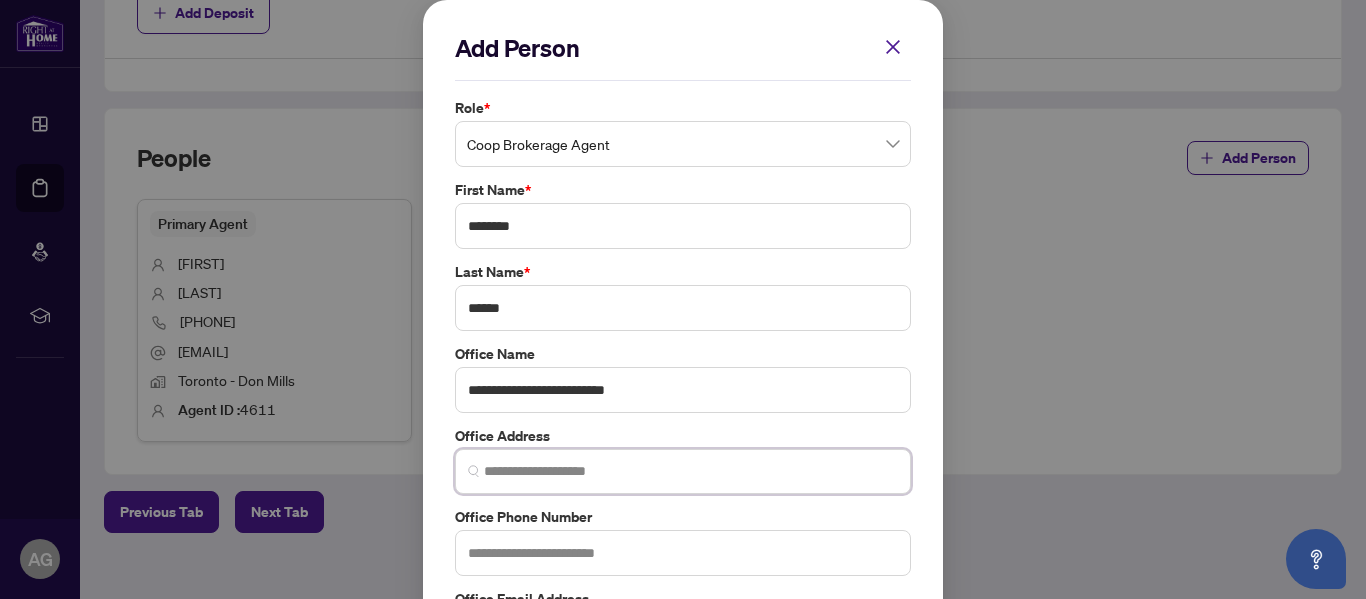 click at bounding box center (691, 471) 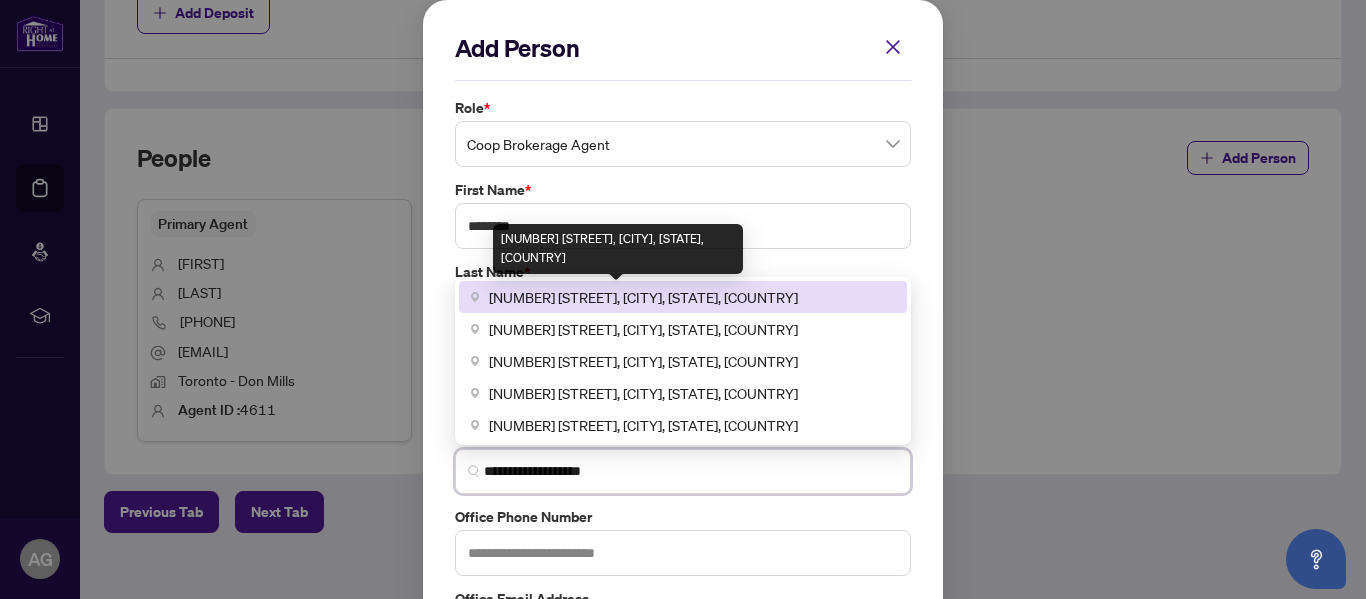 click on "[NUMBER] [STREET], [CITY], [STATE], [COUNTRY]" at bounding box center [643, 297] 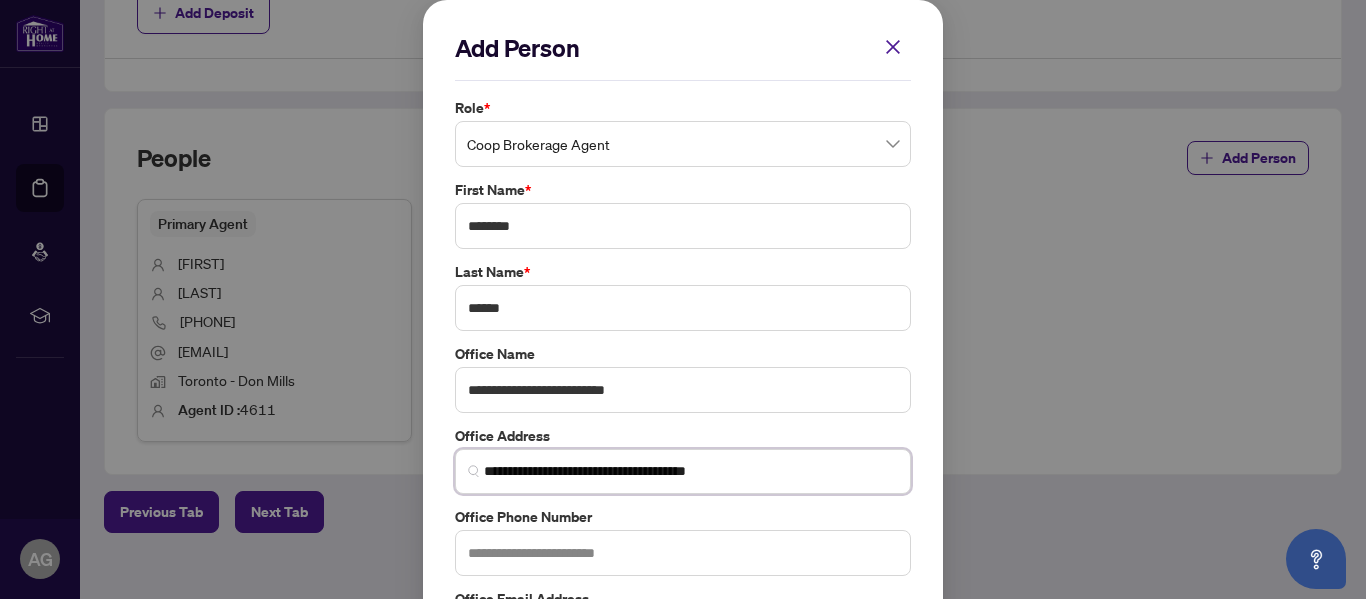 type on "**********" 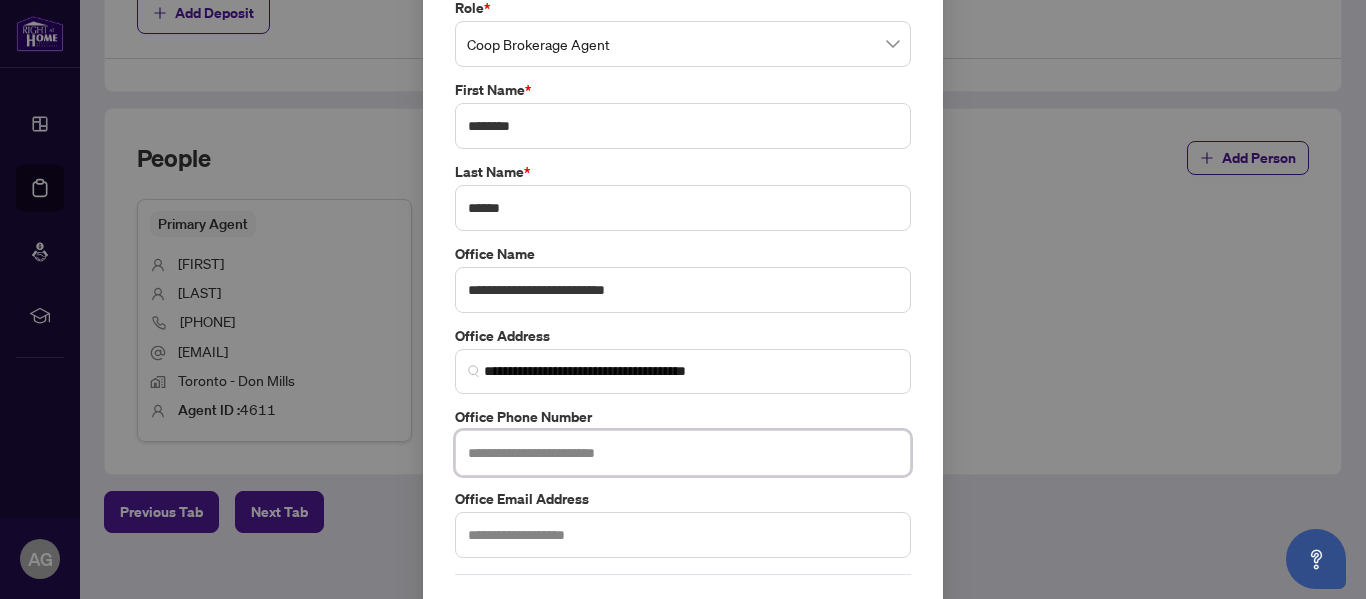 paste on "**********" 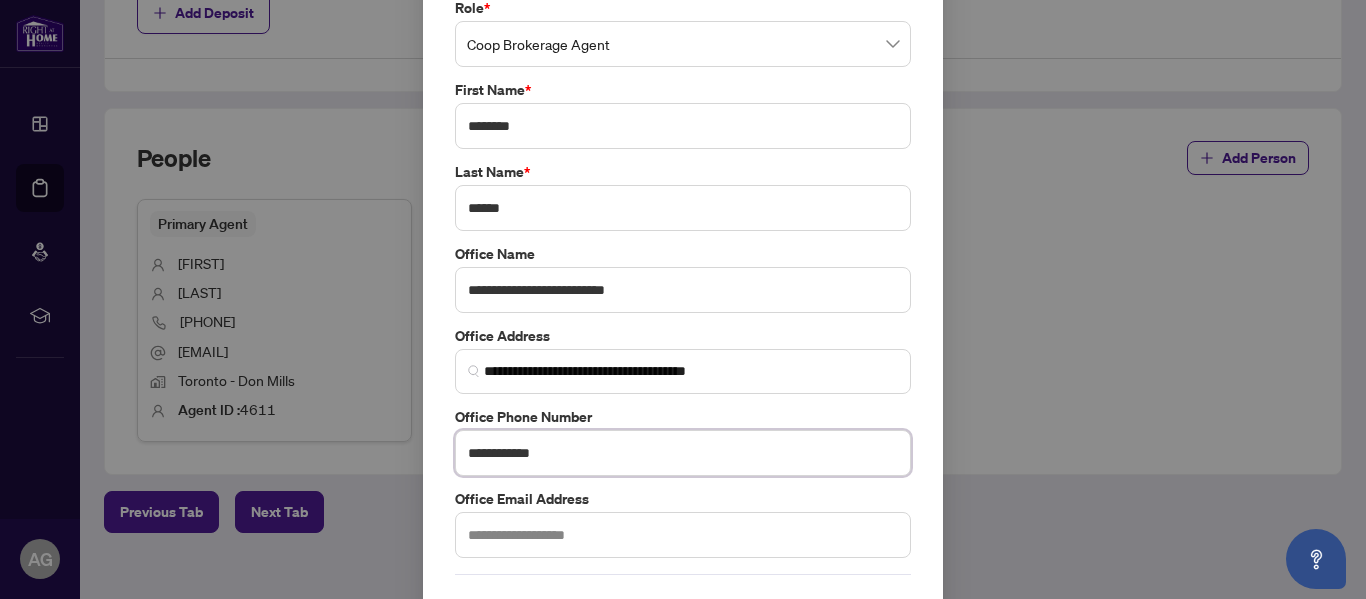 scroll, scrollTop: 174, scrollLeft: 0, axis: vertical 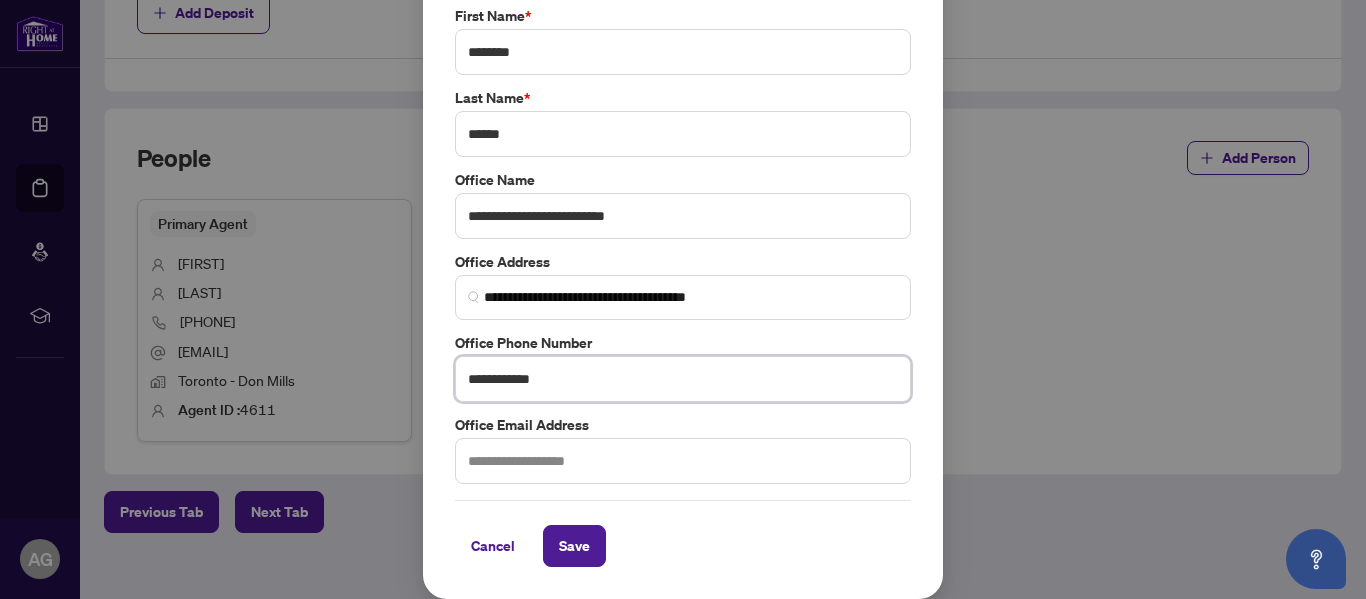 type on "**********" 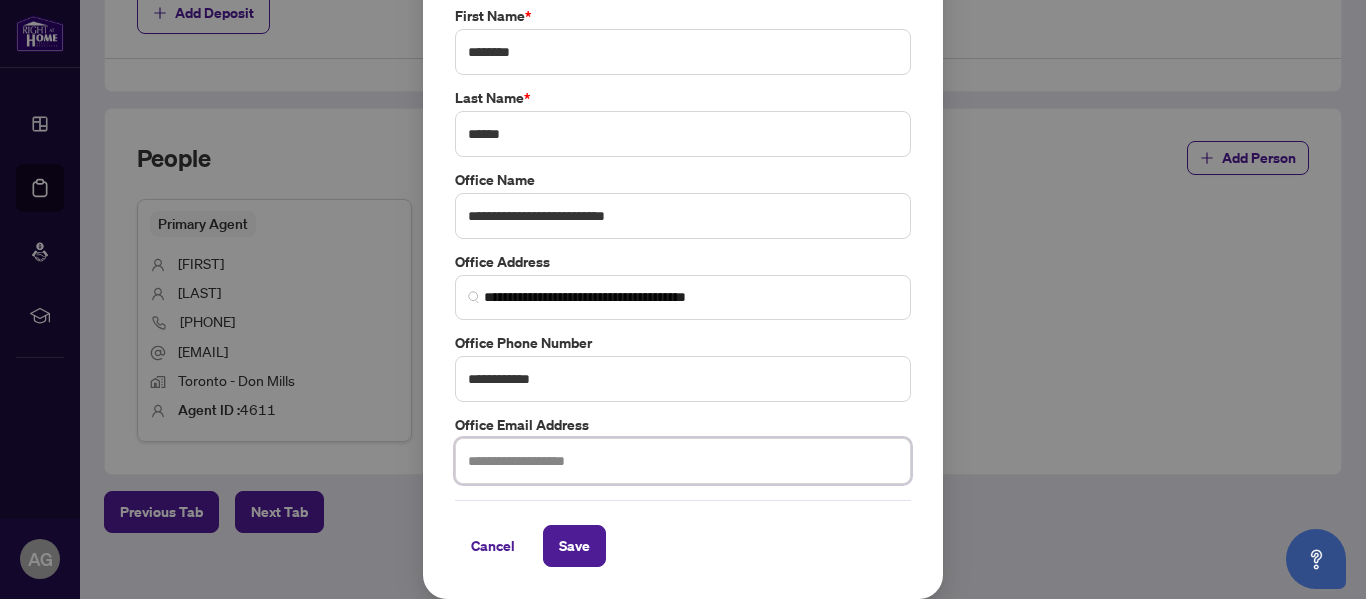 click at bounding box center [683, 461] 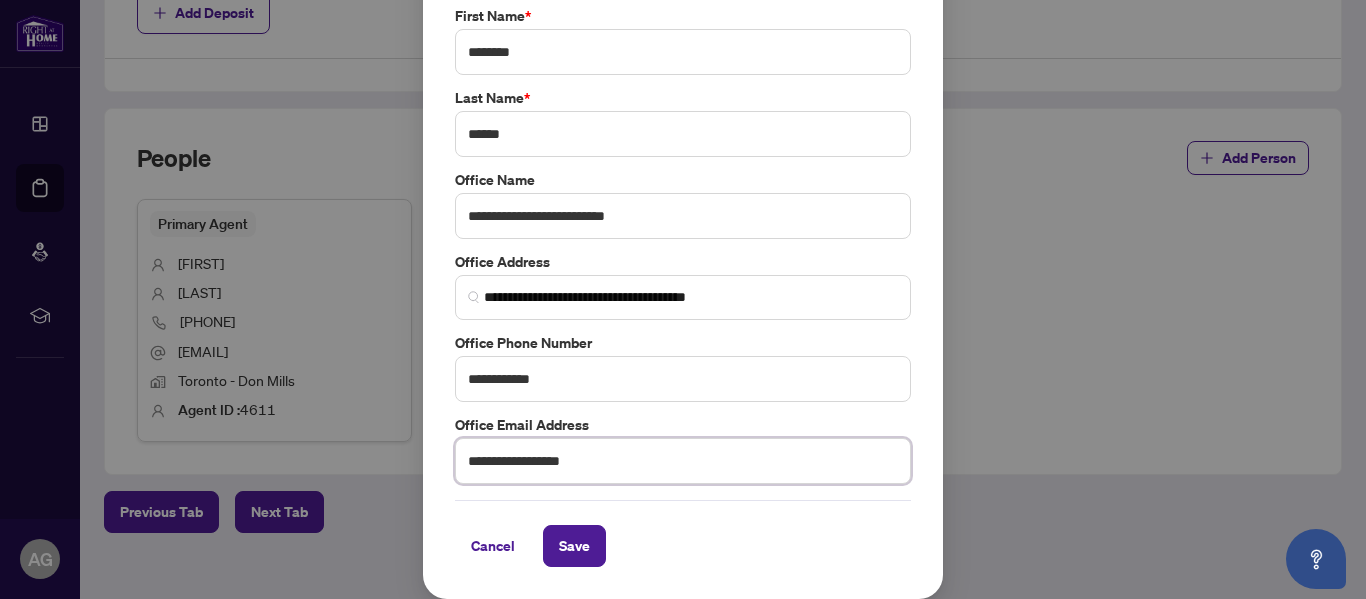 type on "**********" 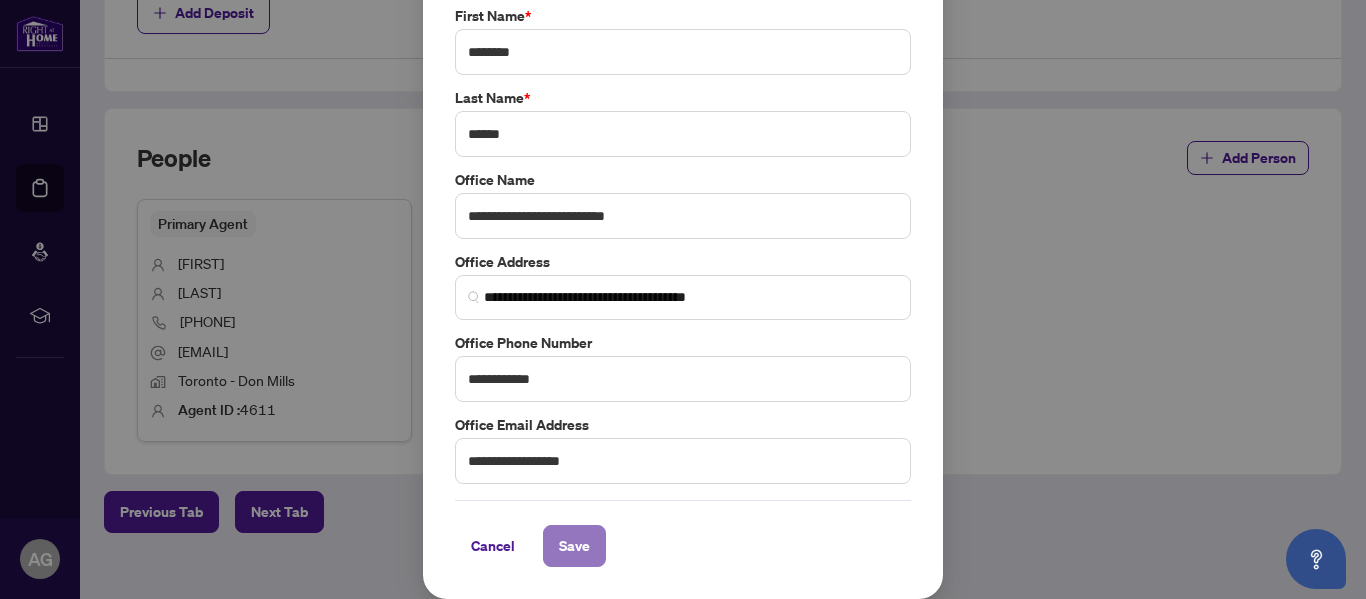 click on "Save" at bounding box center (574, 546) 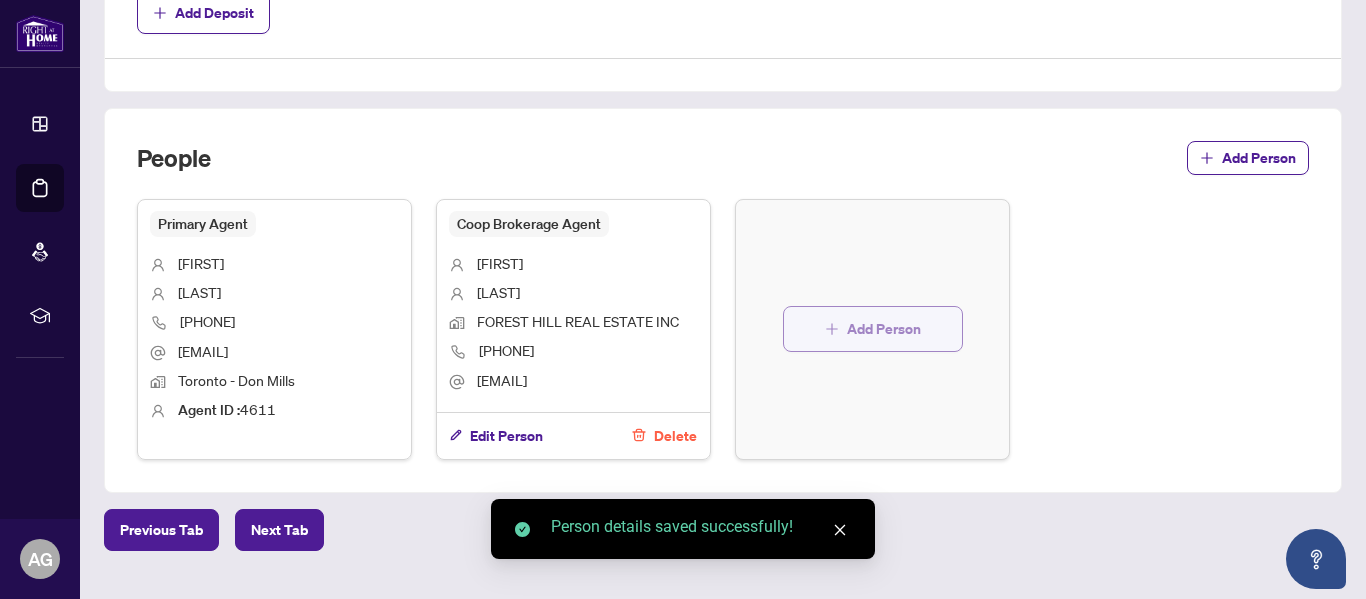 click on "Add Person" at bounding box center (884, 329) 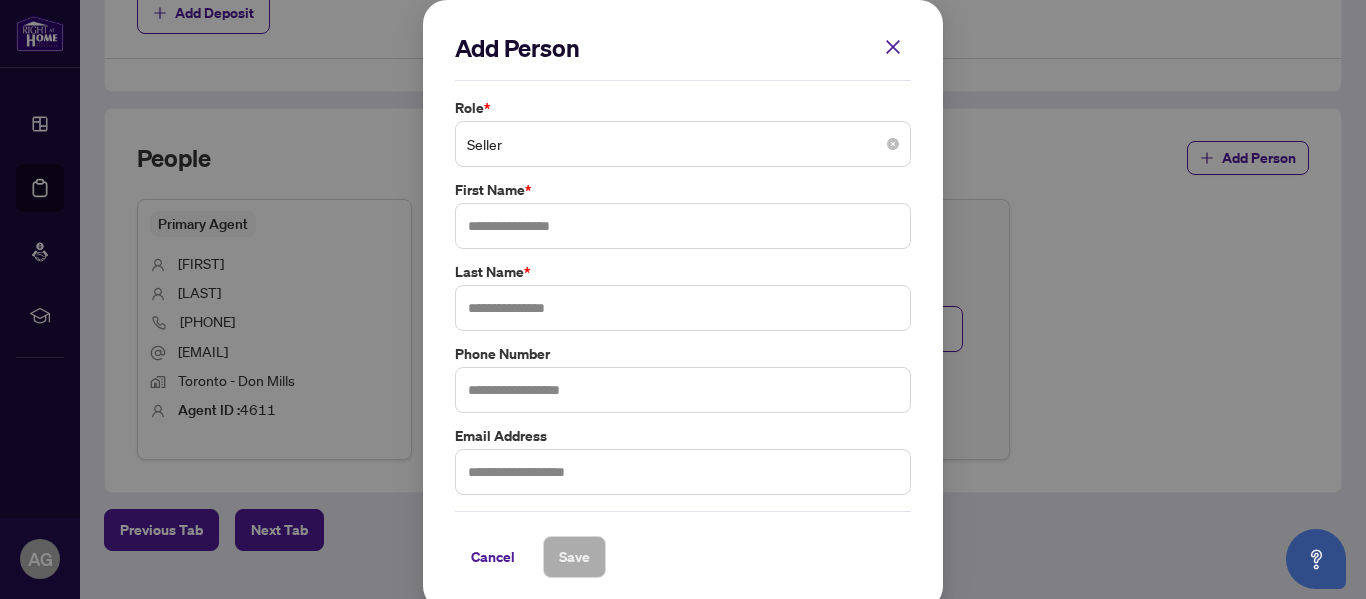 click on "Seller" at bounding box center [683, 144] 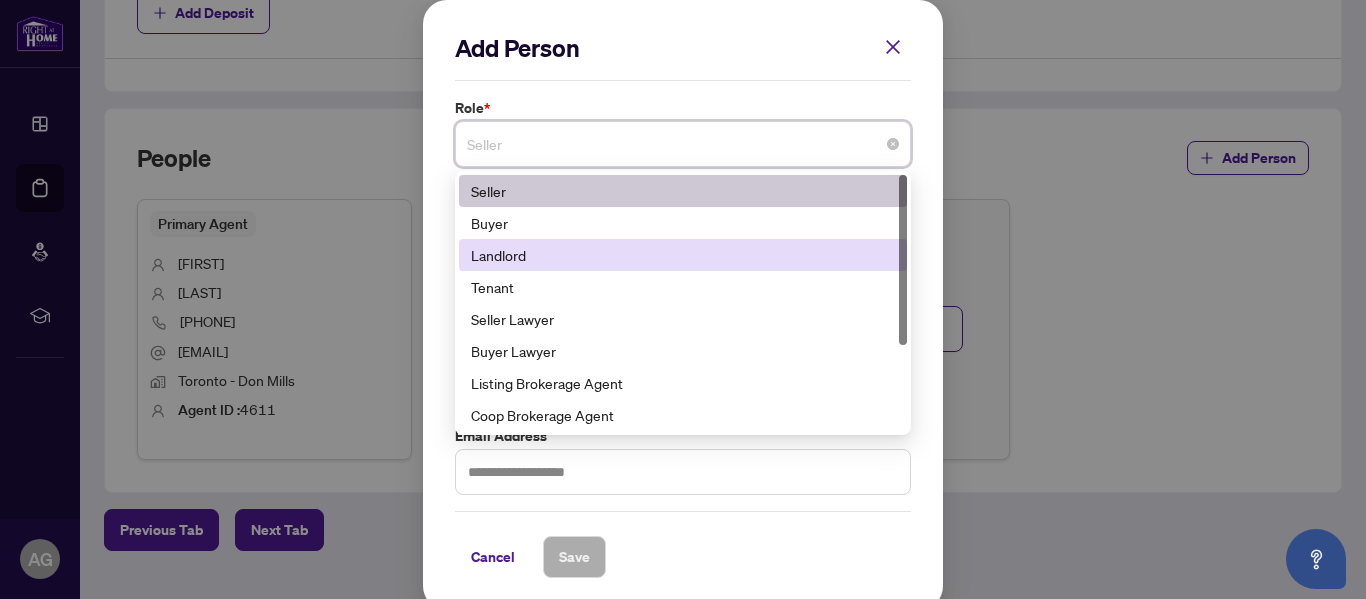 click on "Landlord" at bounding box center [683, 255] 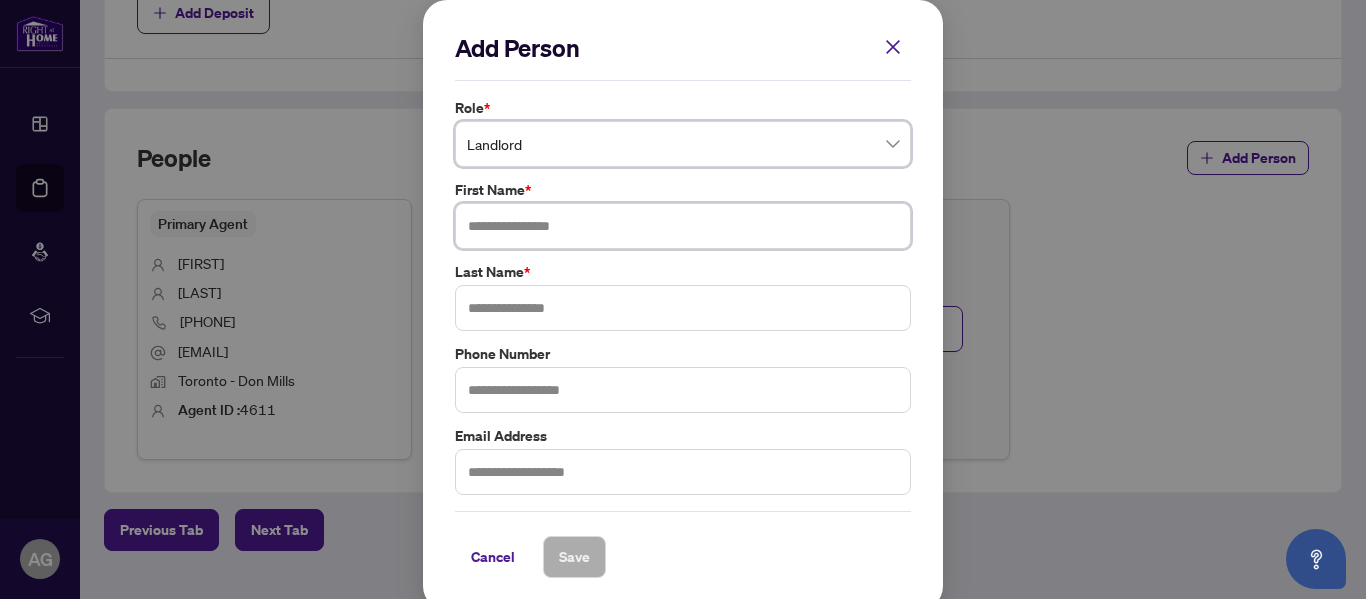 click at bounding box center (683, 226) 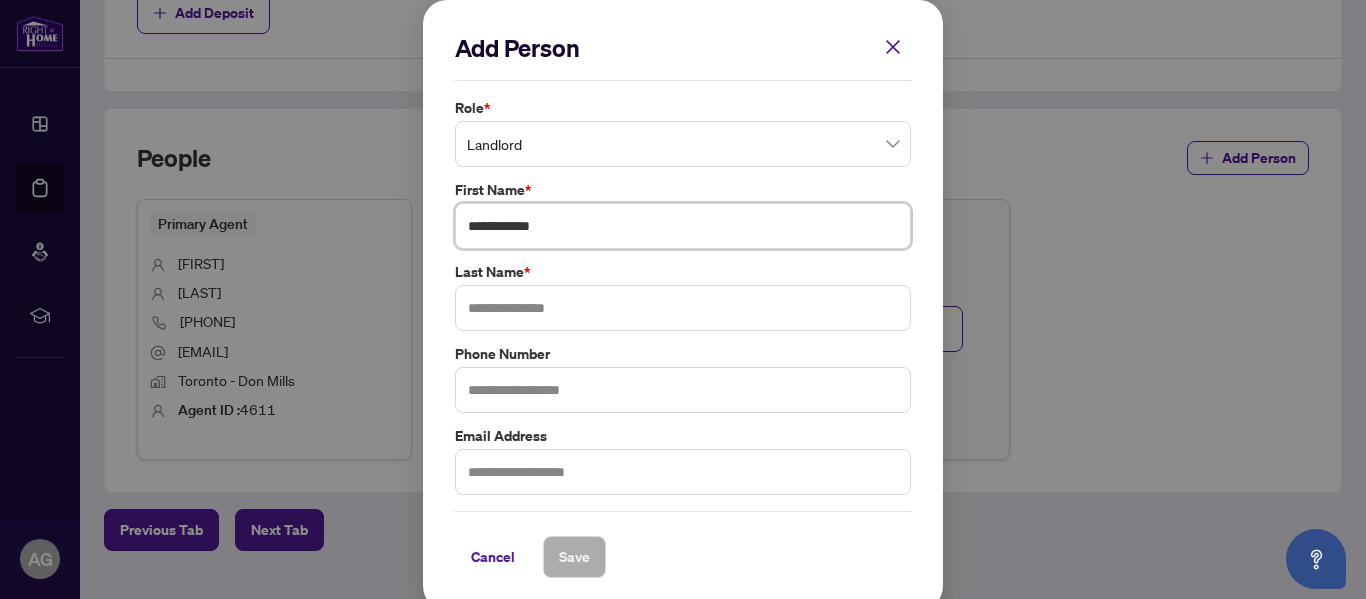 type on "**********" 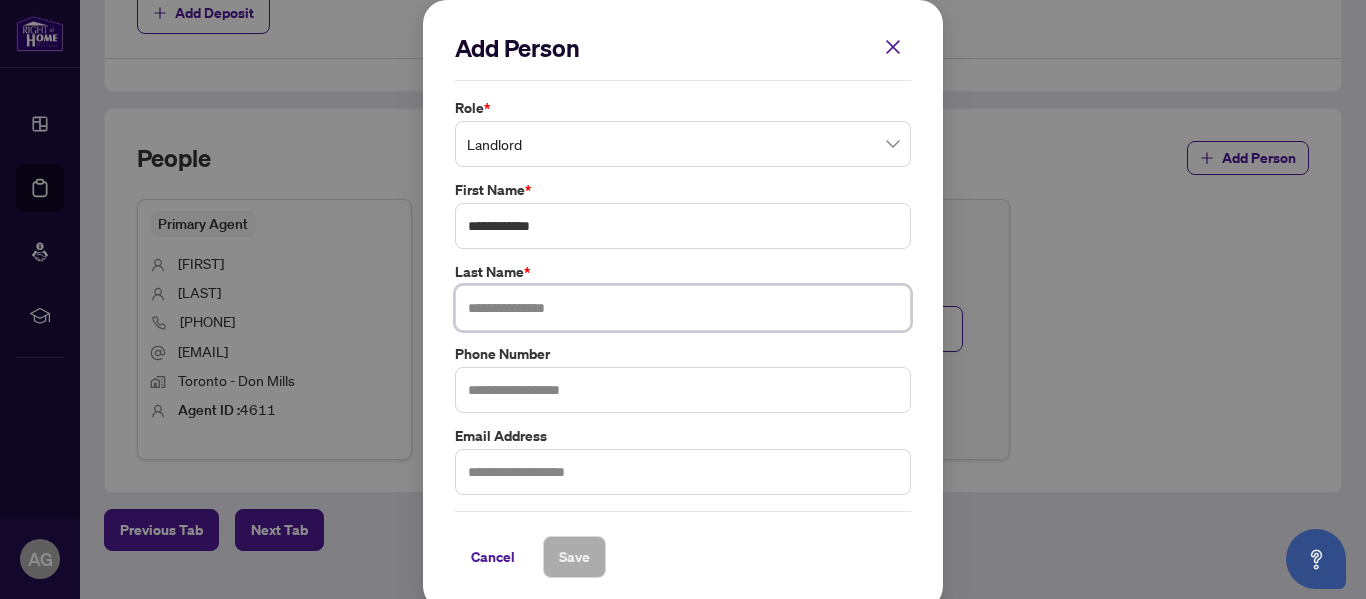 click at bounding box center (683, 308) 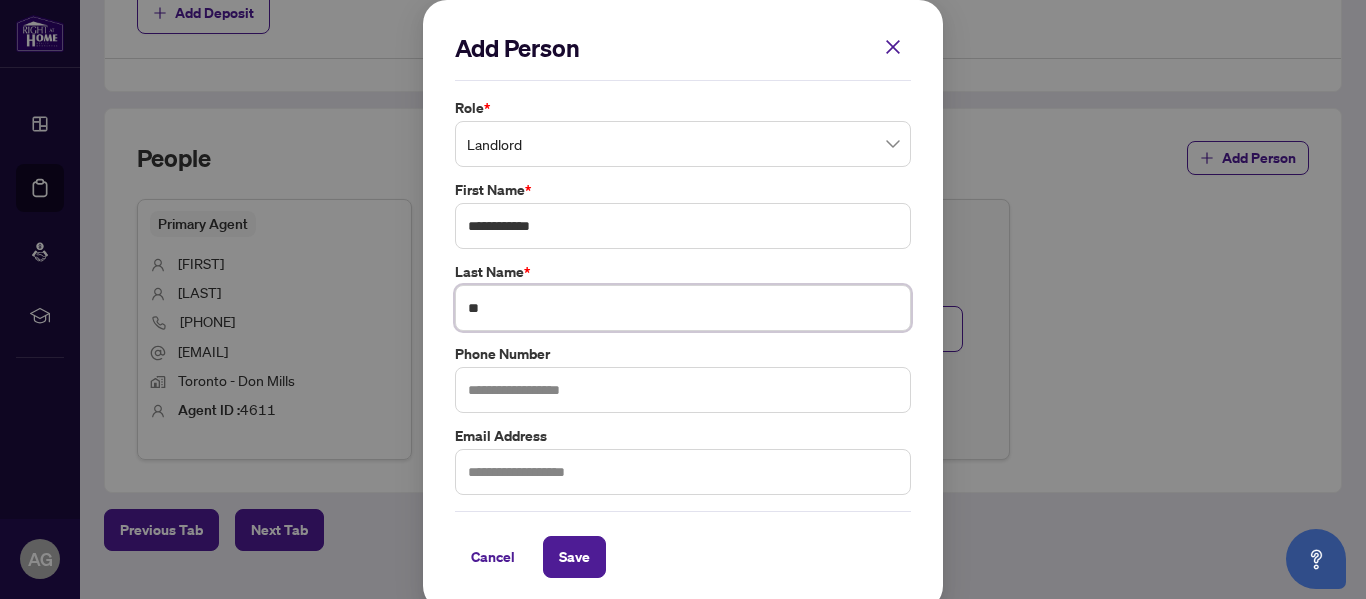 type on "**" 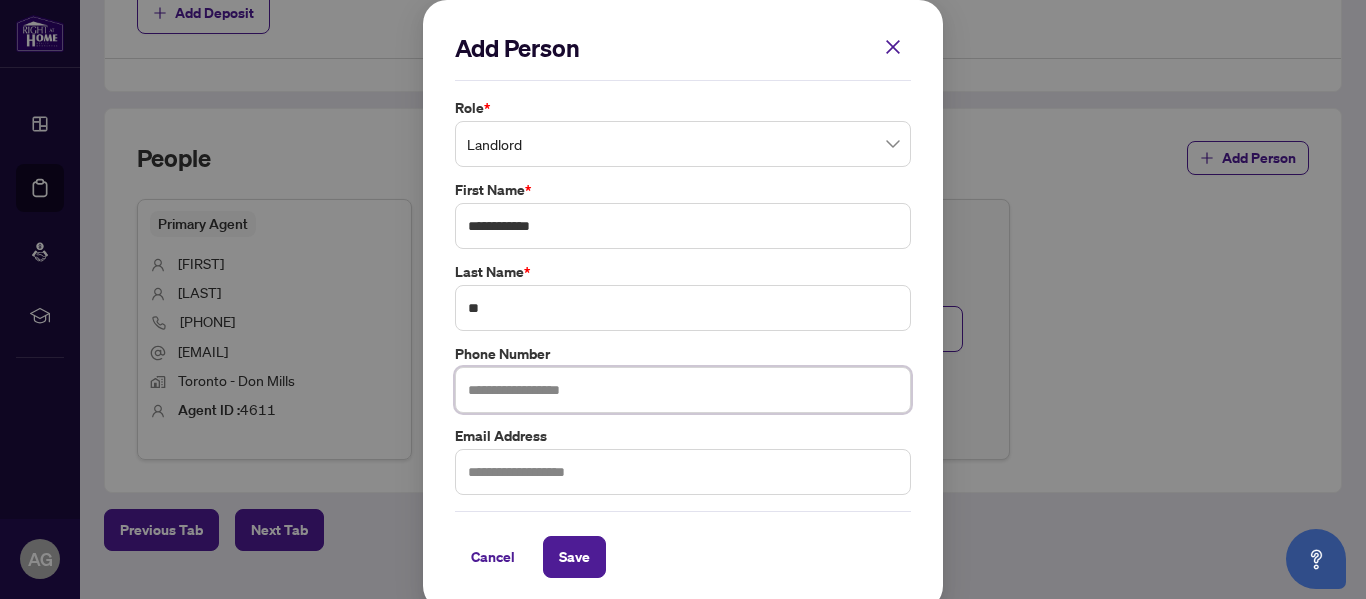 click at bounding box center [683, 390] 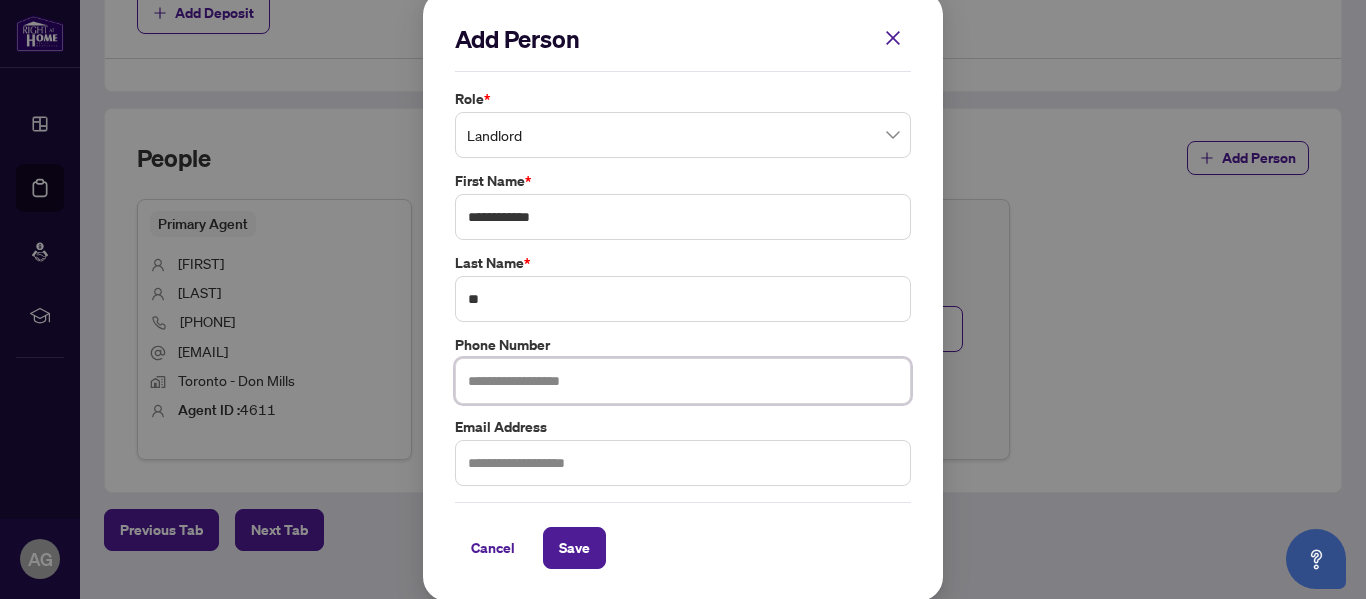 scroll, scrollTop: 11, scrollLeft: 0, axis: vertical 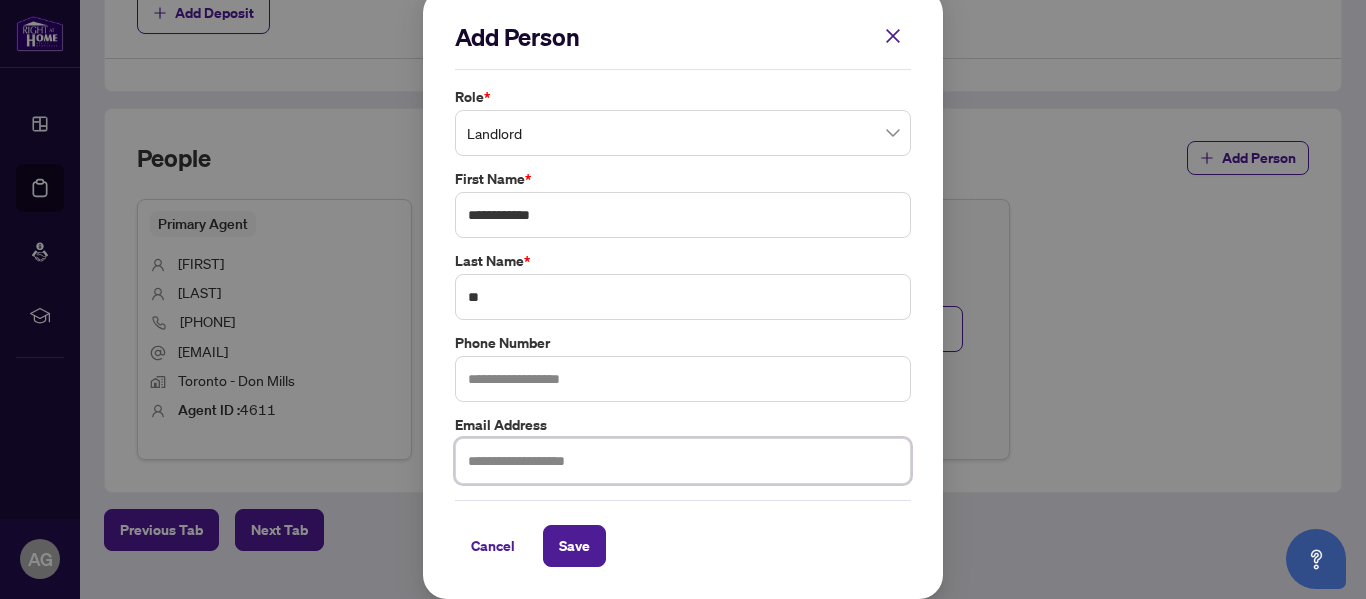click at bounding box center (683, 461) 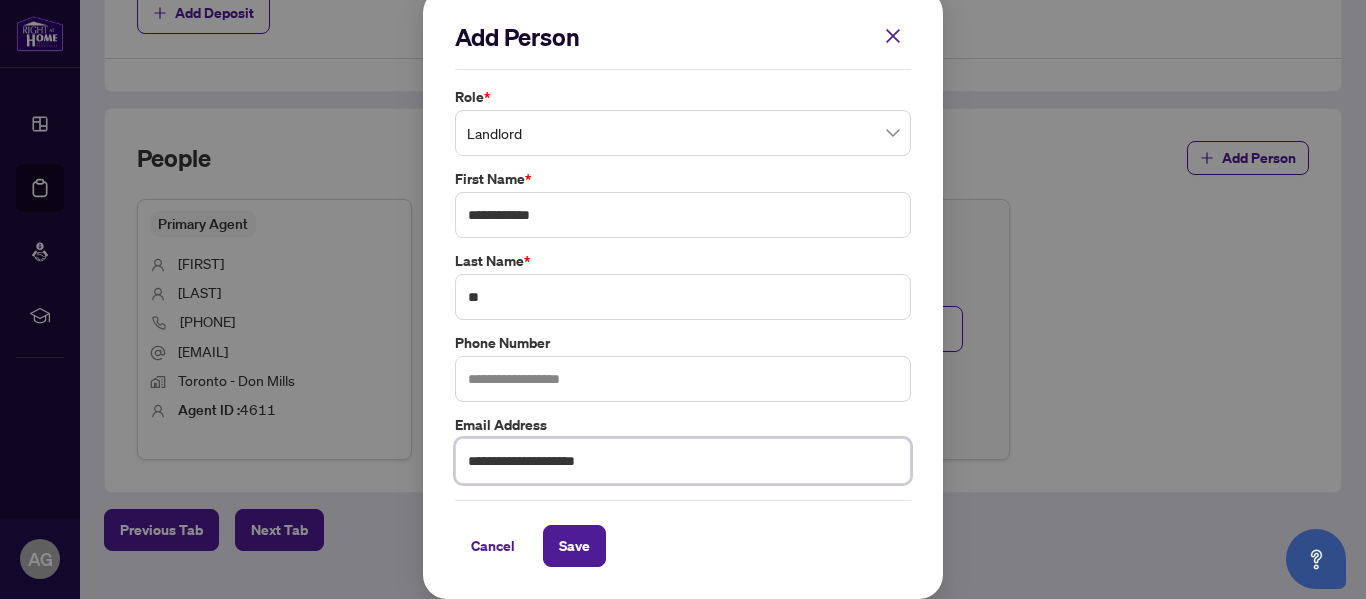 type on "**********" 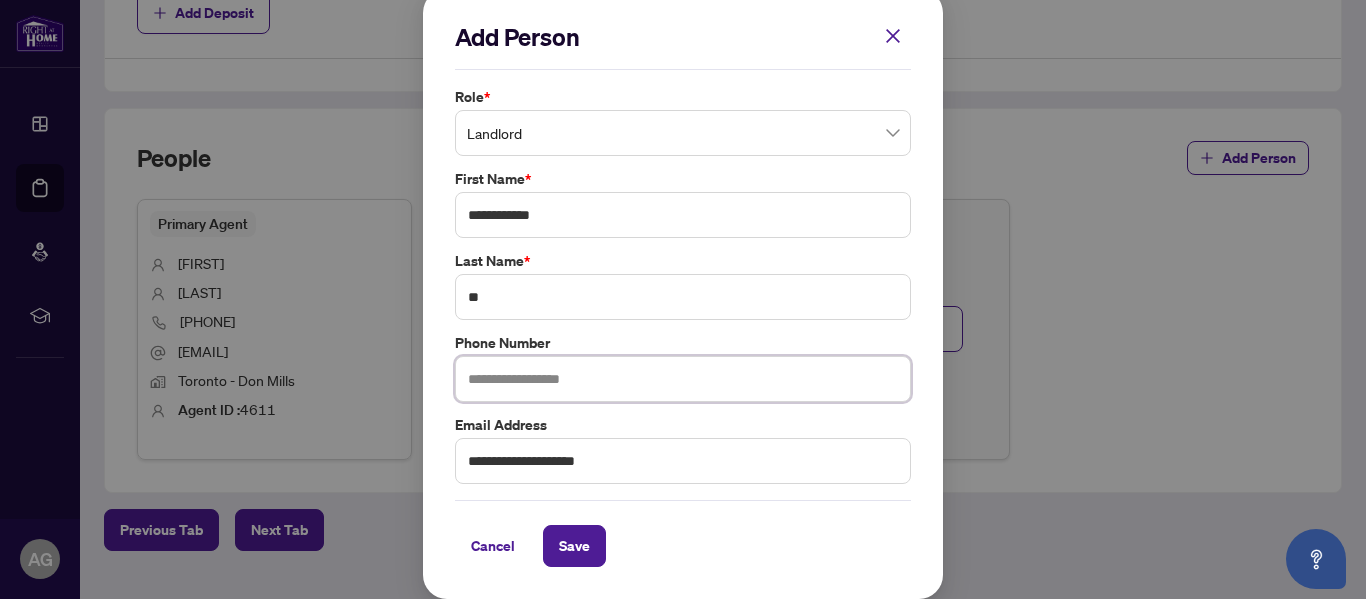 click at bounding box center (683, 379) 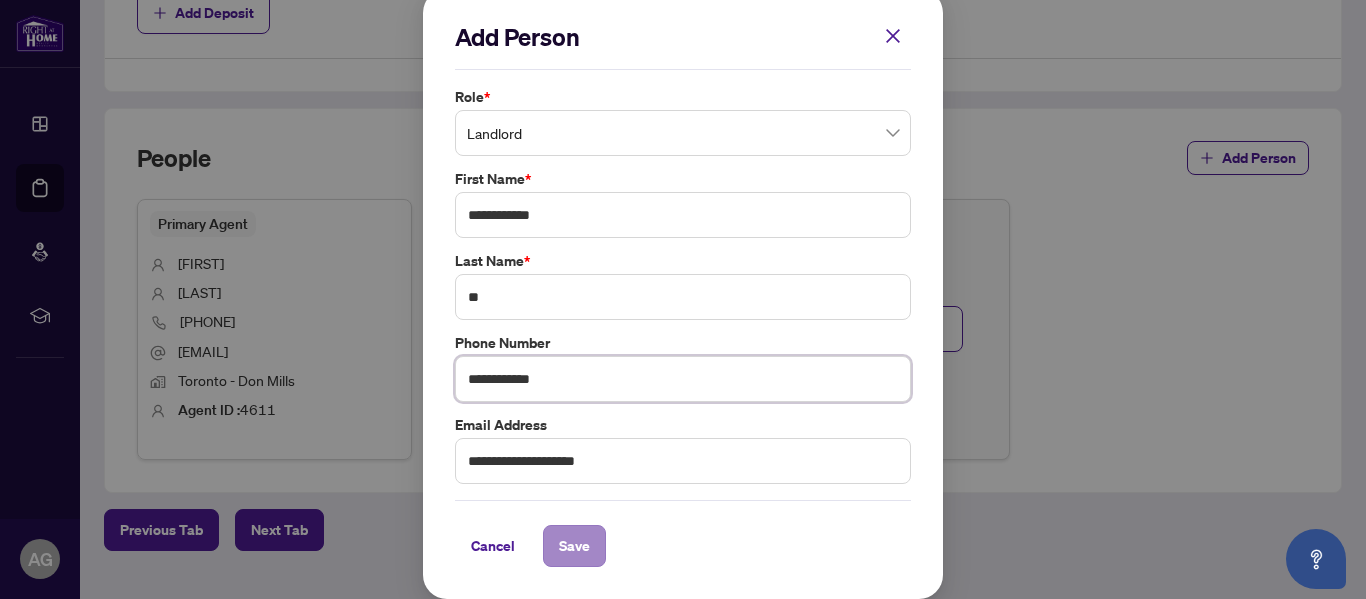 type on "**********" 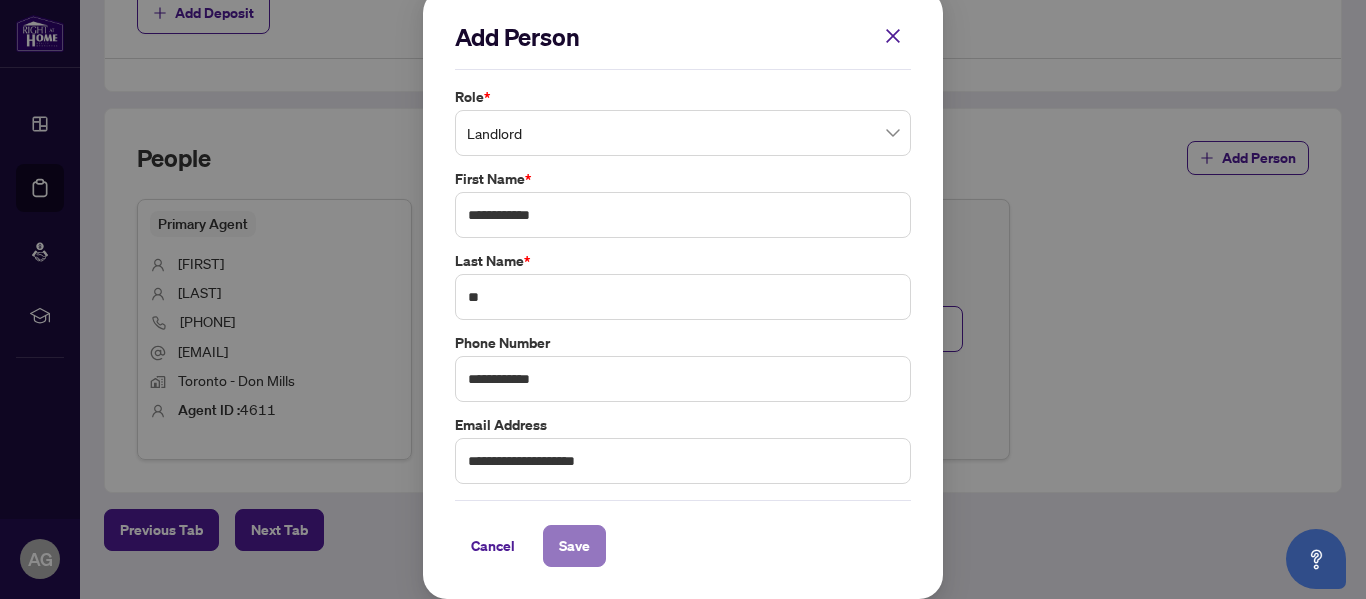 click on "Save" at bounding box center [574, 546] 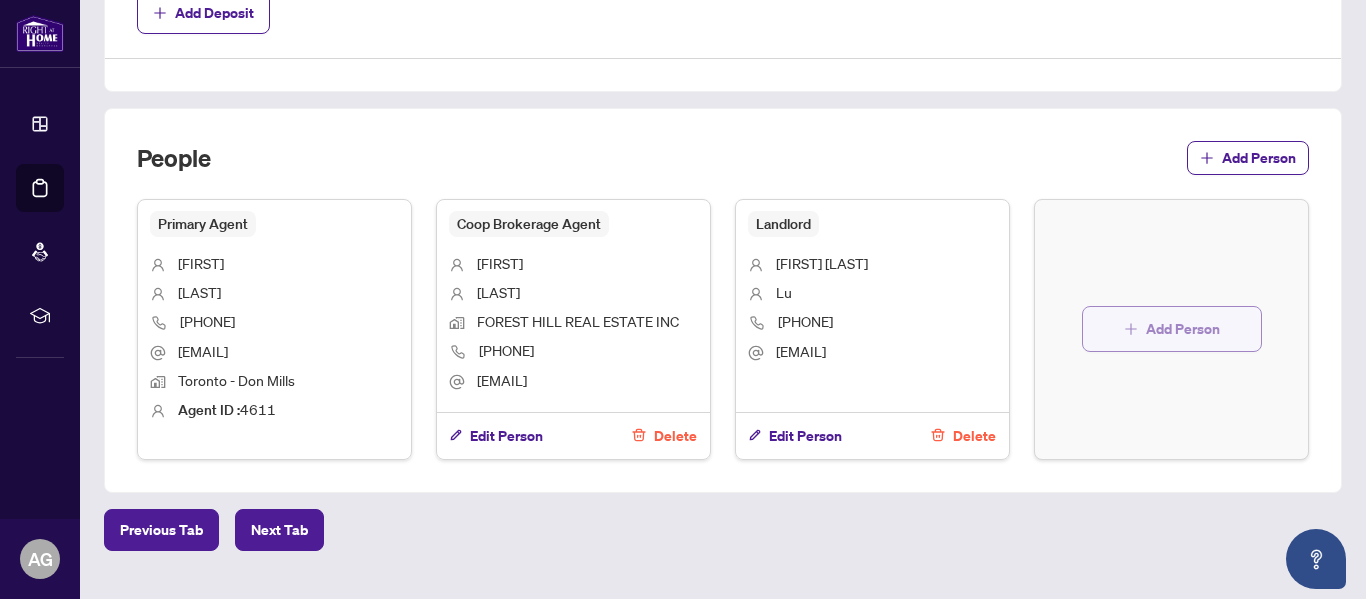click on "Add Person" at bounding box center [1183, 329] 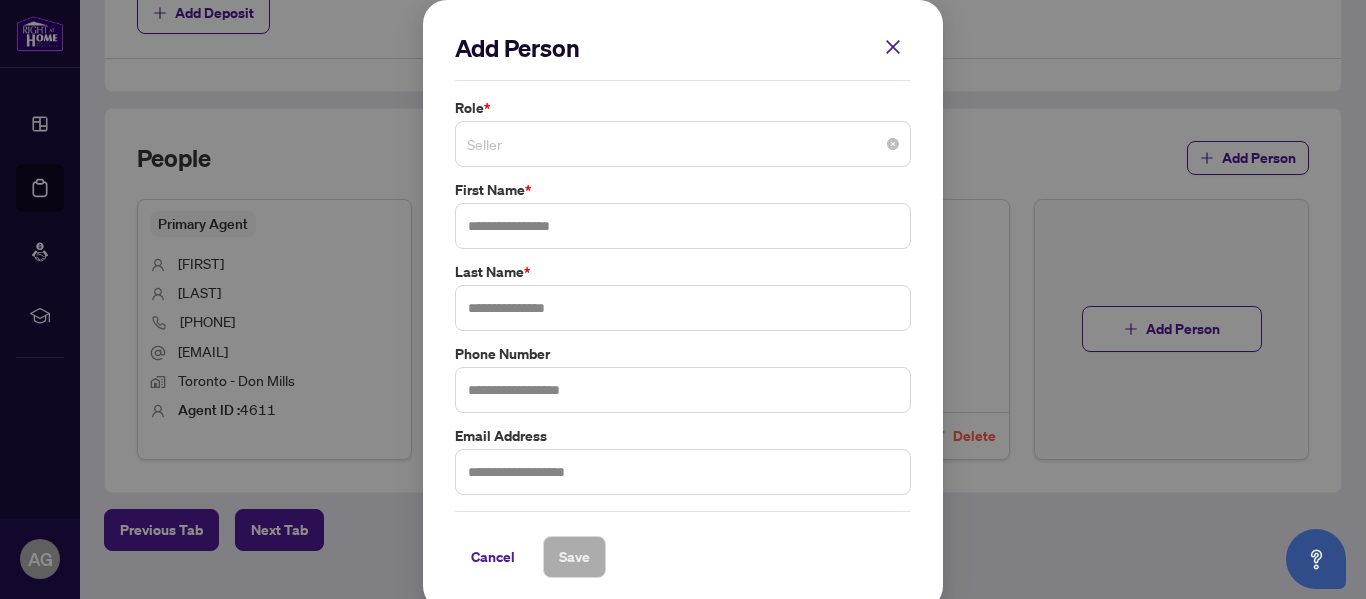 click on "Seller" at bounding box center [683, 144] 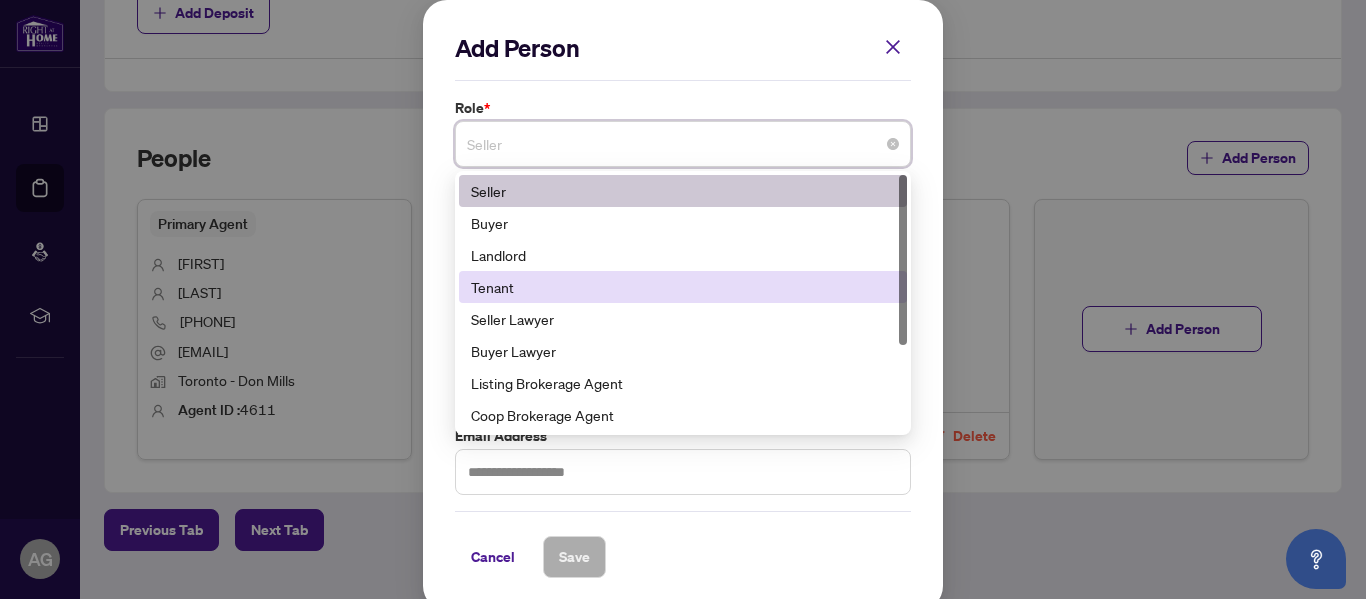 click on "Tenant" at bounding box center [683, 287] 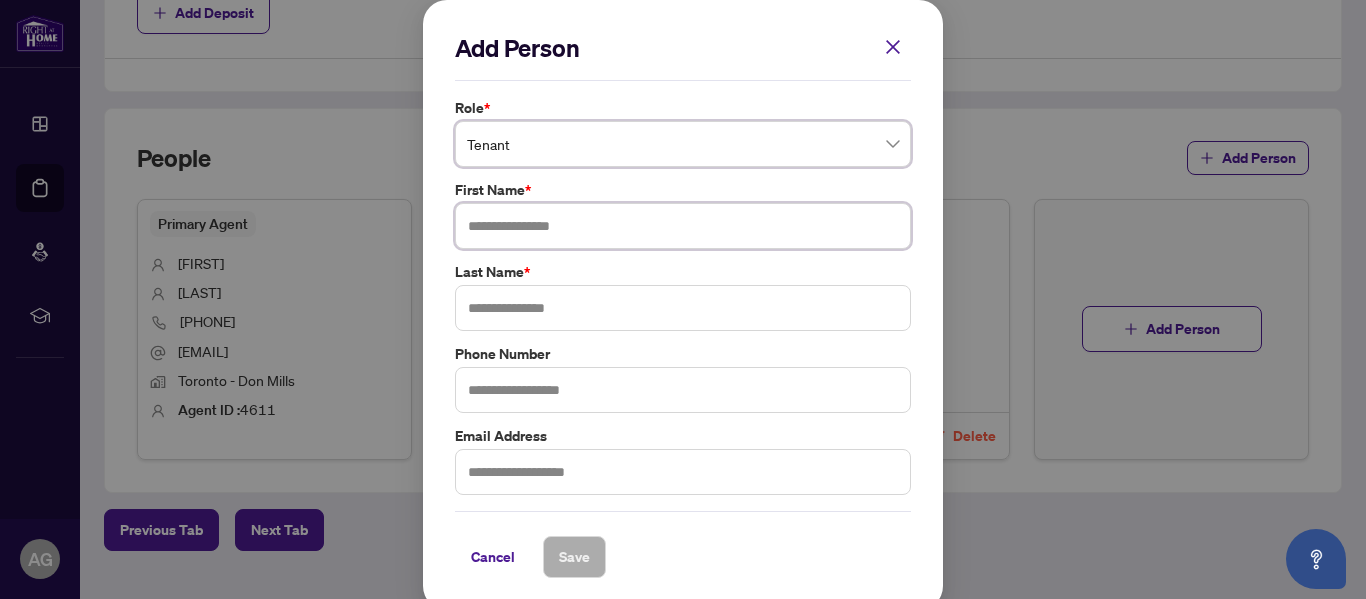 click at bounding box center (683, 226) 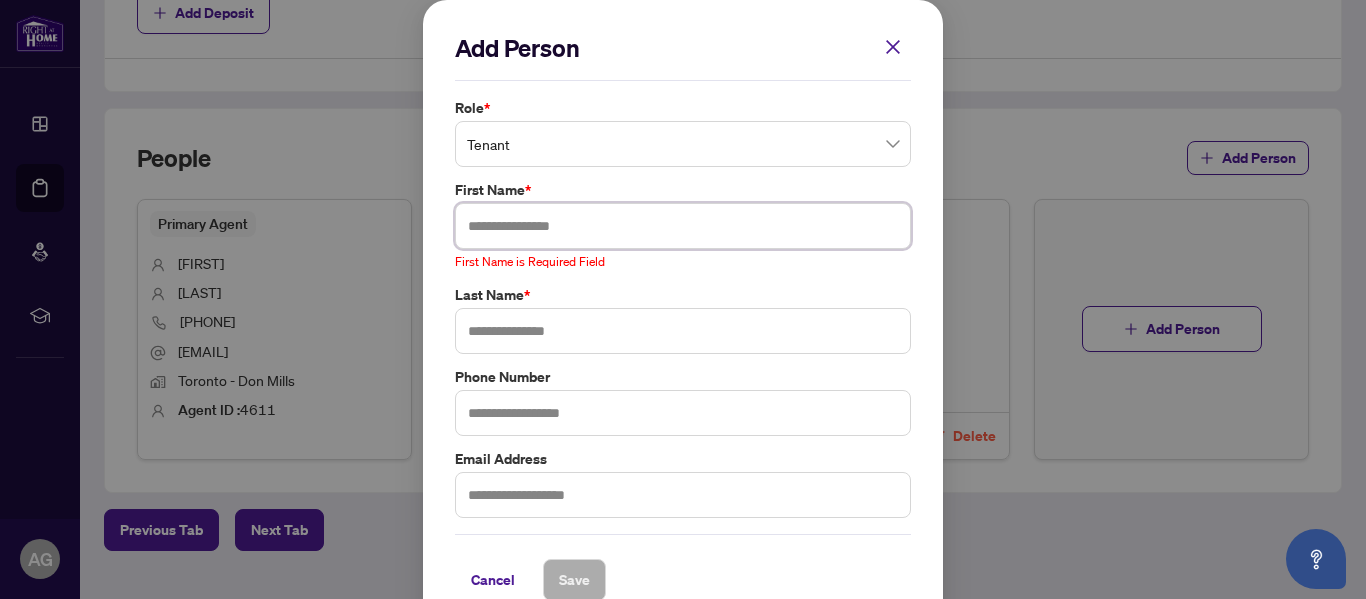 paste on "**********" 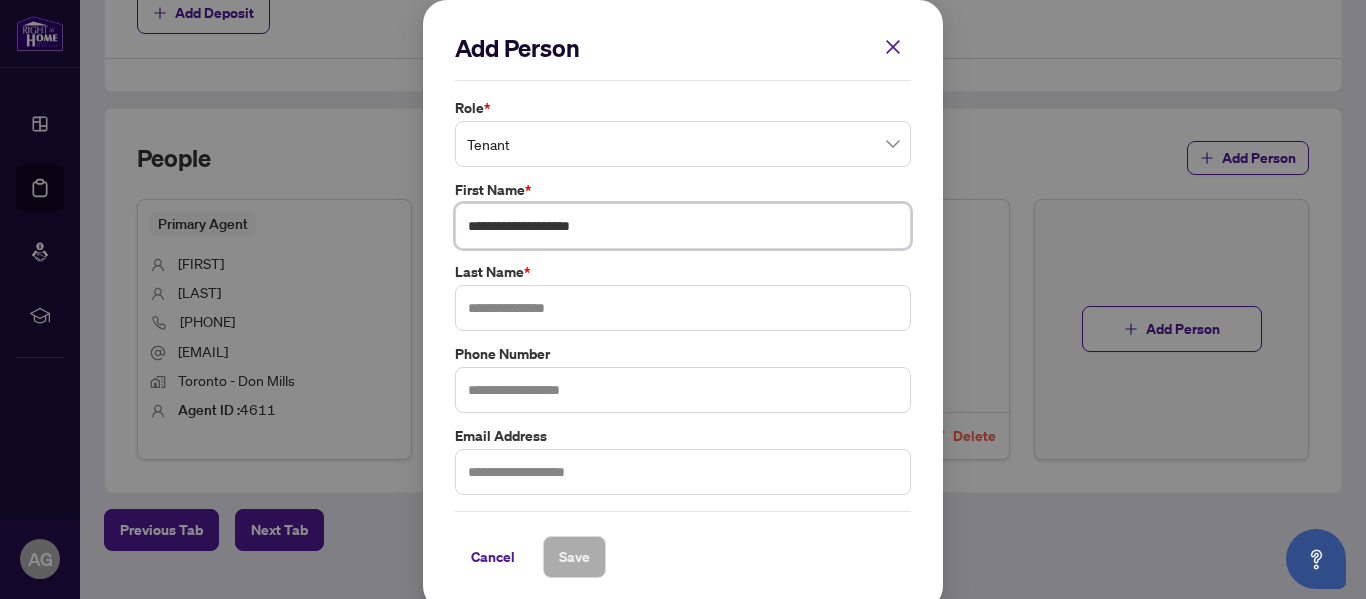 drag, startPoint x: 488, startPoint y: 227, endPoint x: 604, endPoint y: 229, distance: 116.01724 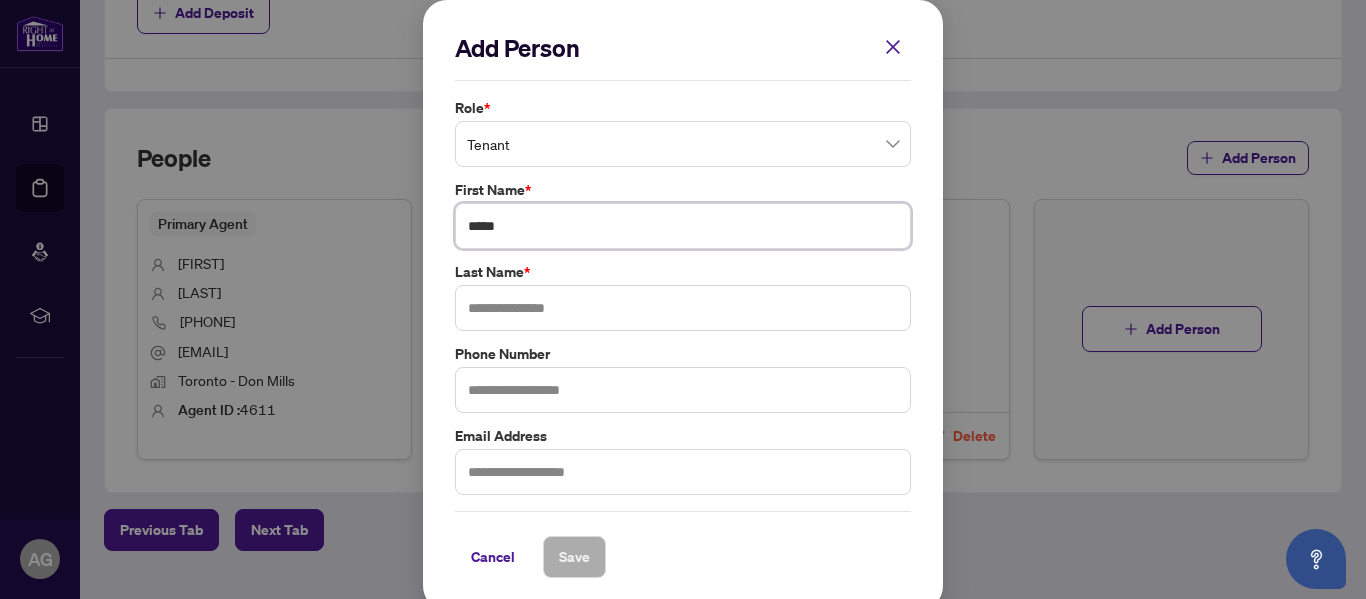 type on "****" 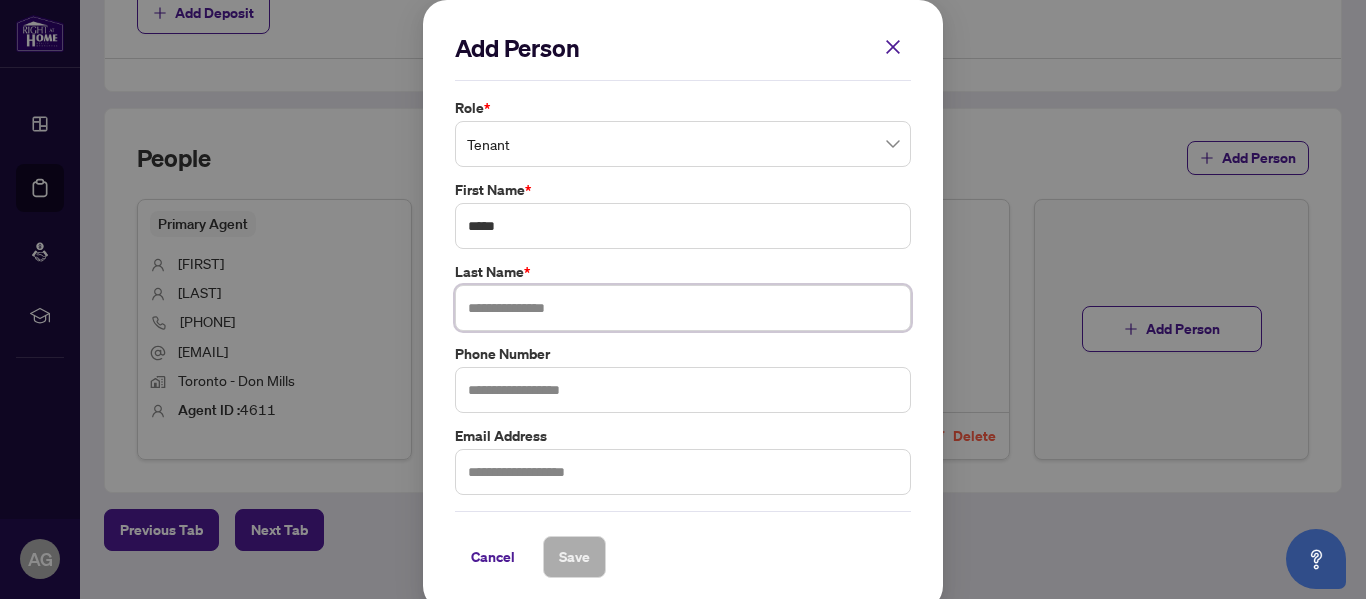 click at bounding box center [683, 308] 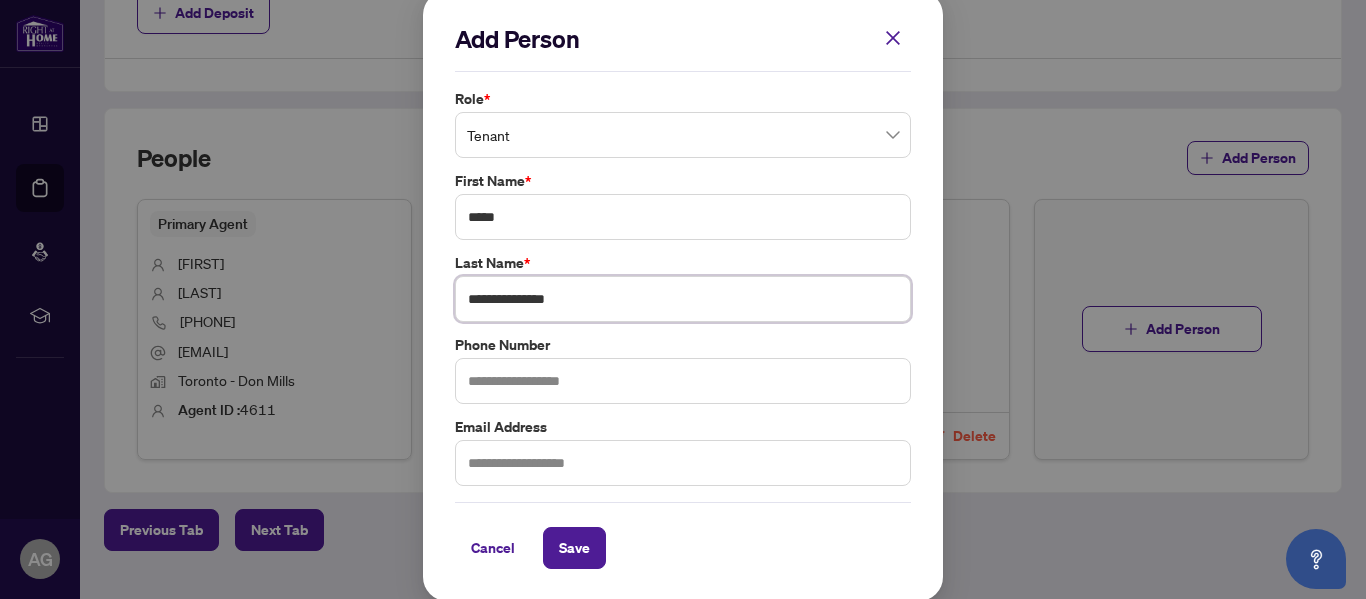 scroll, scrollTop: 11, scrollLeft: 0, axis: vertical 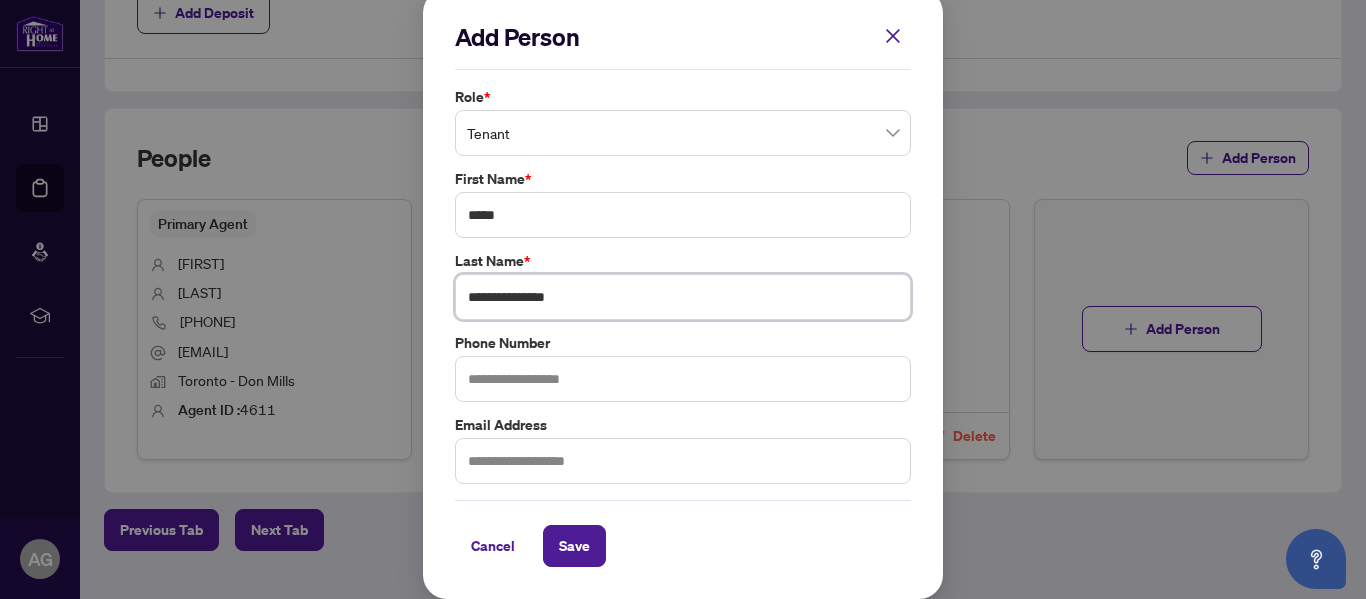 type on "**********" 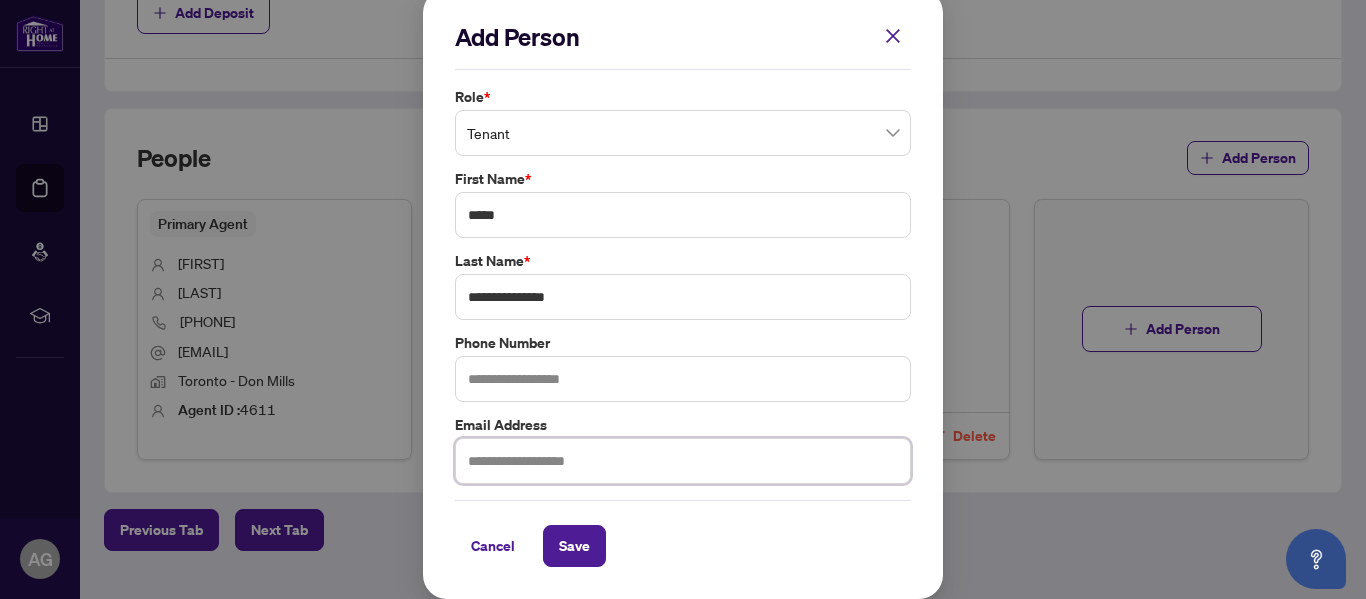 click at bounding box center [683, 461] 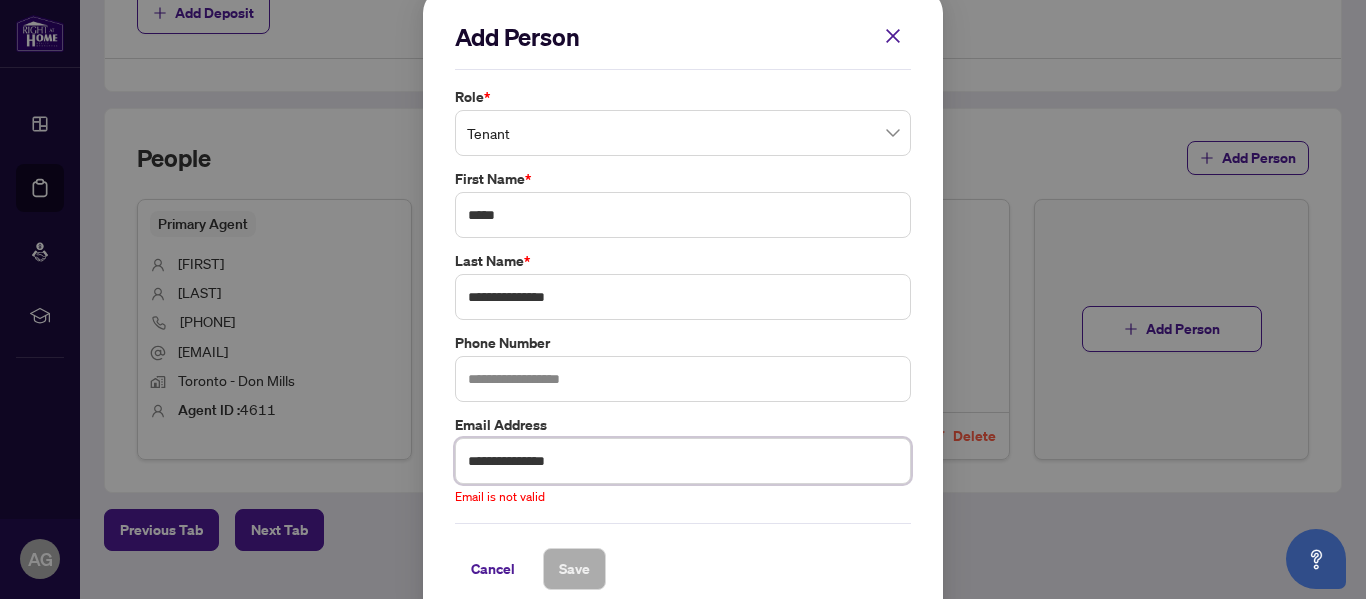 drag, startPoint x: 585, startPoint y: 468, endPoint x: 568, endPoint y: 459, distance: 19.235384 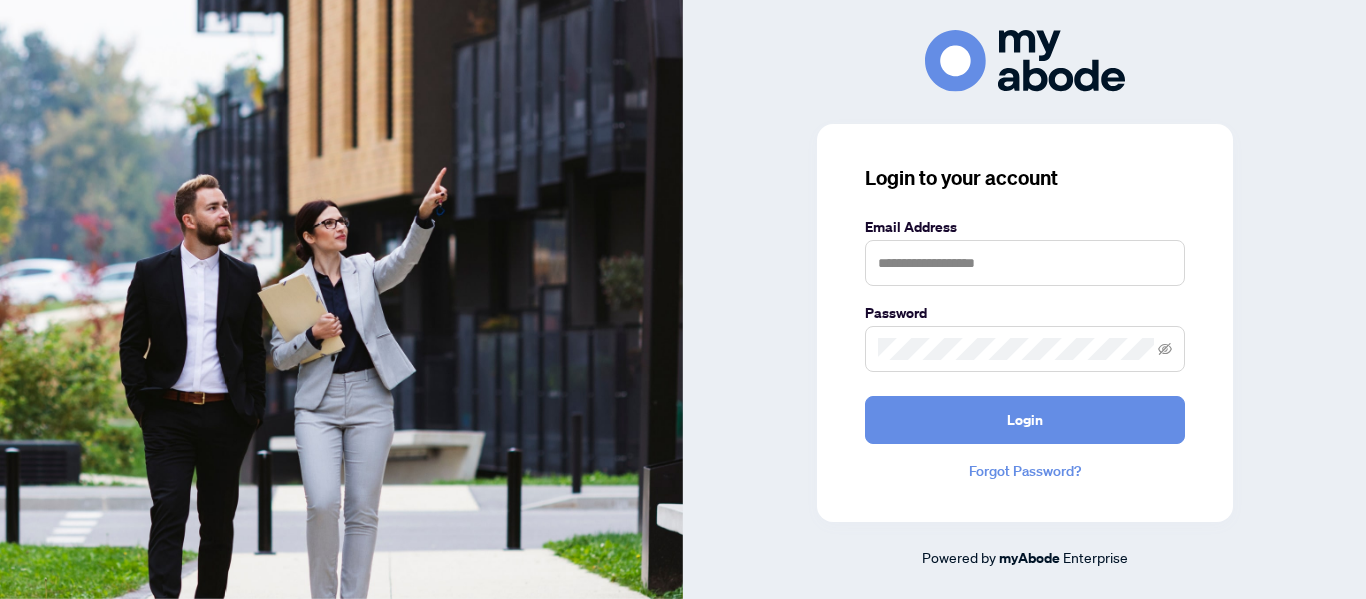 scroll, scrollTop: 0, scrollLeft: 0, axis: both 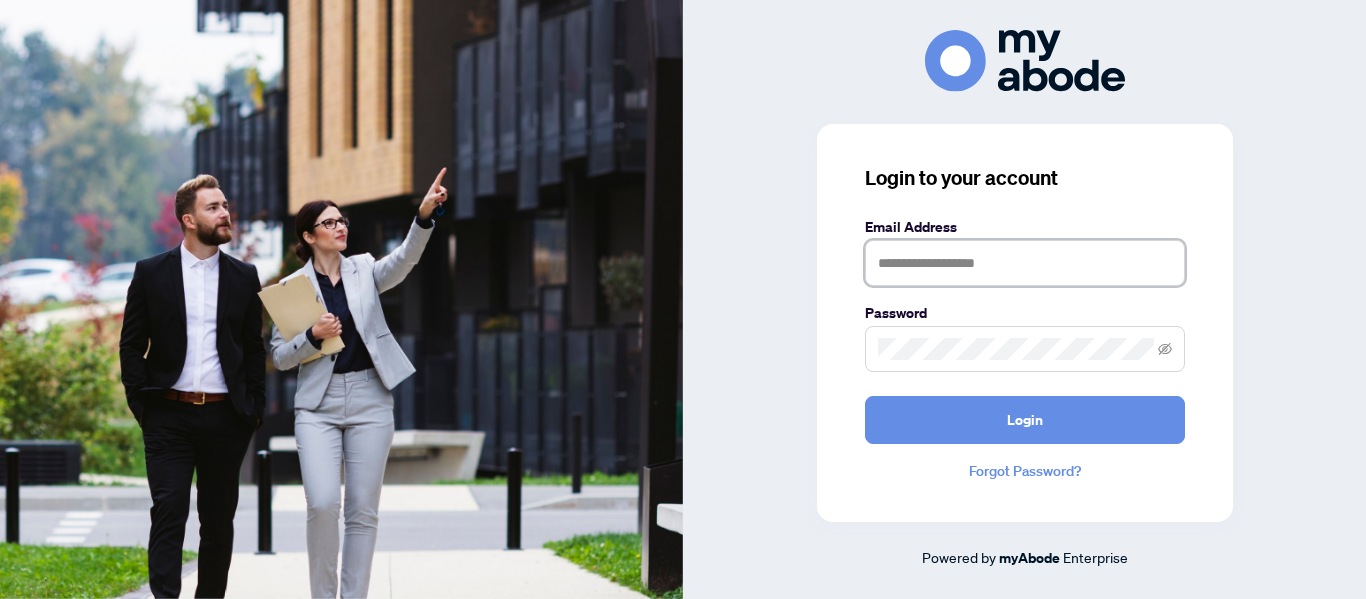 click at bounding box center [1025, 263] 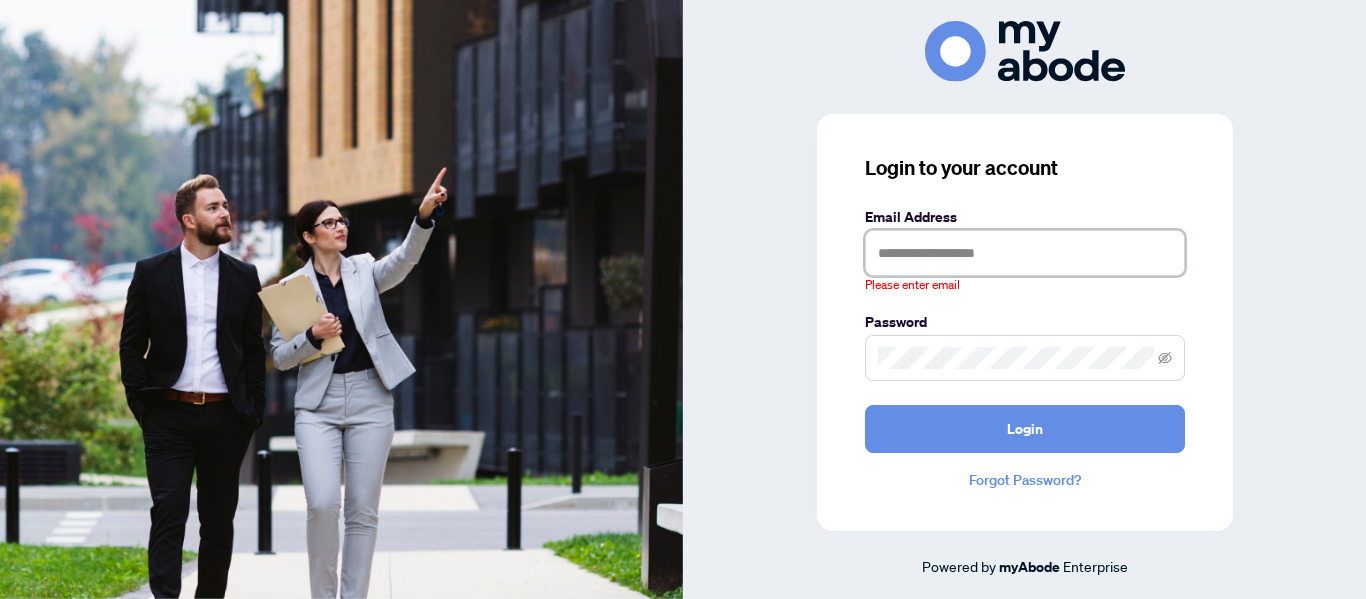 type on "**********" 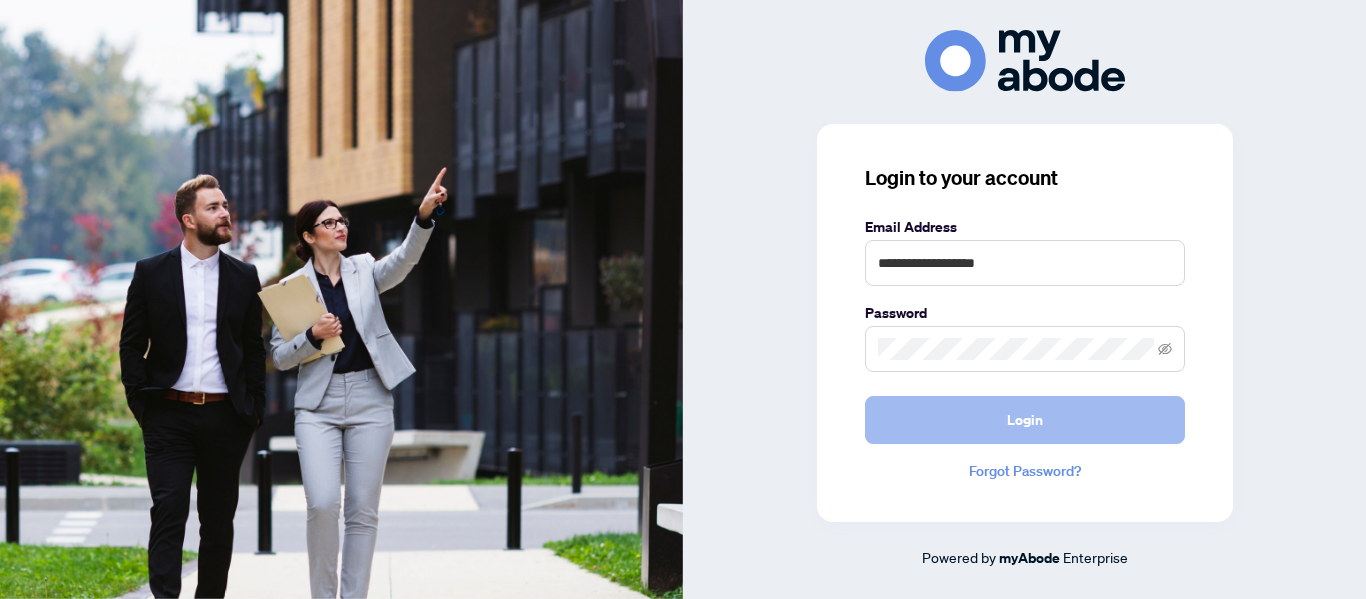 click on "Login" at bounding box center [1025, 420] 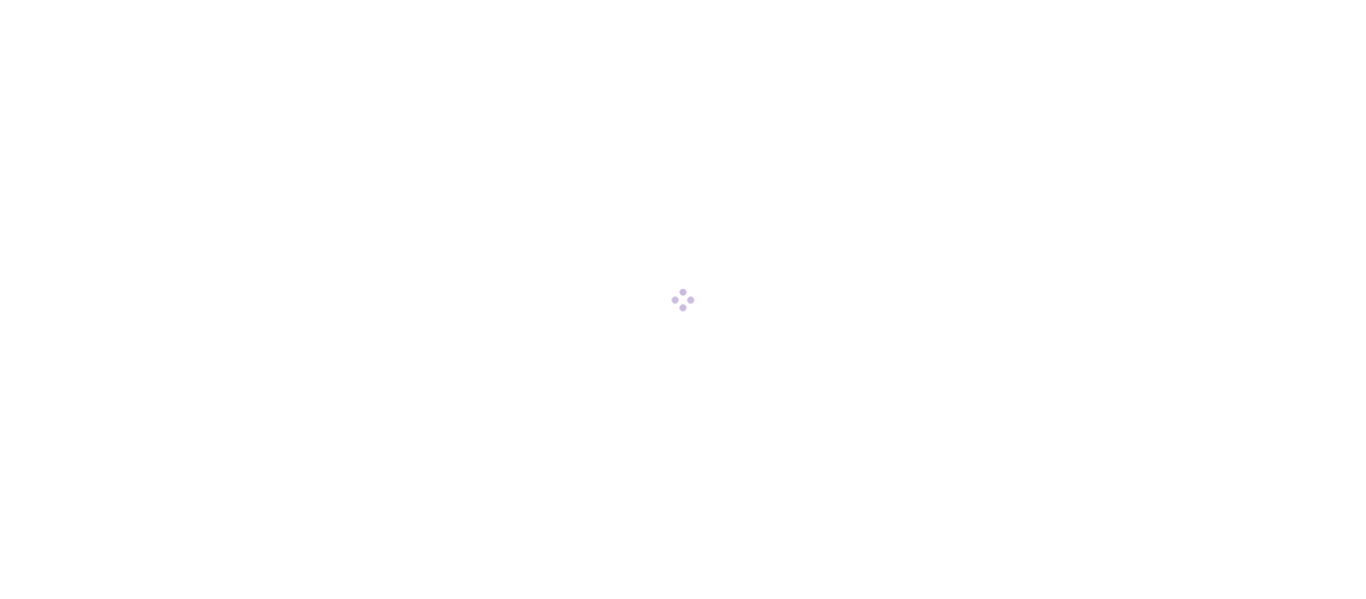 scroll, scrollTop: 0, scrollLeft: 0, axis: both 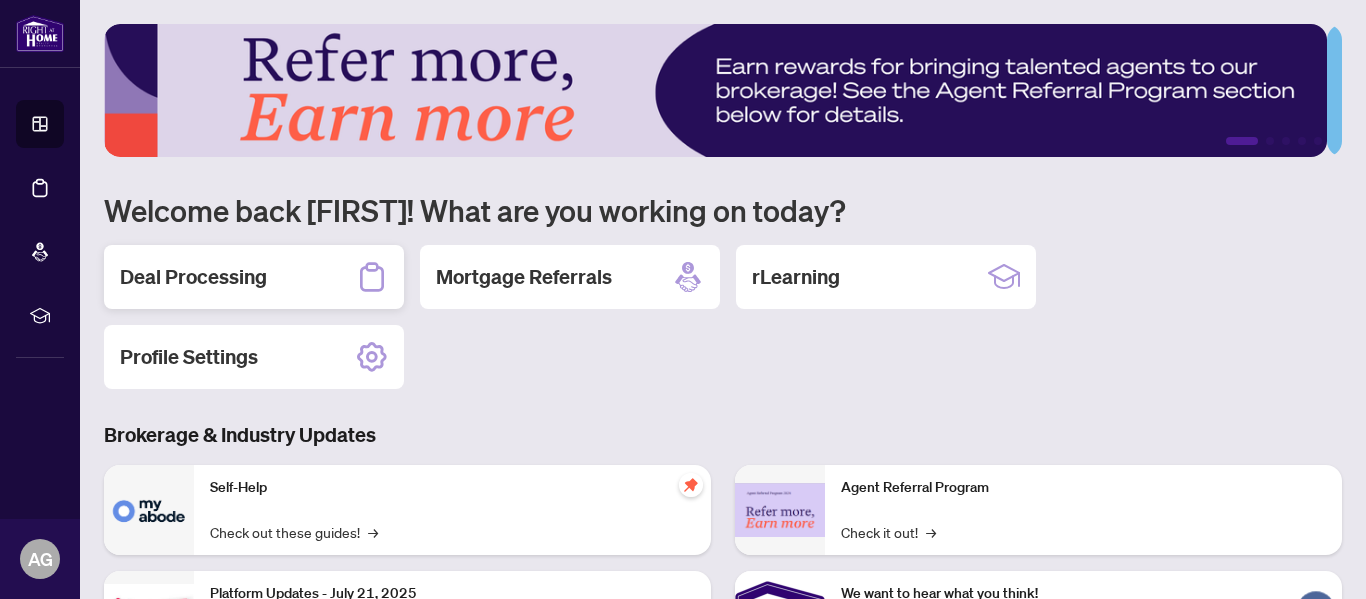 click on "Deal Processing" at bounding box center (193, 277) 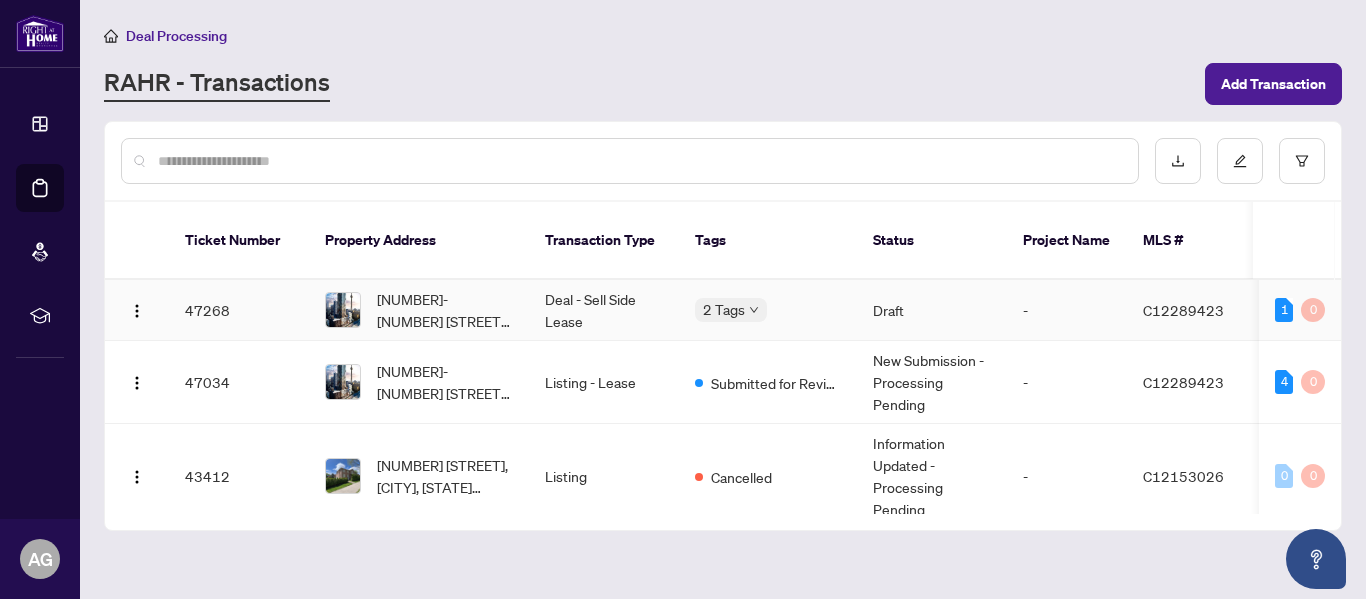 click on "[NUMBER]-[NUMBER] [STREET], [CITY], [STATE] [POSTAL_CODE], [COUNTRY]" at bounding box center [445, 310] 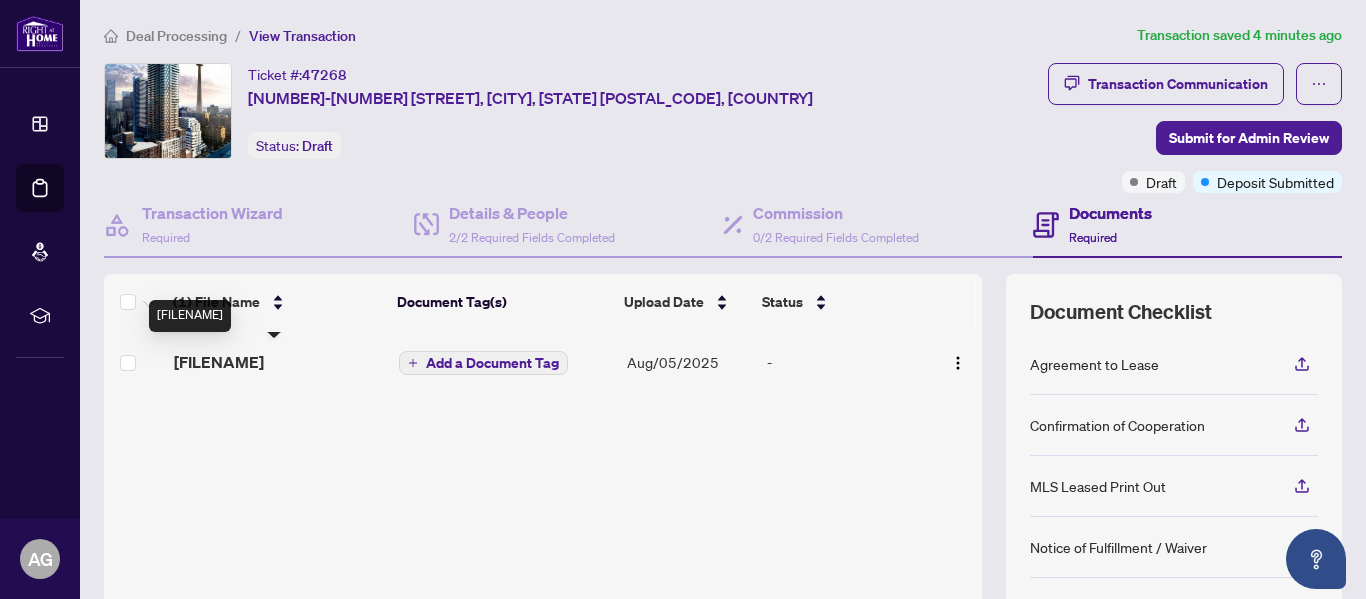 scroll, scrollTop: 1, scrollLeft: 0, axis: vertical 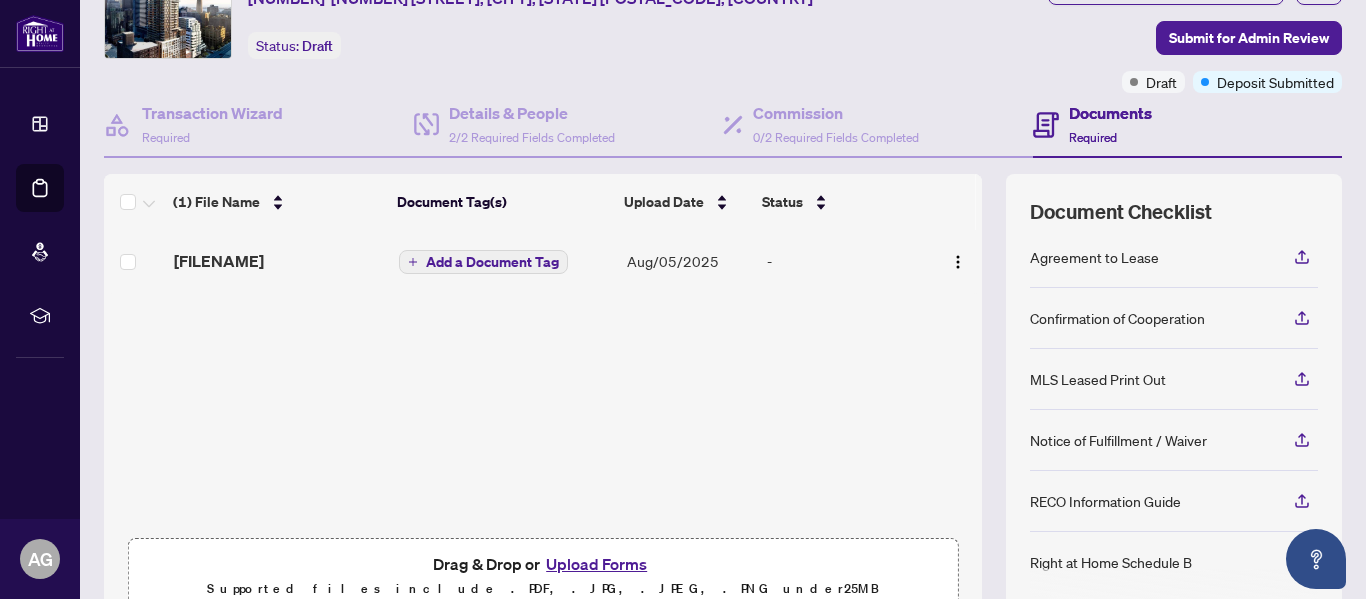 click on "[FILENAME]" at bounding box center [219, 261] 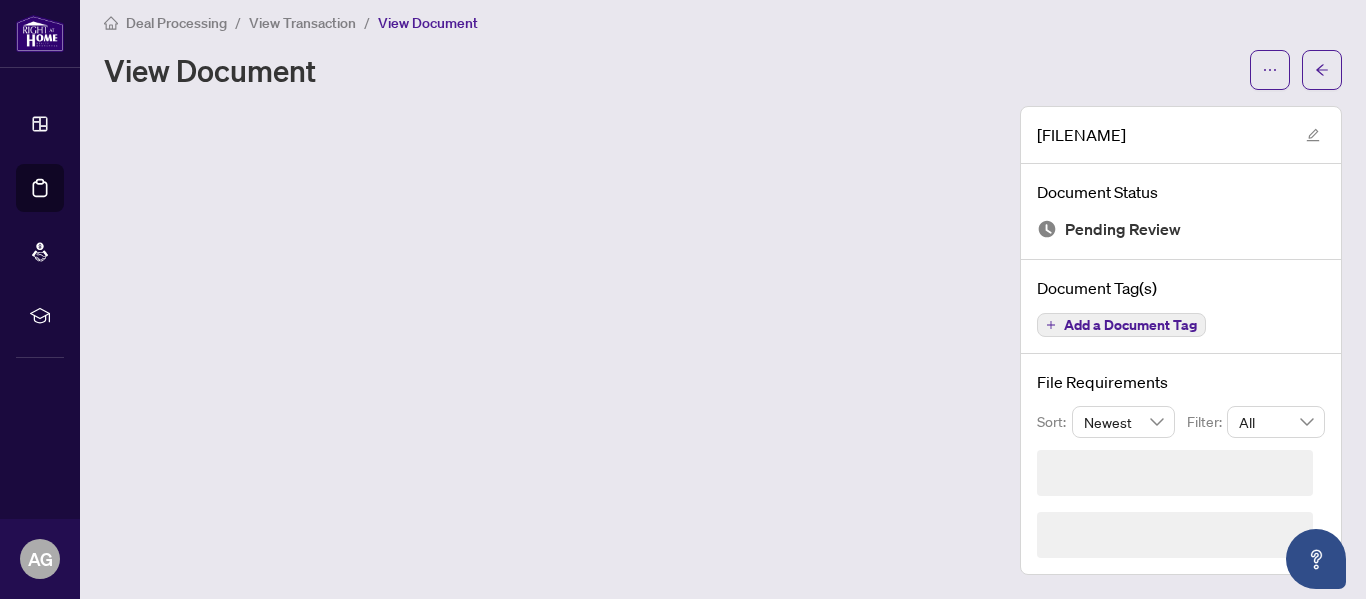 scroll, scrollTop: 0, scrollLeft: 0, axis: both 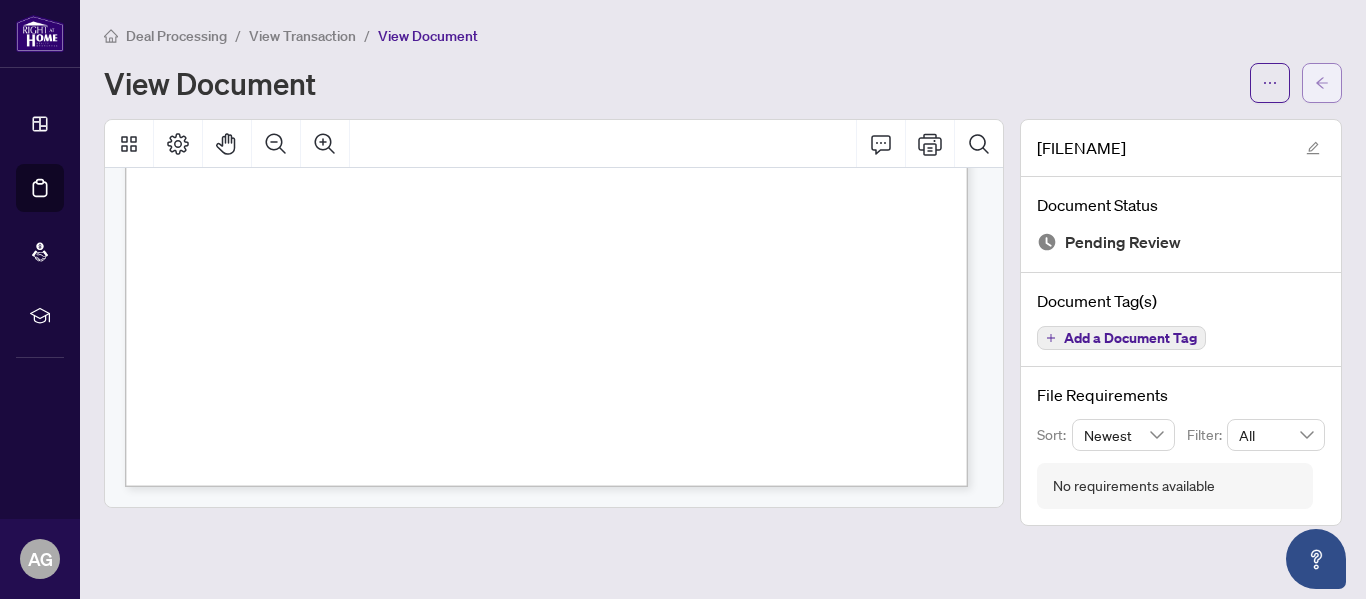 click at bounding box center (1322, 83) 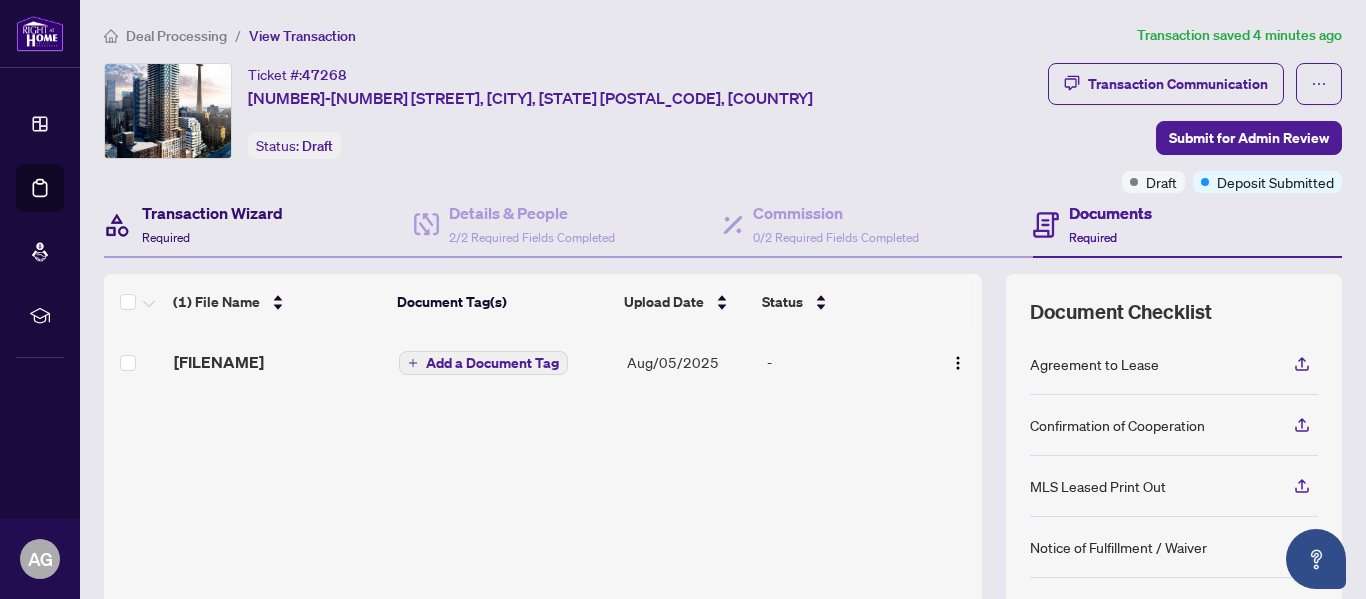 click on "Transaction Wizard Required" at bounding box center (212, 224) 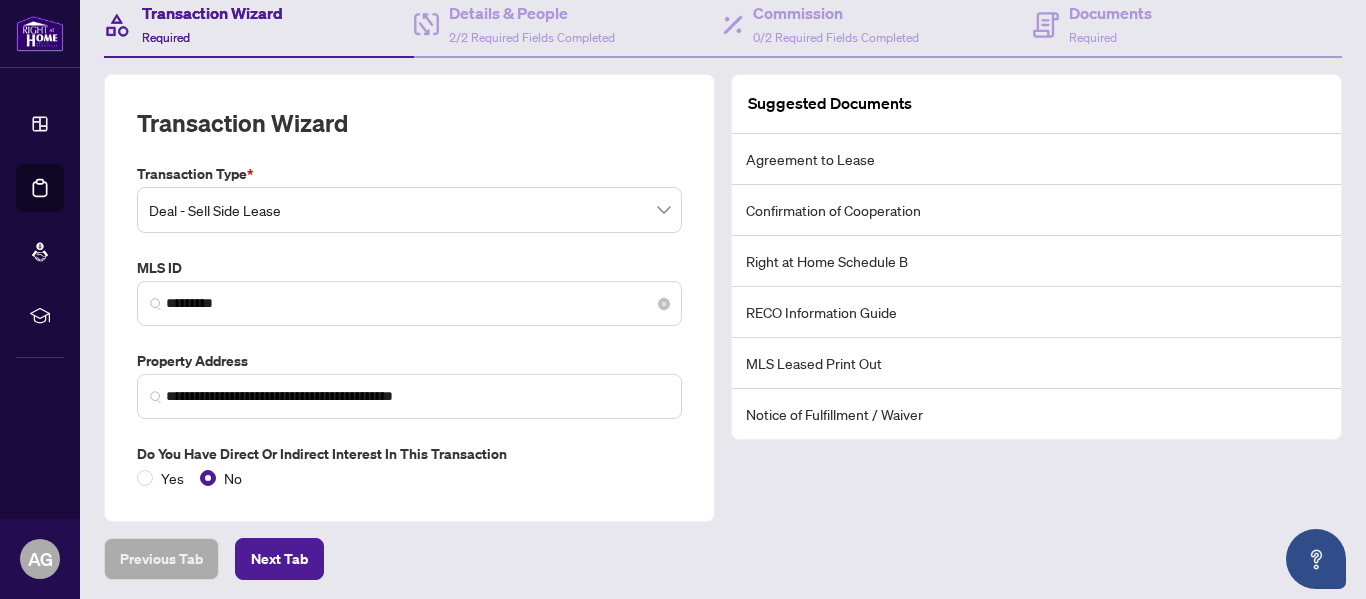 scroll, scrollTop: 274, scrollLeft: 0, axis: vertical 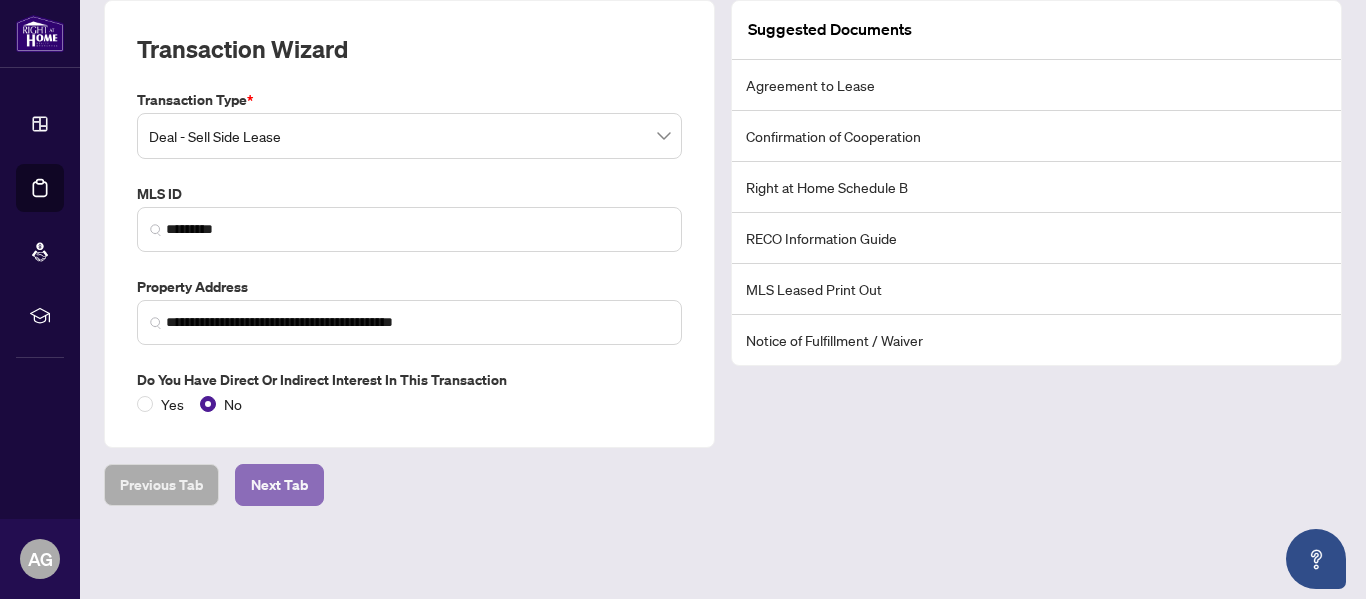 click on "Next Tab" at bounding box center (279, 485) 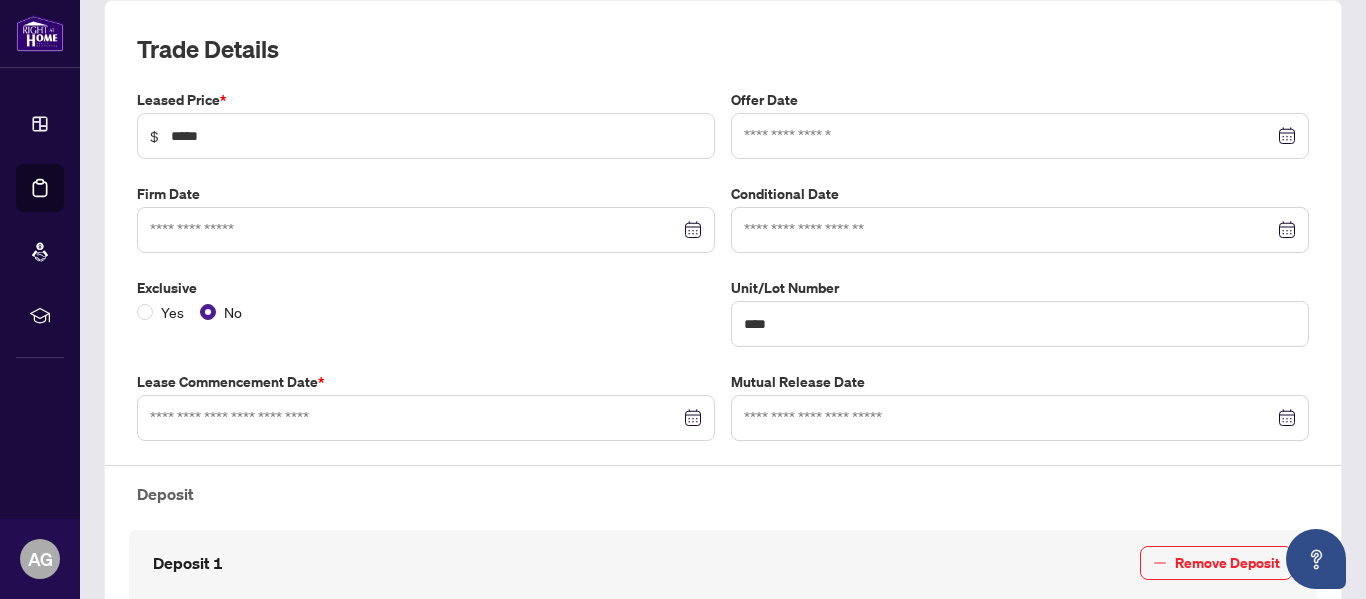 type on "**********" 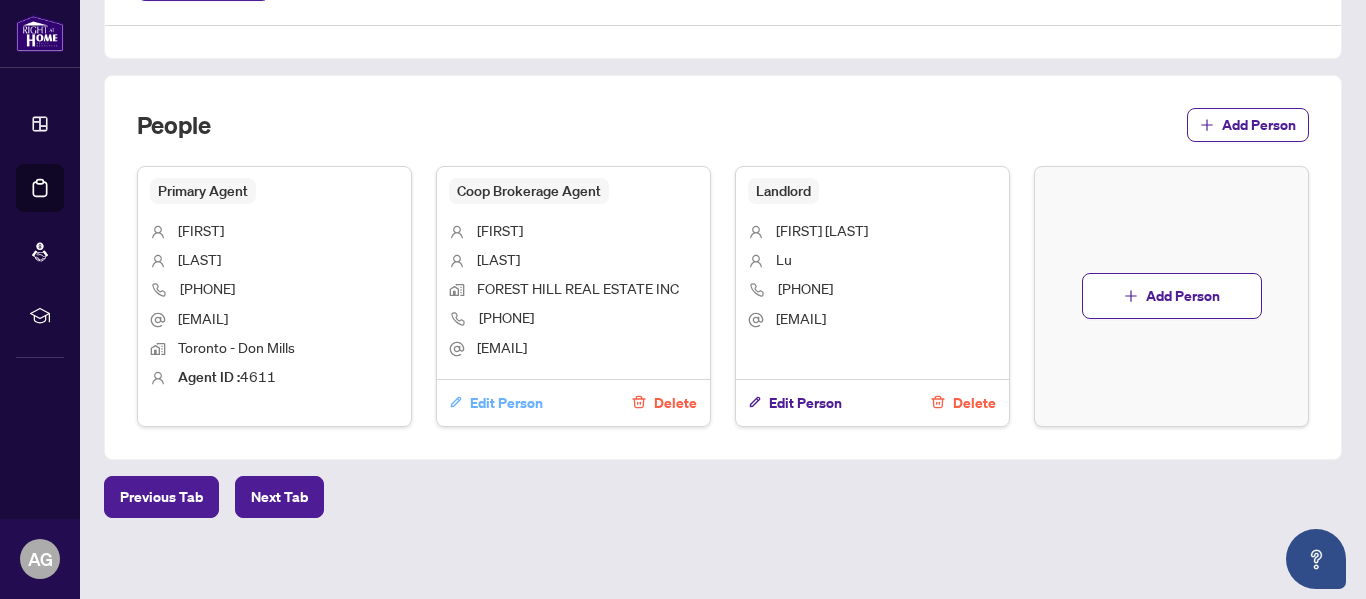 scroll, scrollTop: 1126, scrollLeft: 0, axis: vertical 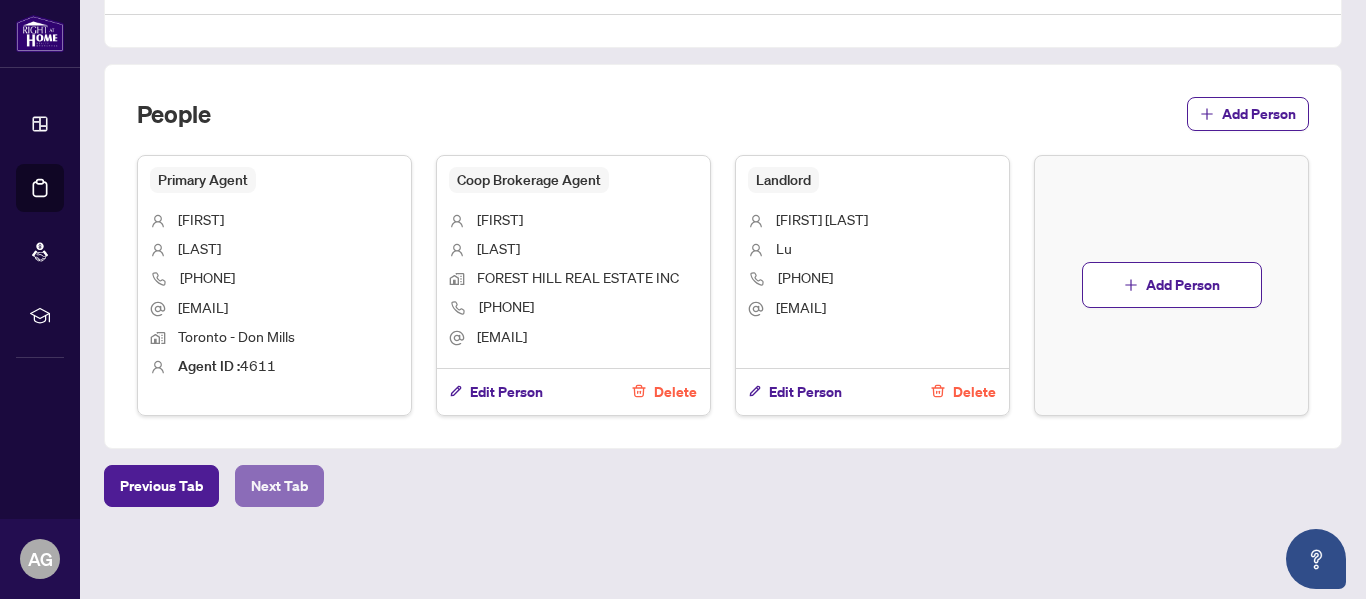 click on "Next Tab" at bounding box center [279, 486] 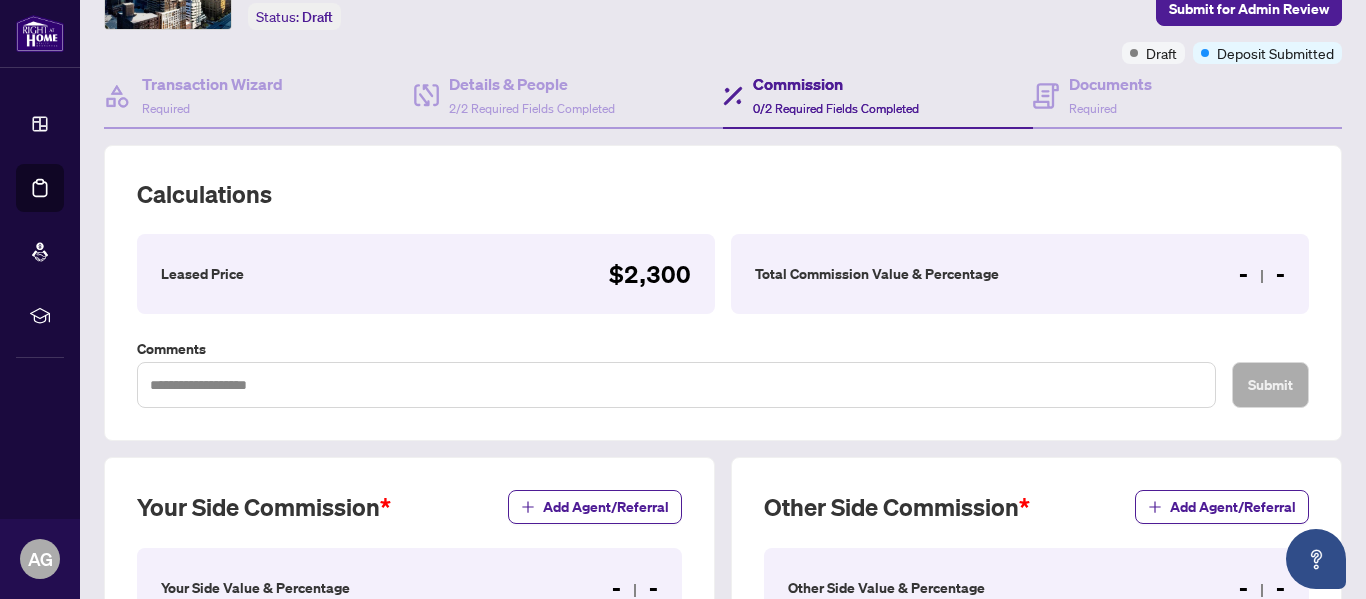 scroll, scrollTop: 591, scrollLeft: 0, axis: vertical 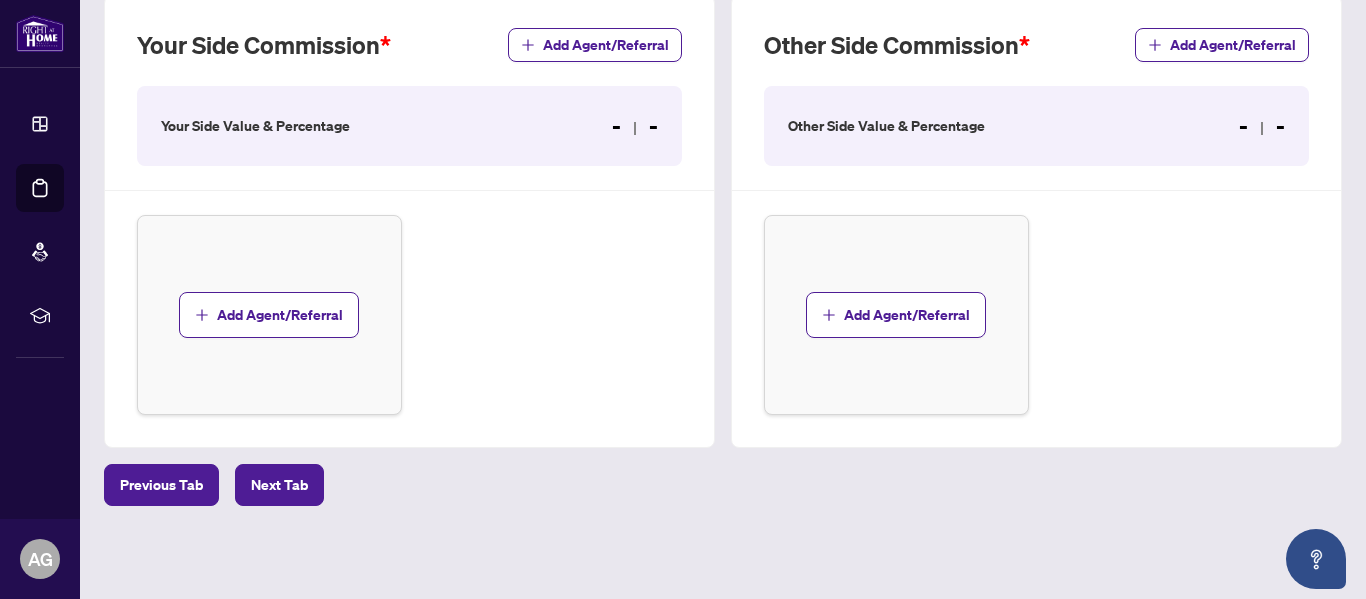 click on "Your Side Value & Percentage" at bounding box center [255, 126] 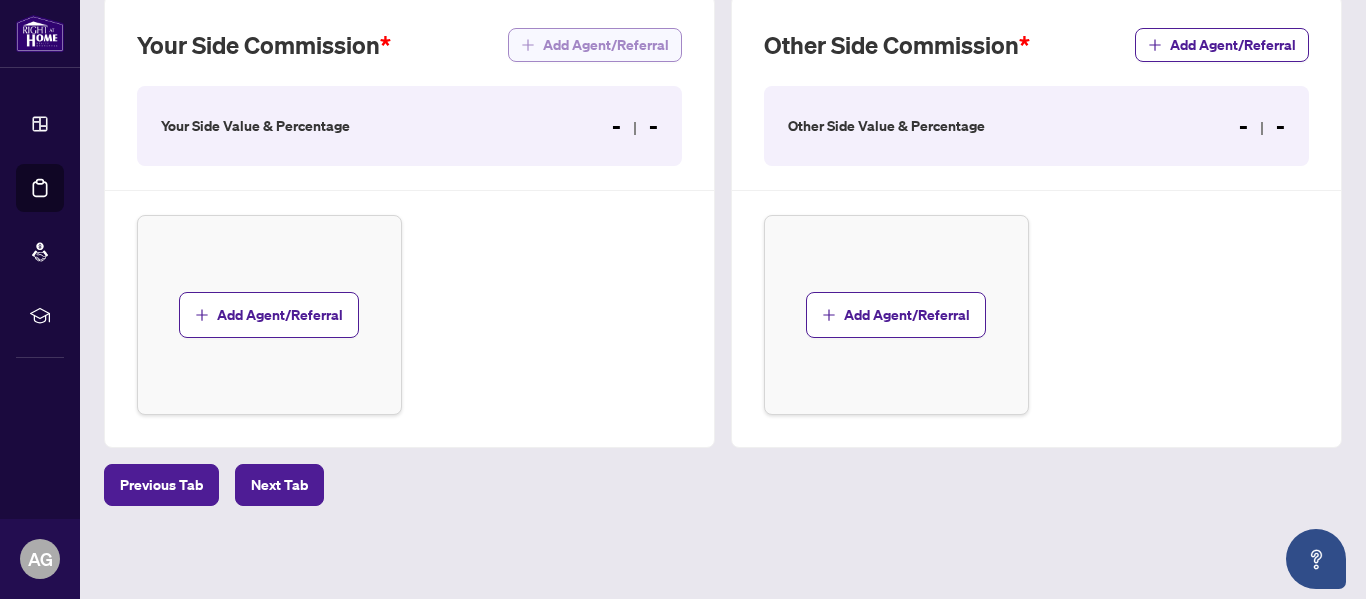 click on "Add Agent/Referral" at bounding box center (606, 45) 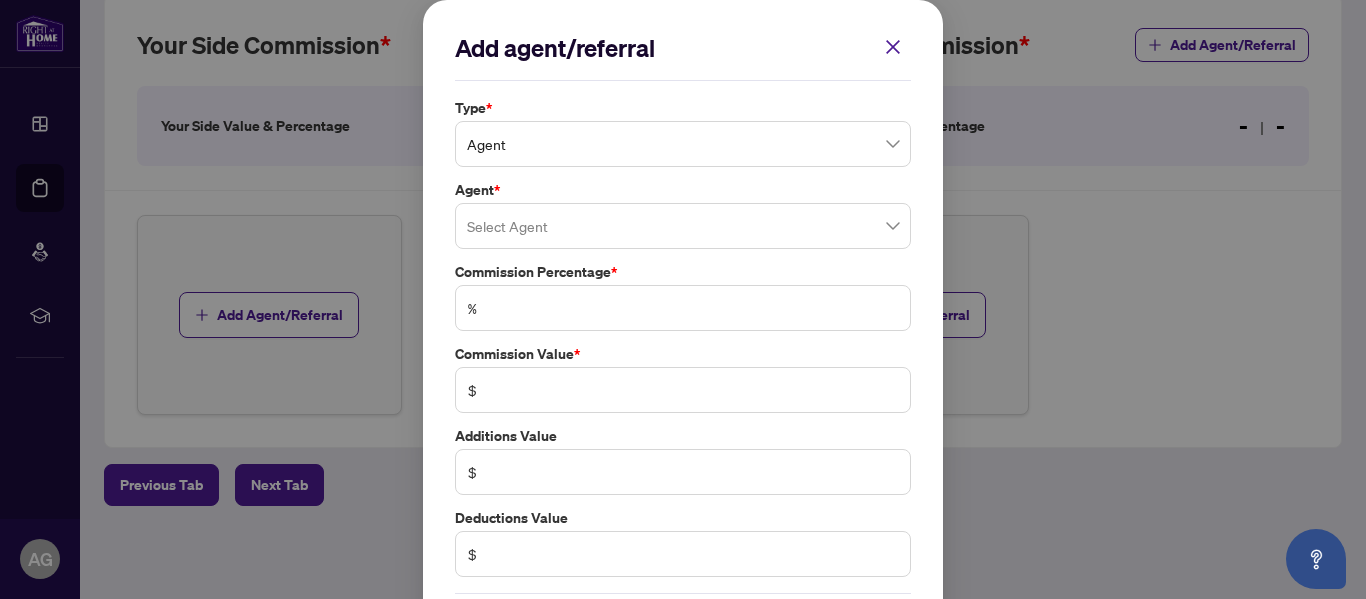 click at bounding box center (683, 226) 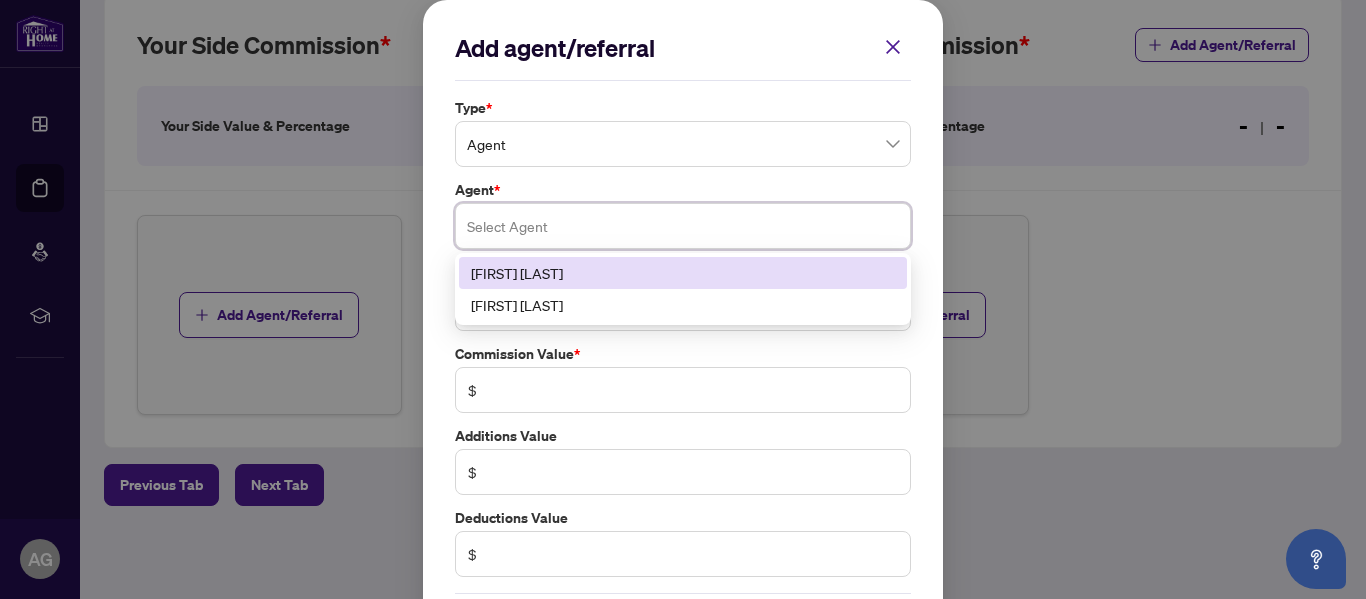 click on "[FIRST] [LAST]" at bounding box center (683, 273) 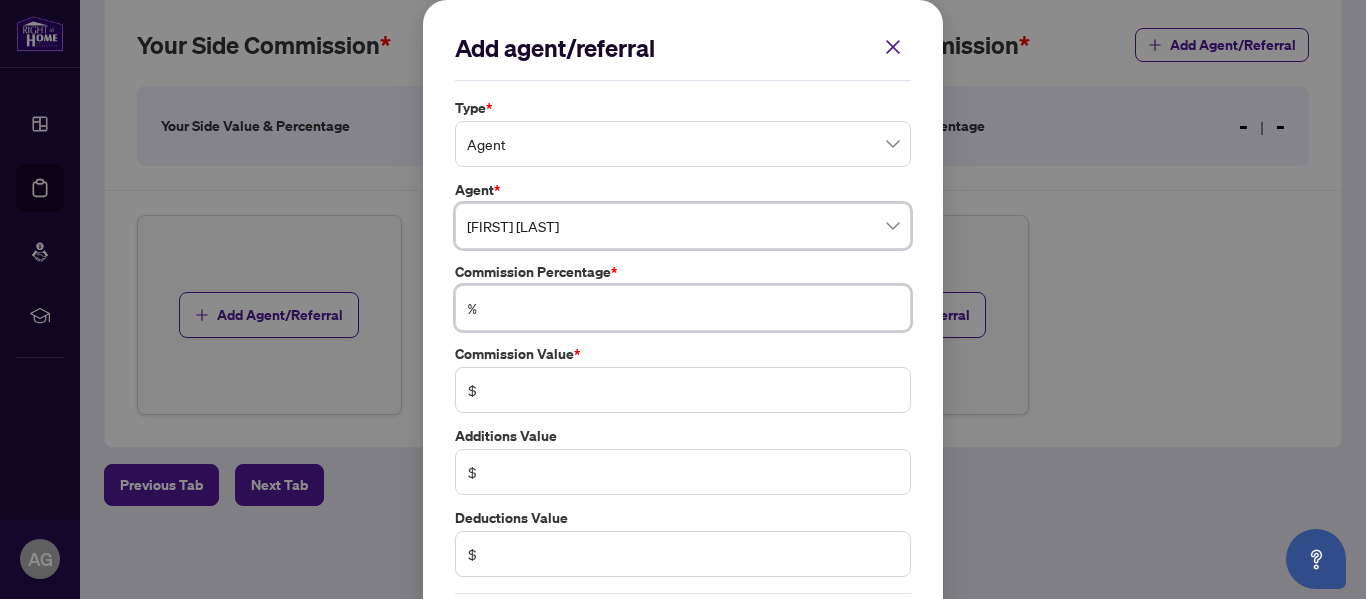 click at bounding box center [693, 308] 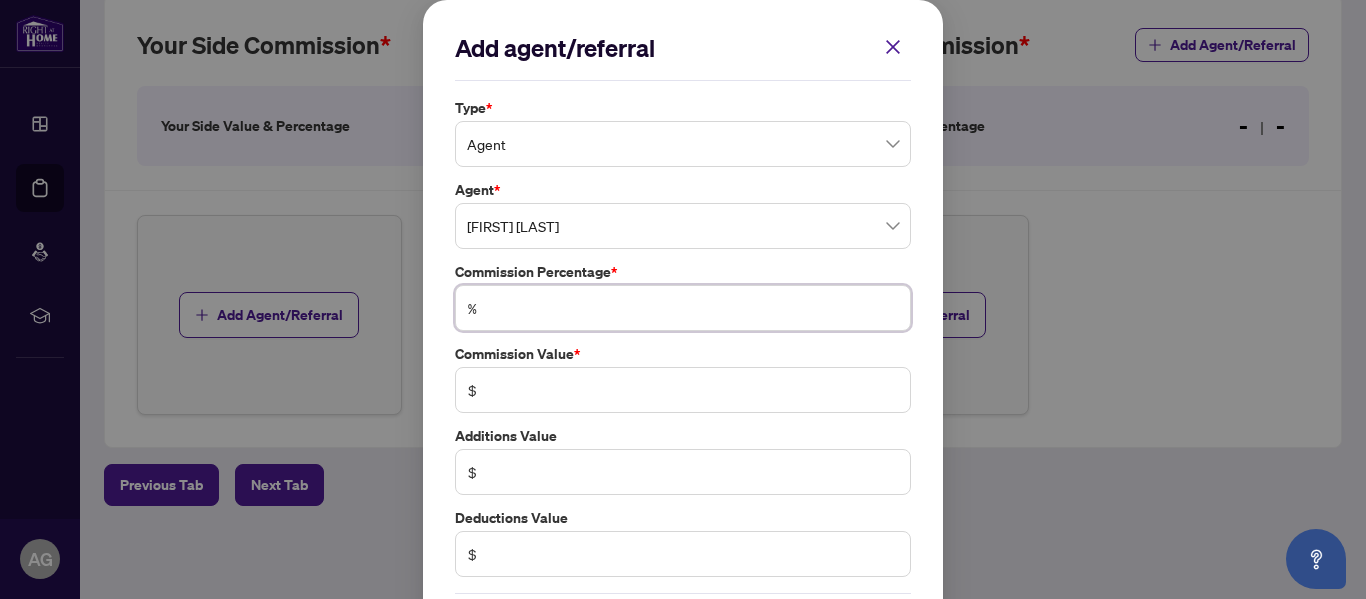 type on "*" 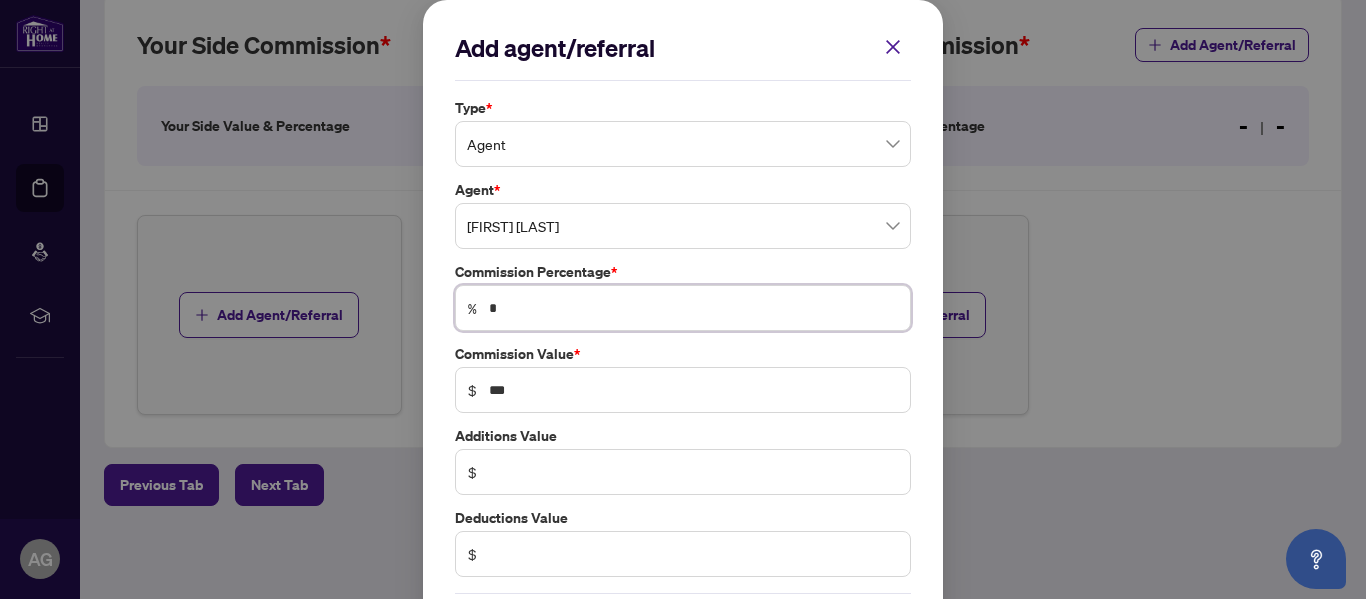 type on "**" 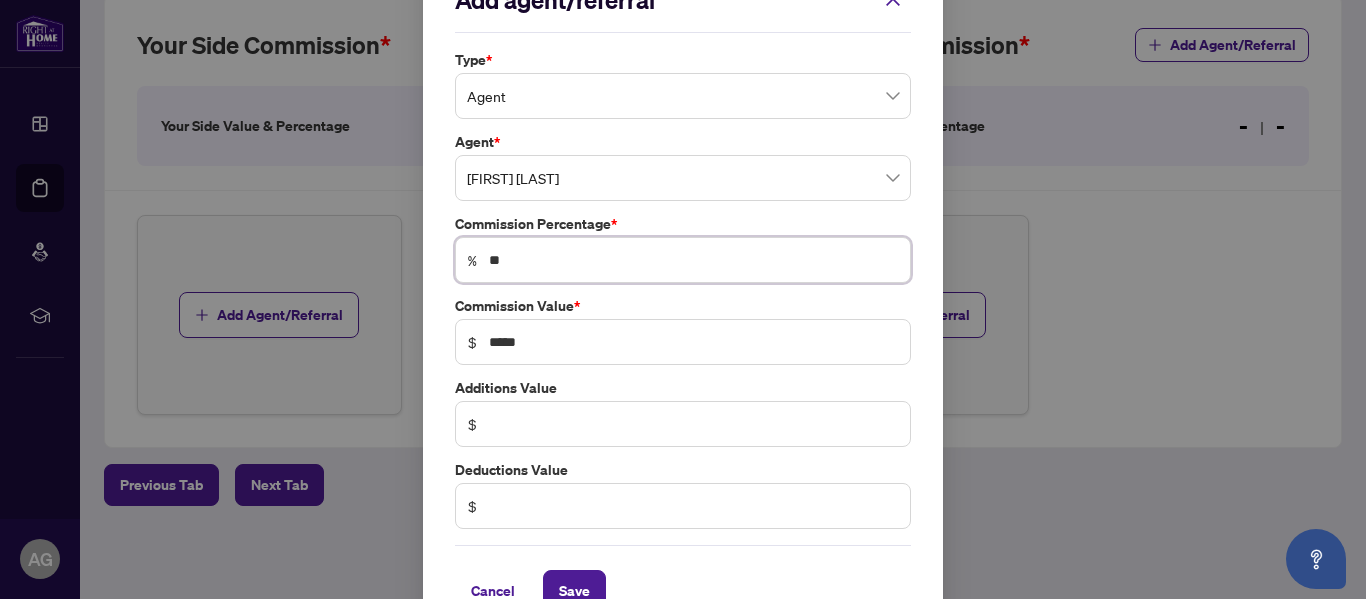 scroll, scrollTop: 93, scrollLeft: 0, axis: vertical 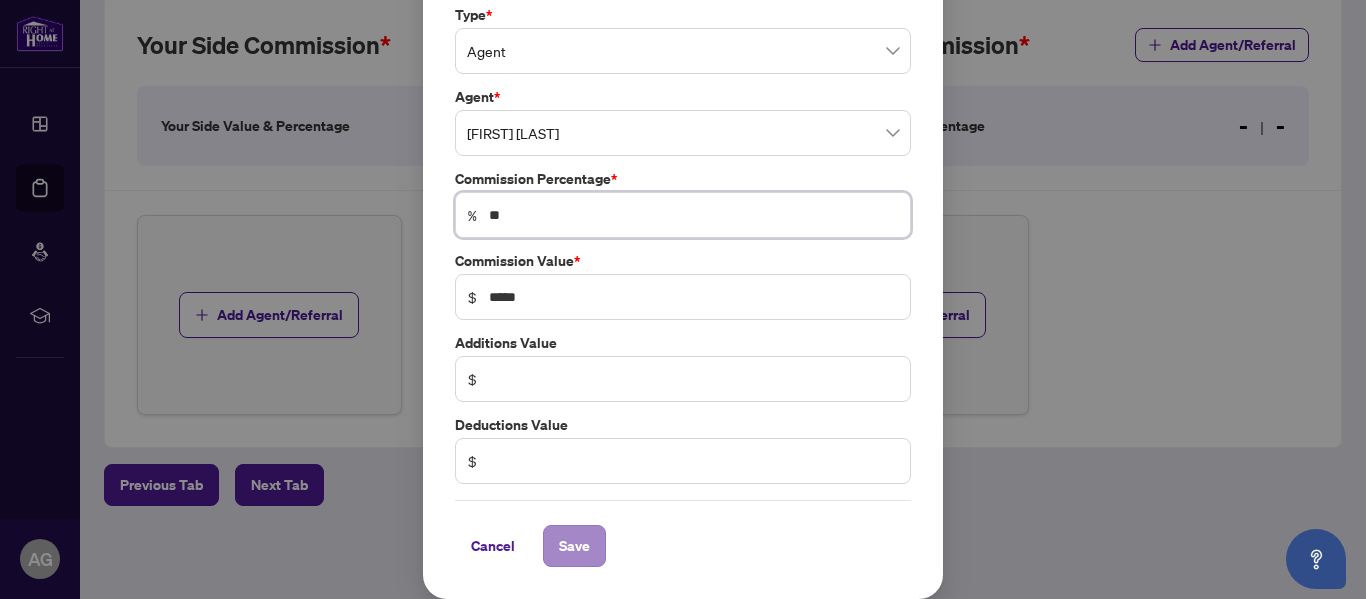 type on "**" 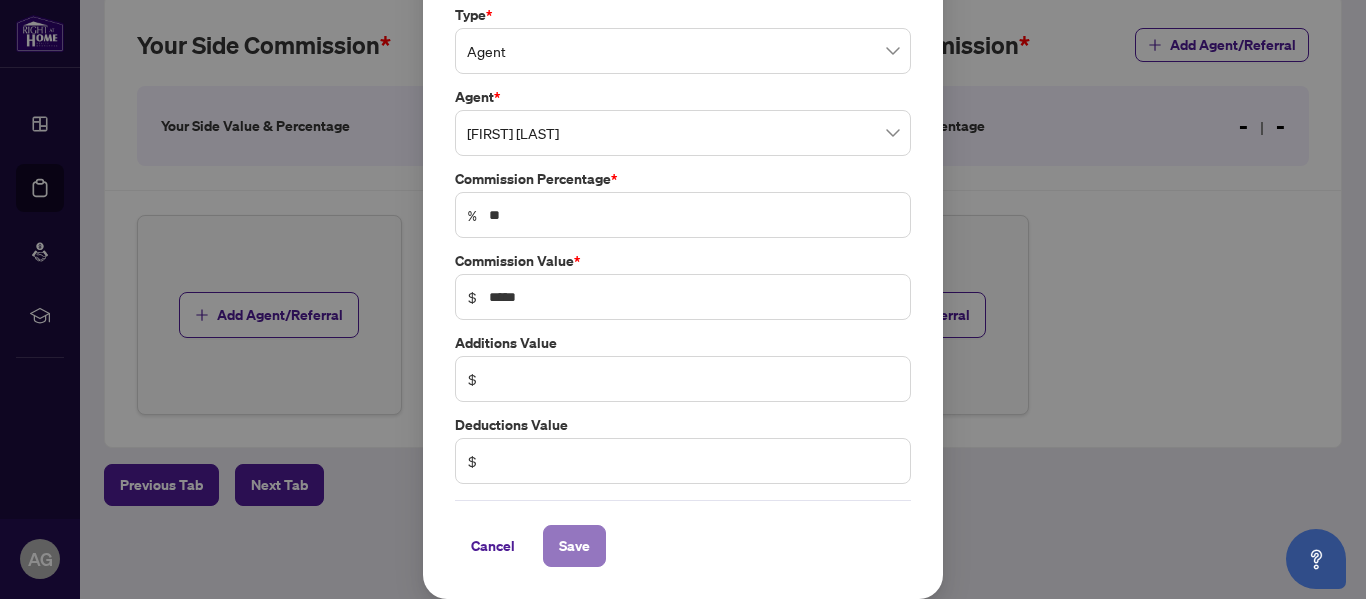 click on "Save" at bounding box center [574, 546] 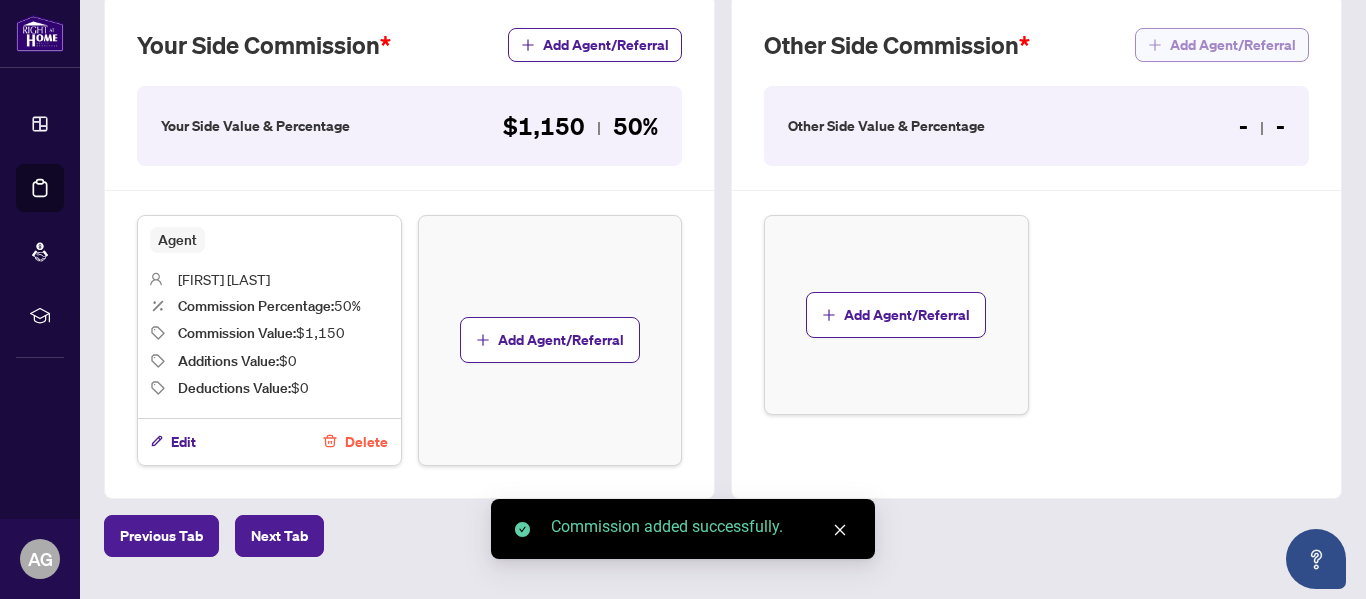 click on "Add Agent/Referral" at bounding box center (1233, 45) 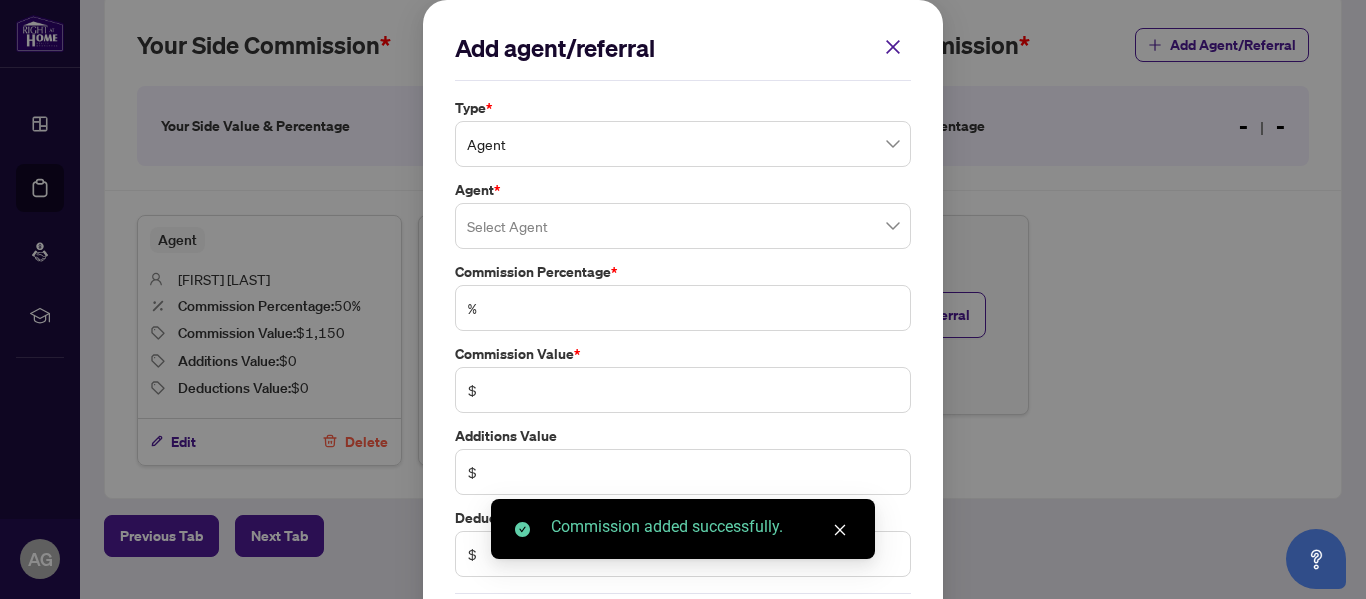 click on "Agent" at bounding box center (683, 144) 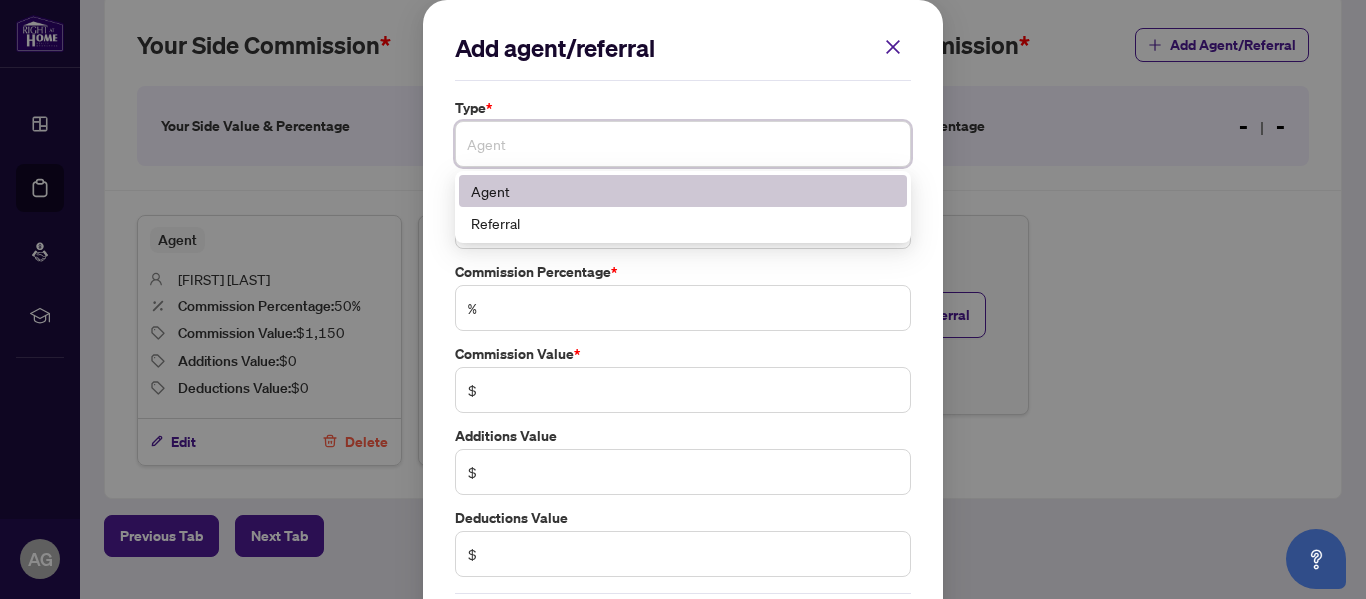click on "Agent" at bounding box center (683, 191) 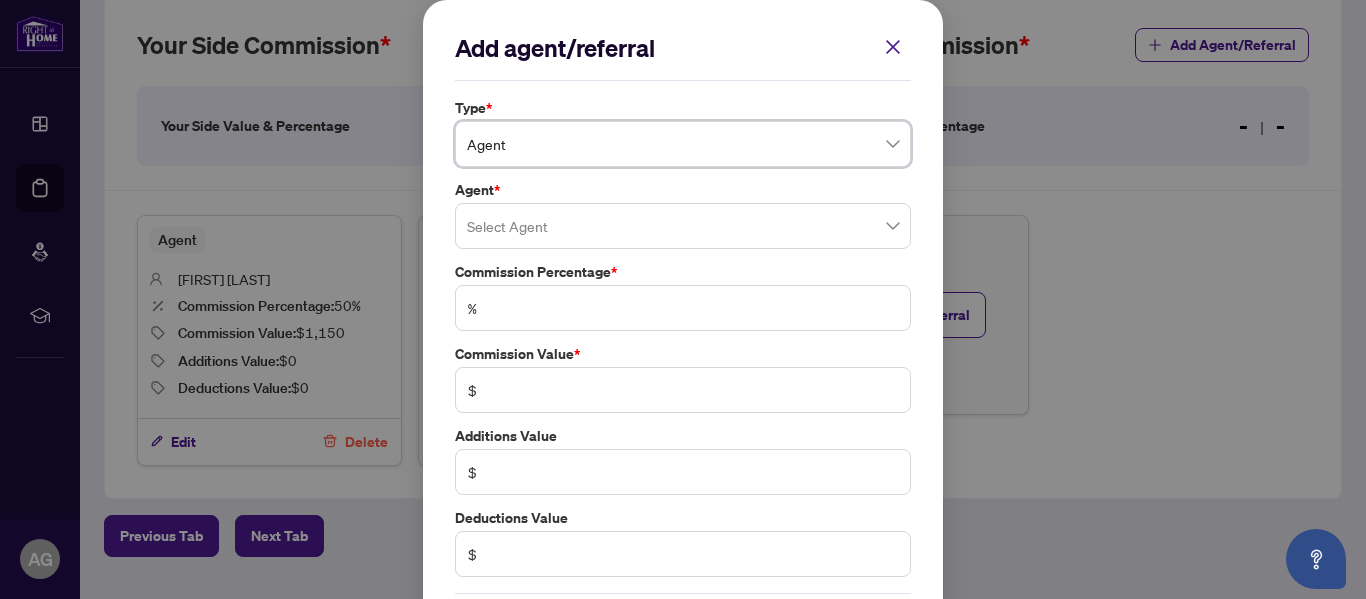 click at bounding box center [683, 226] 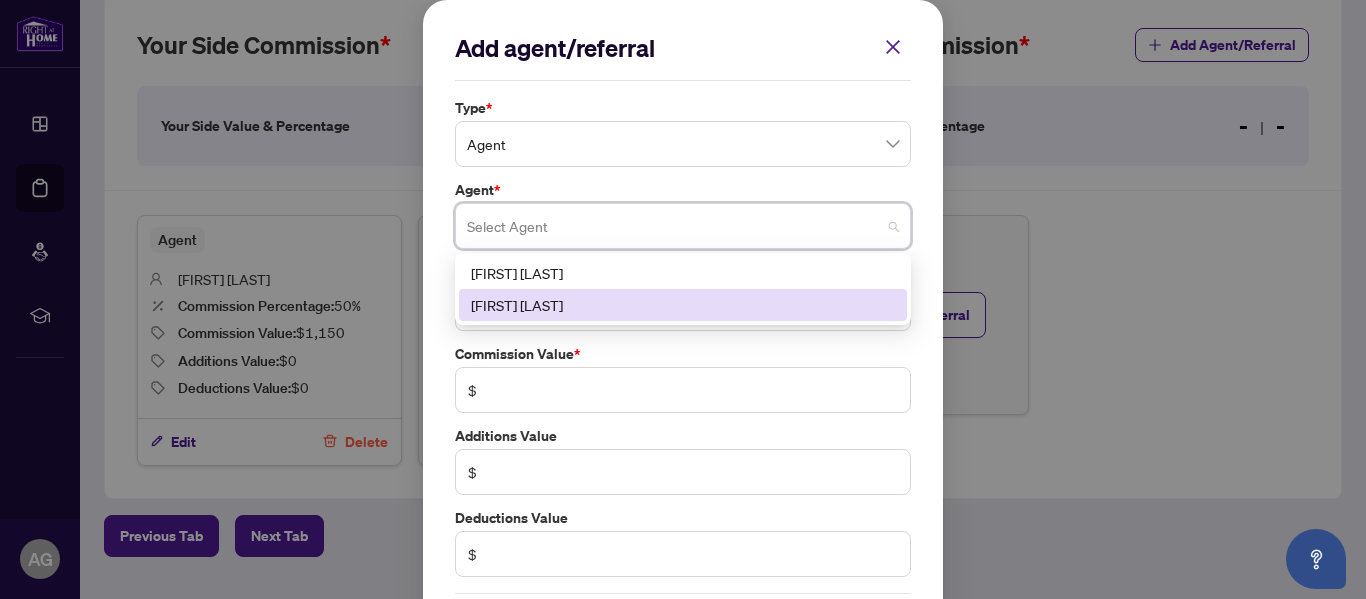 click on "Domenic  Cimino" at bounding box center [683, 305] 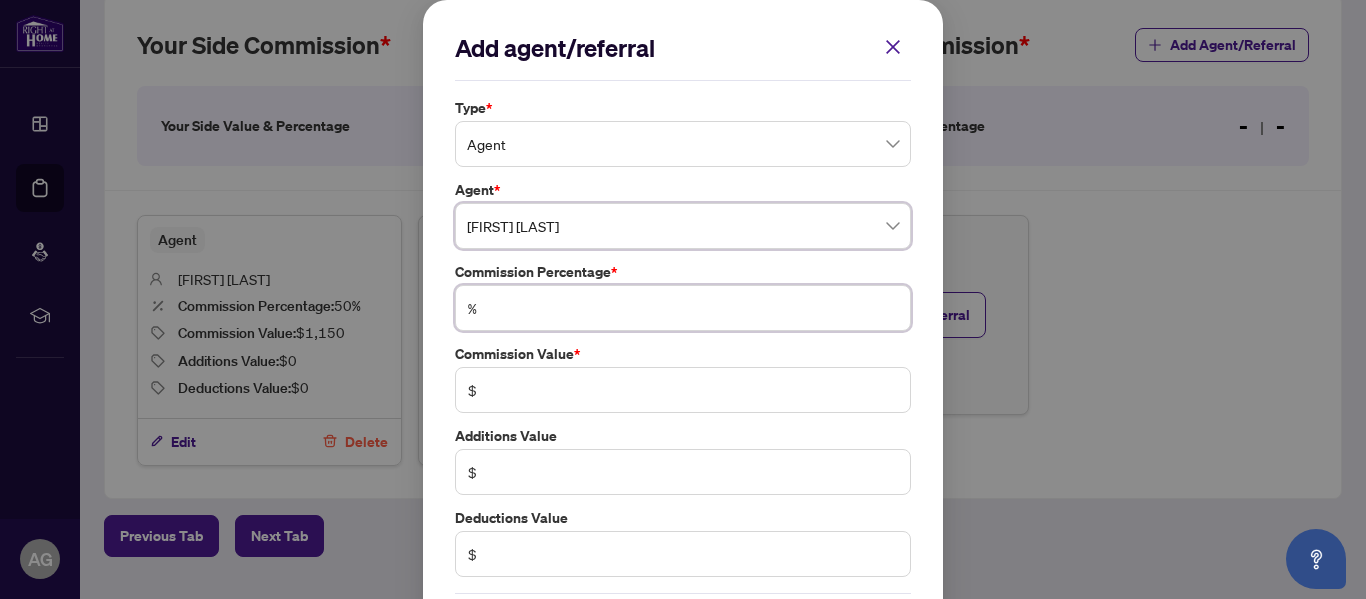 click at bounding box center (693, 308) 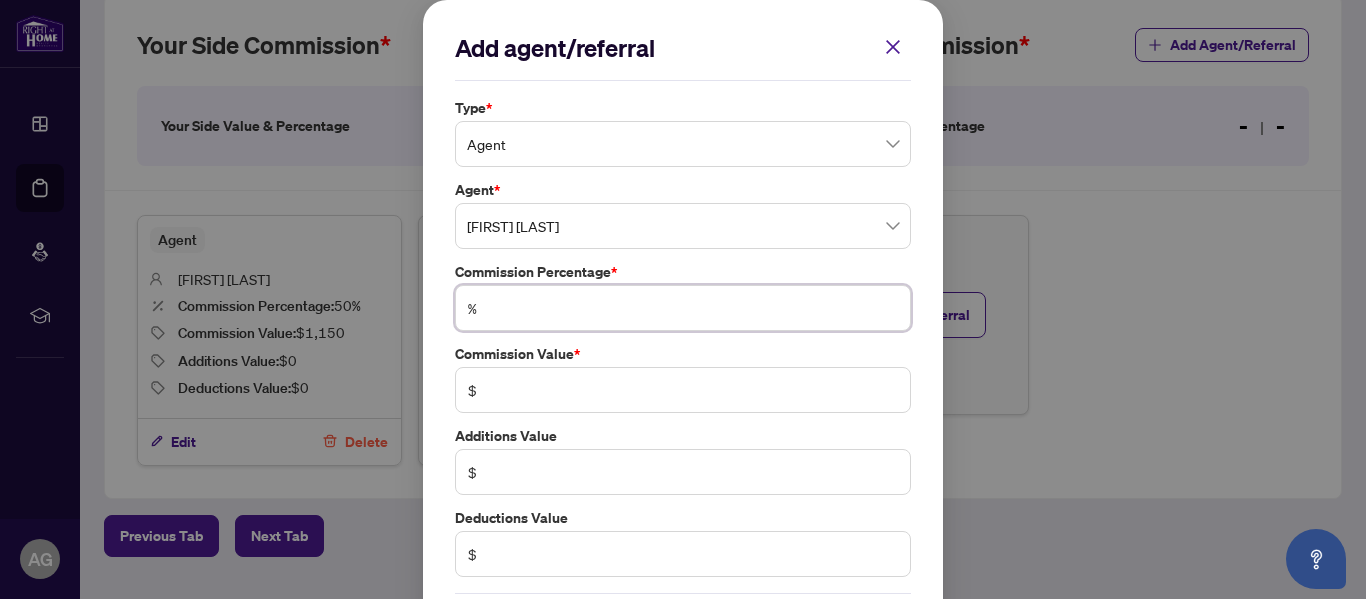 type on "*" 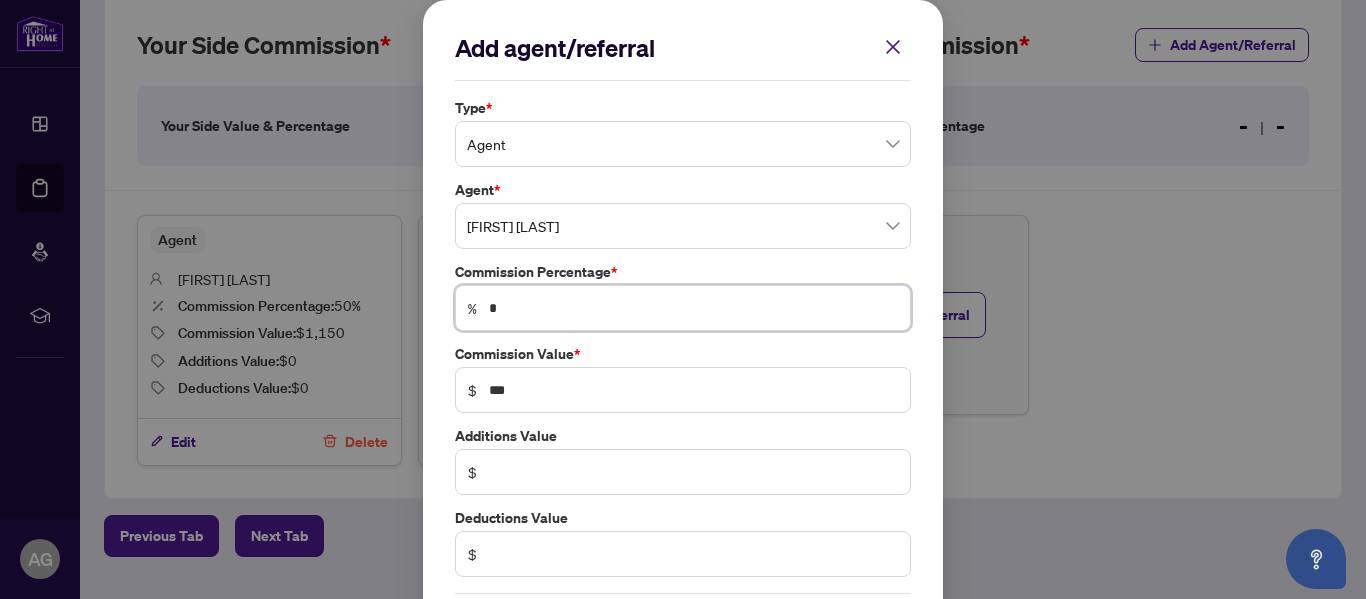 type on "**" 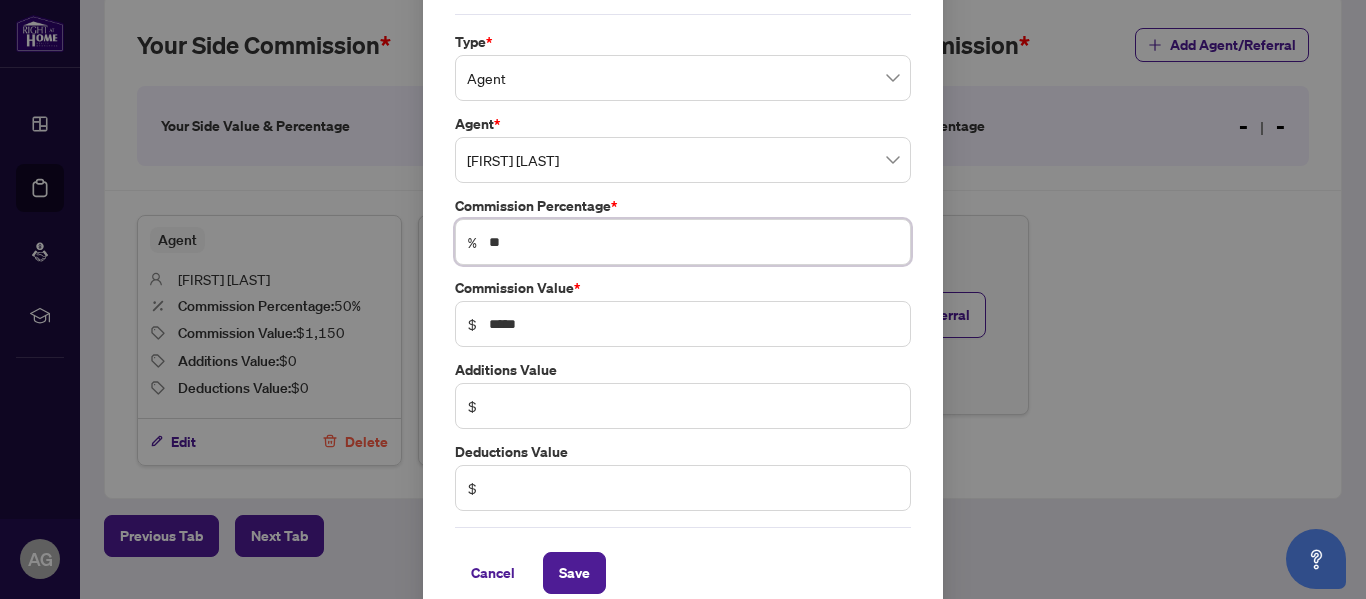 scroll, scrollTop: 93, scrollLeft: 0, axis: vertical 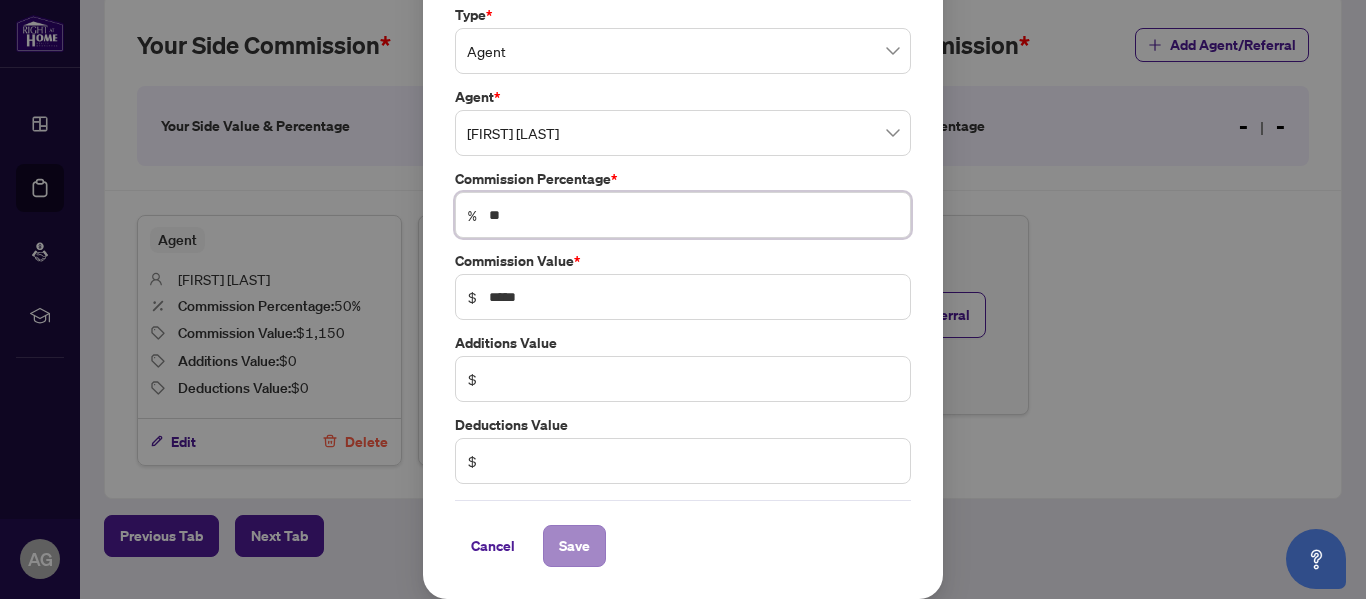 type on "**" 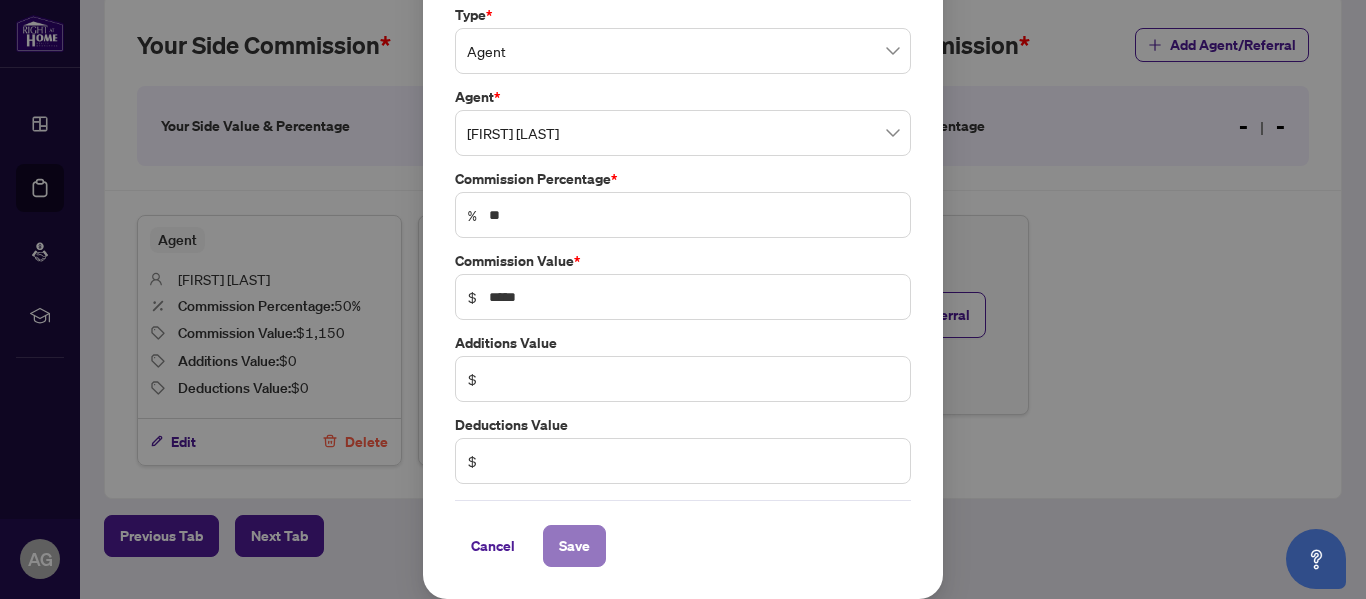 click on "Save" at bounding box center (574, 546) 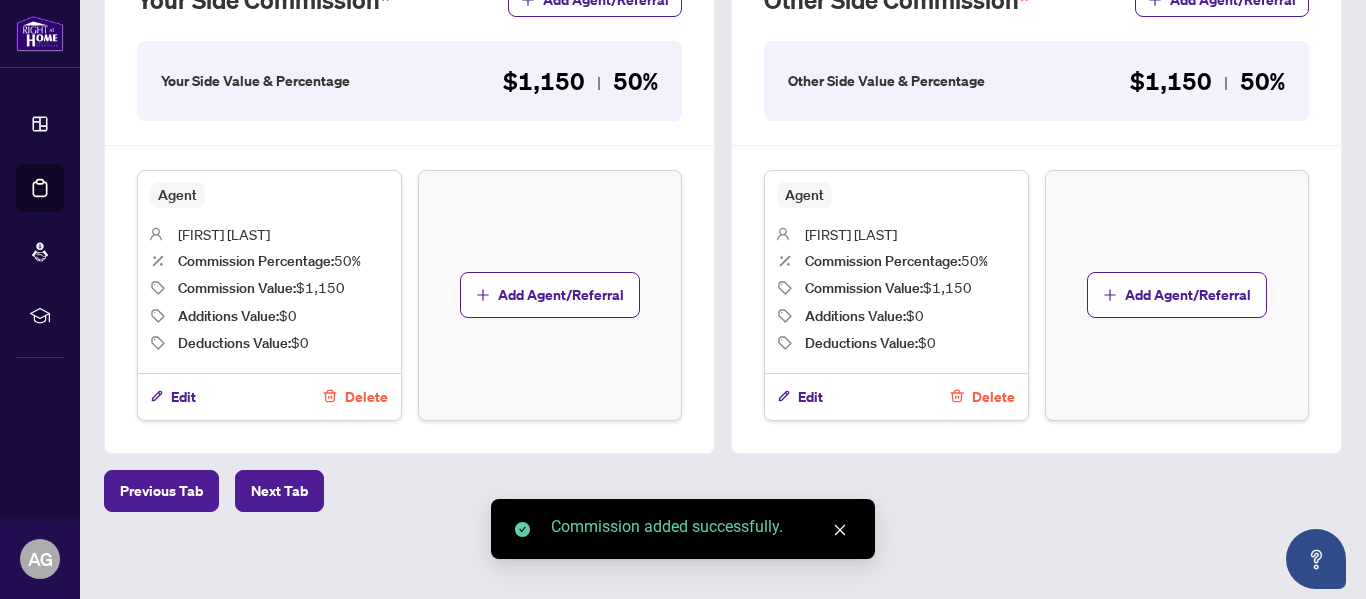 scroll, scrollTop: 637, scrollLeft: 0, axis: vertical 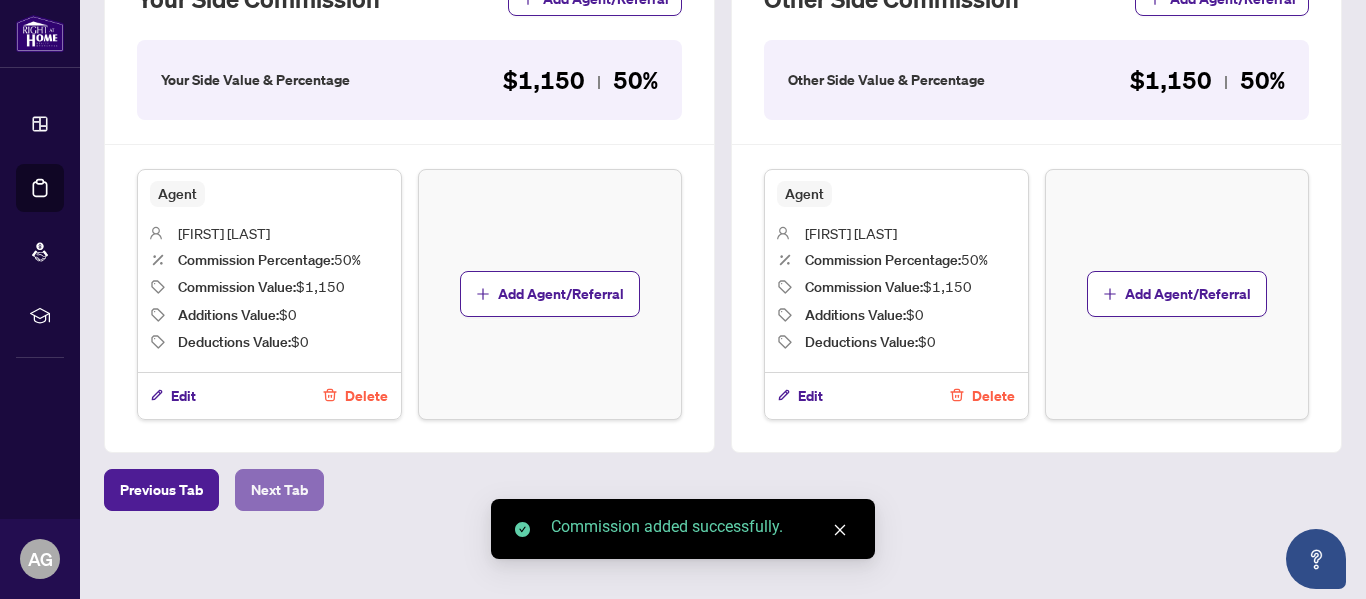 click on "Next Tab" at bounding box center (279, 490) 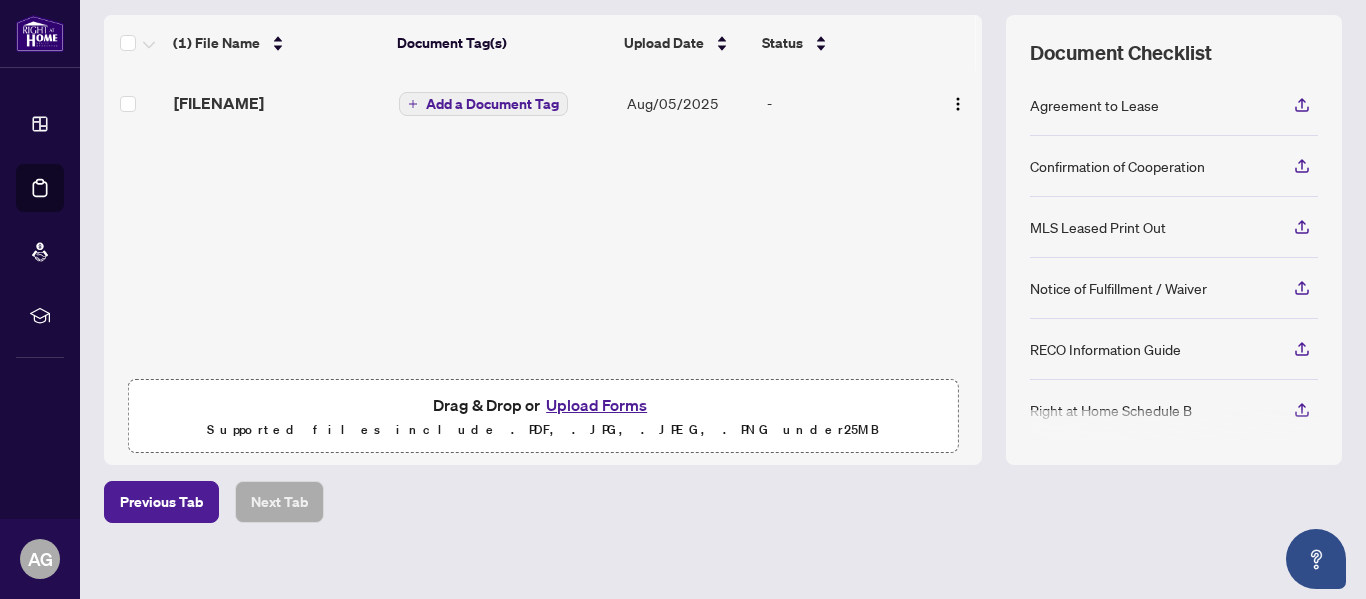 scroll, scrollTop: 276, scrollLeft: 0, axis: vertical 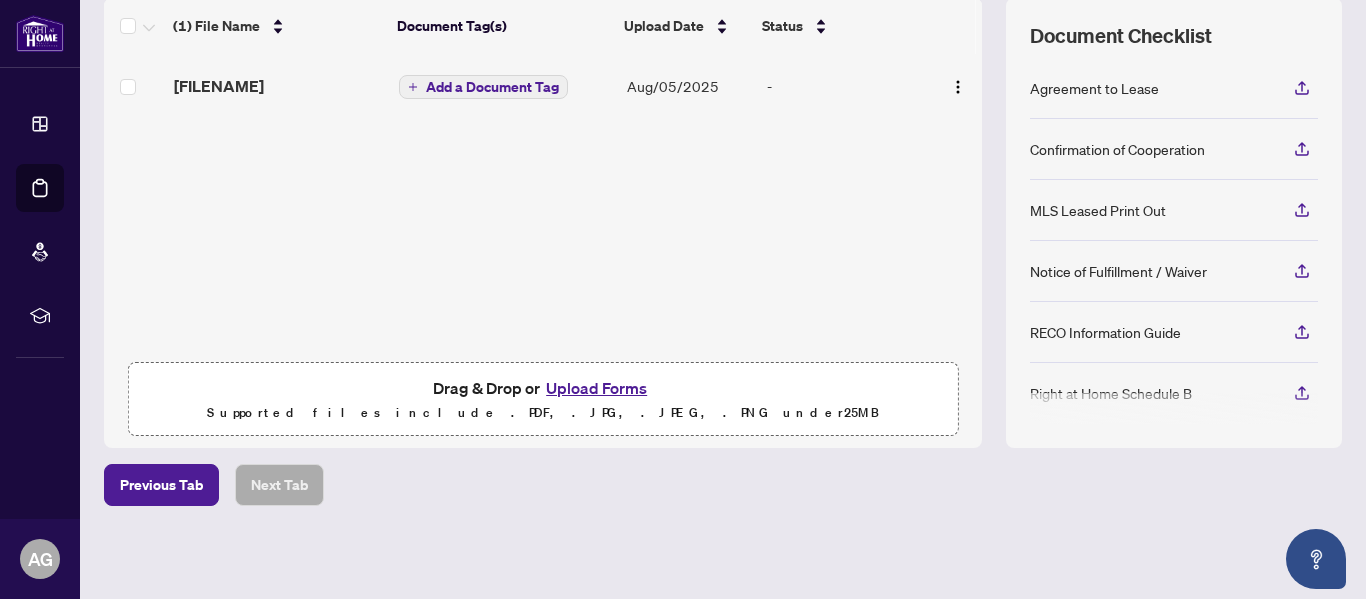 click on "Upload Forms" at bounding box center (596, 388) 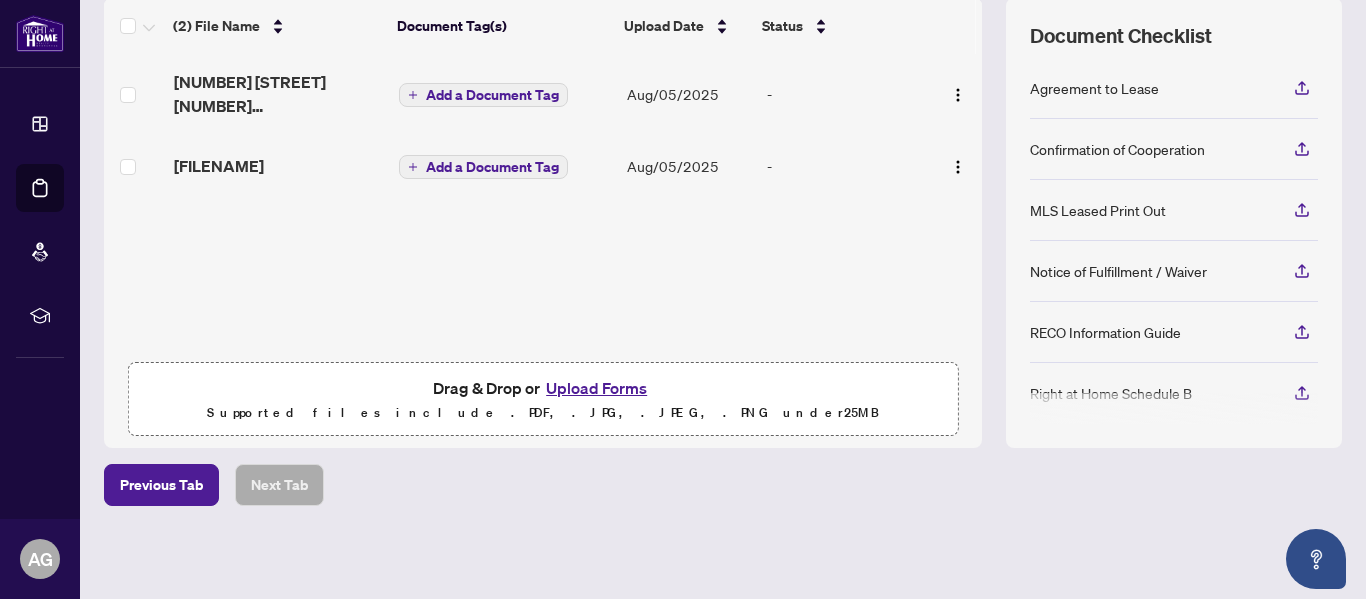 click on "Upload Forms" at bounding box center [596, 388] 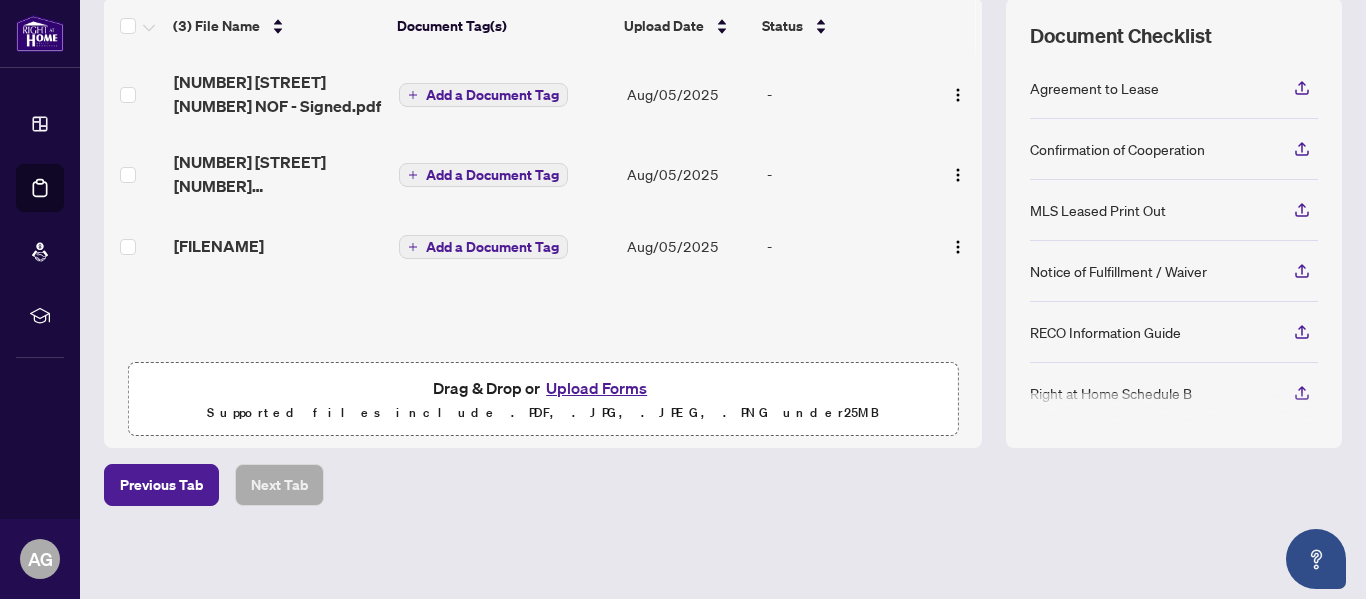 click on "Upload Forms" at bounding box center [596, 388] 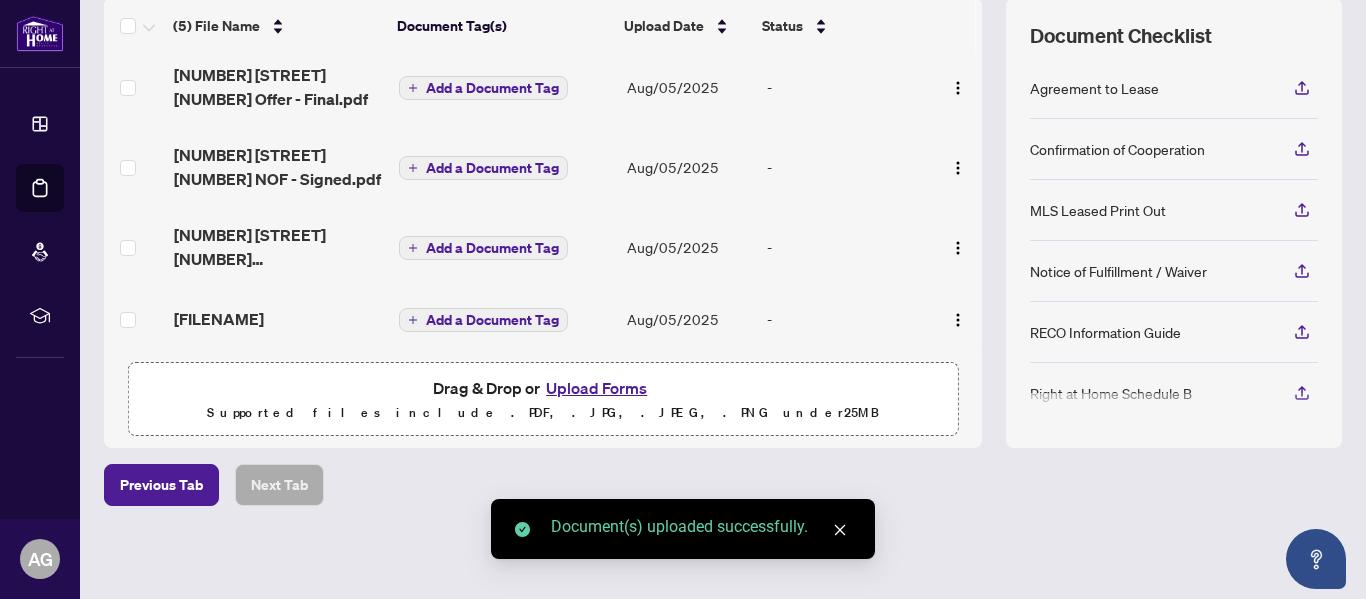 scroll, scrollTop: 109, scrollLeft: 0, axis: vertical 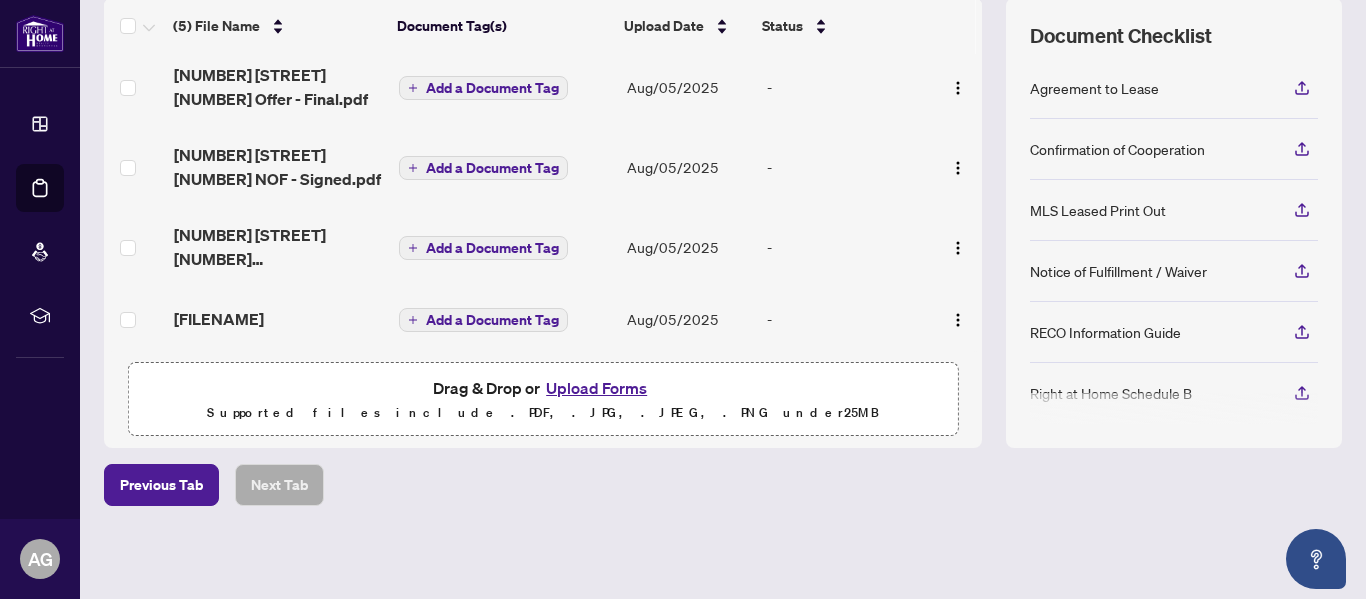 click on "Upload Forms" at bounding box center (596, 388) 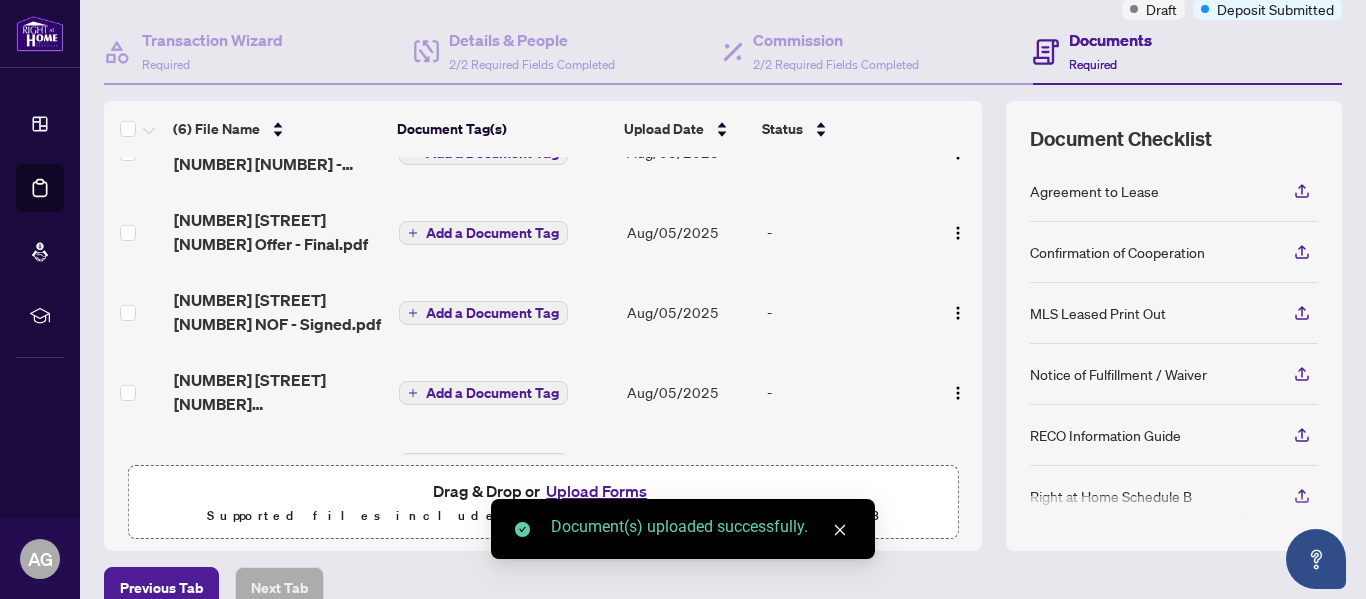 scroll, scrollTop: 0, scrollLeft: 0, axis: both 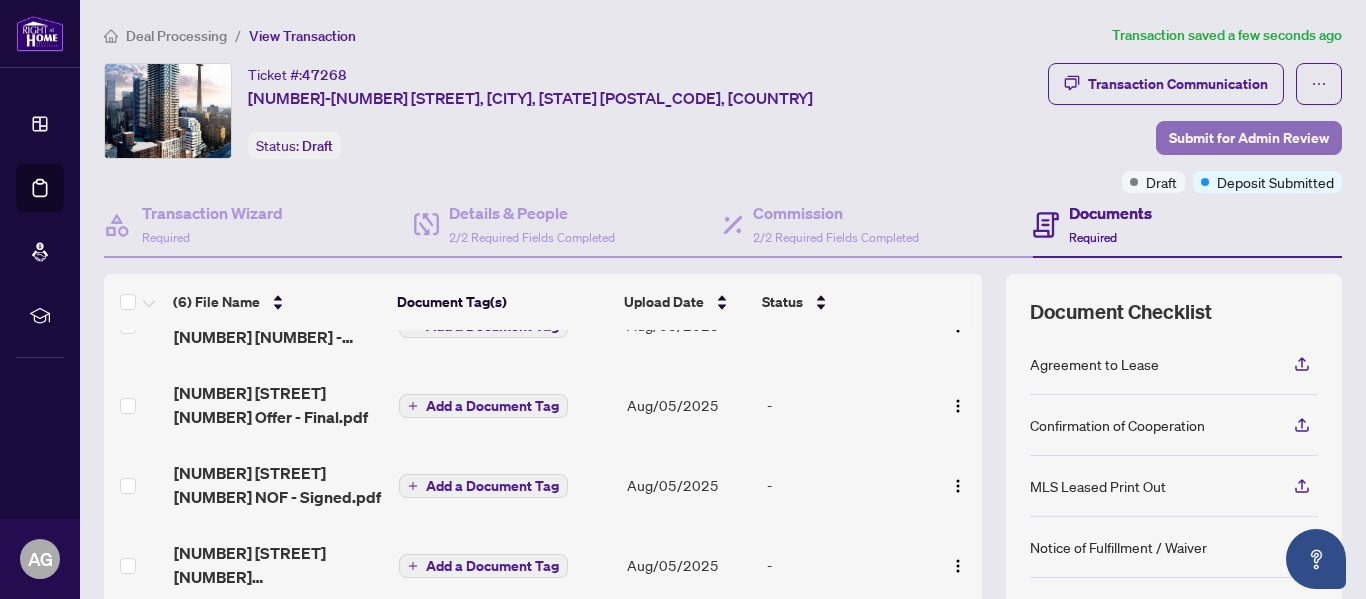 click on "Submit for Admin Review" at bounding box center [1249, 138] 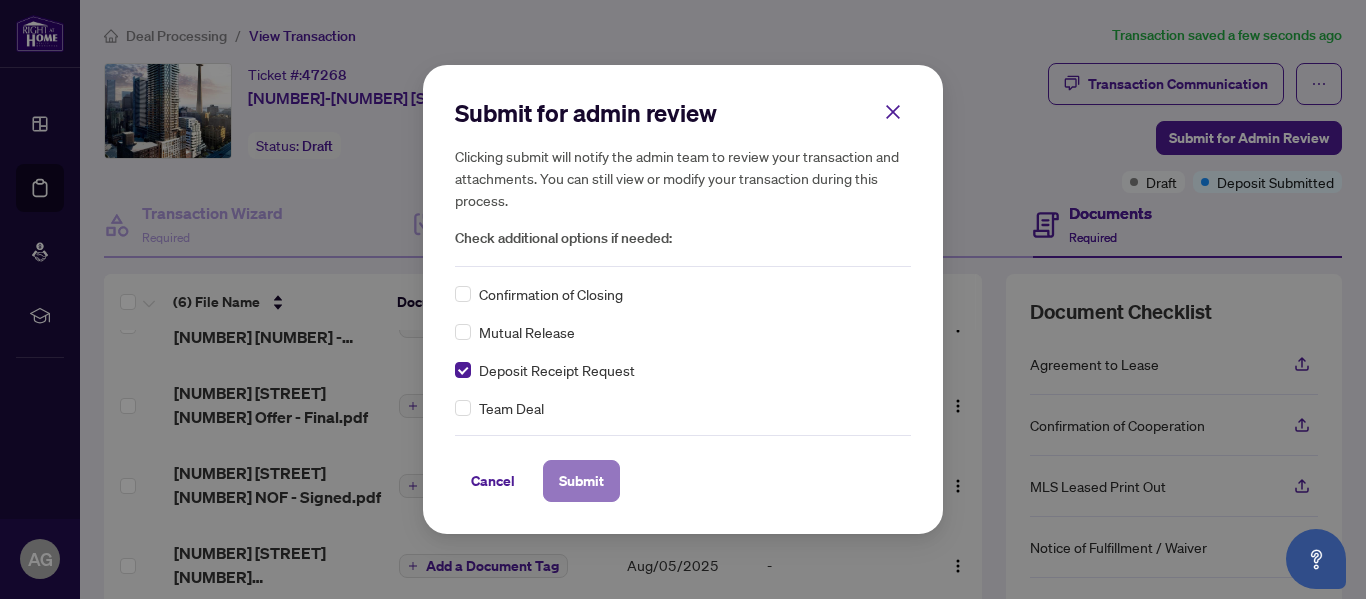 click on "Submit" at bounding box center (581, 481) 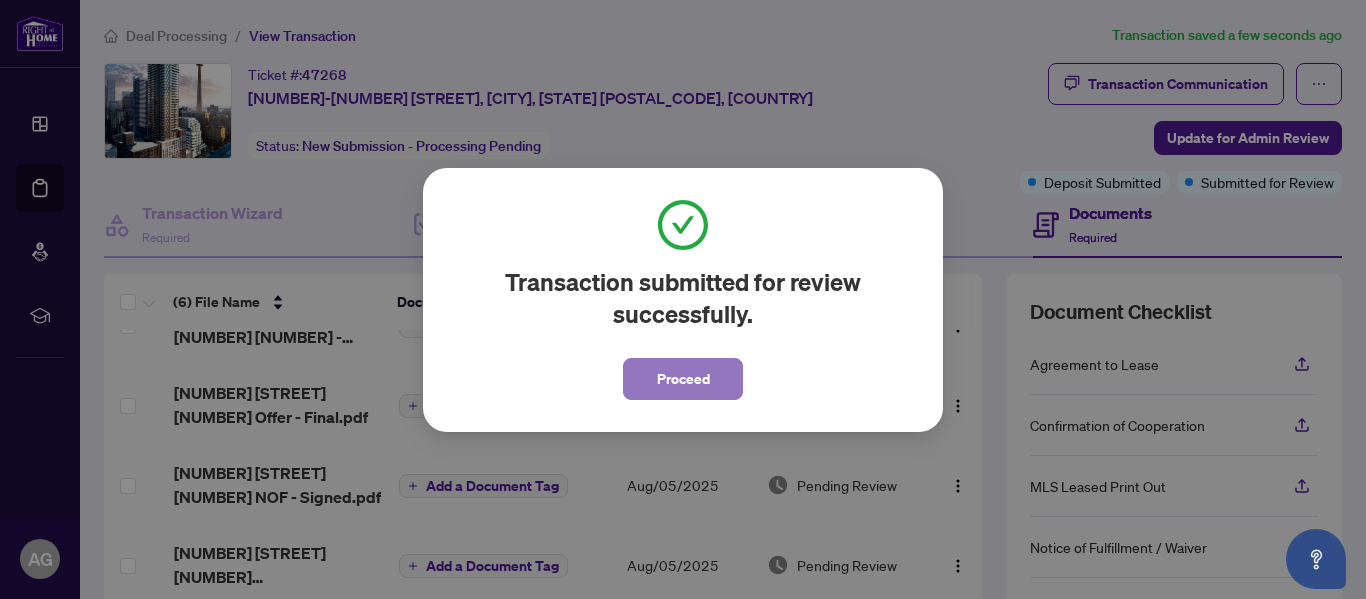 click on "Proceed" at bounding box center [683, 379] 